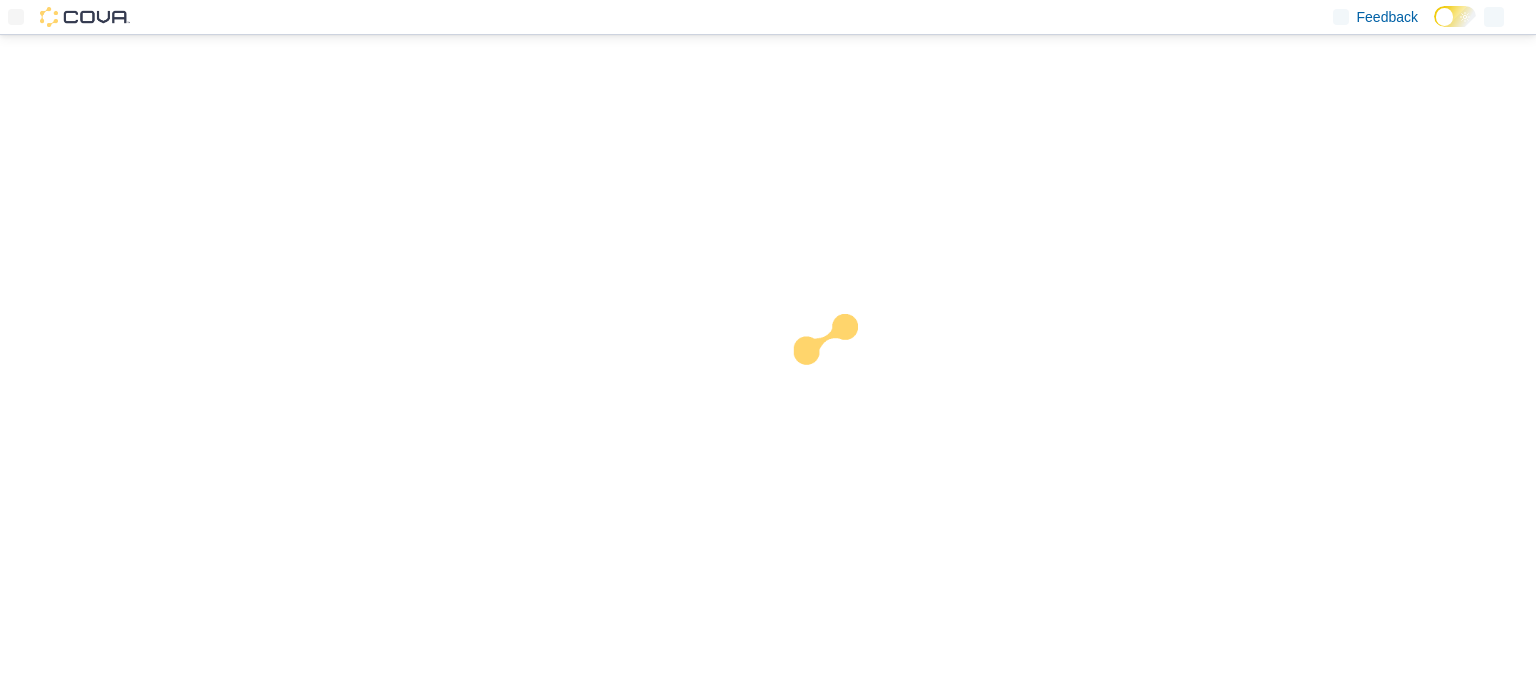 scroll, scrollTop: 0, scrollLeft: 0, axis: both 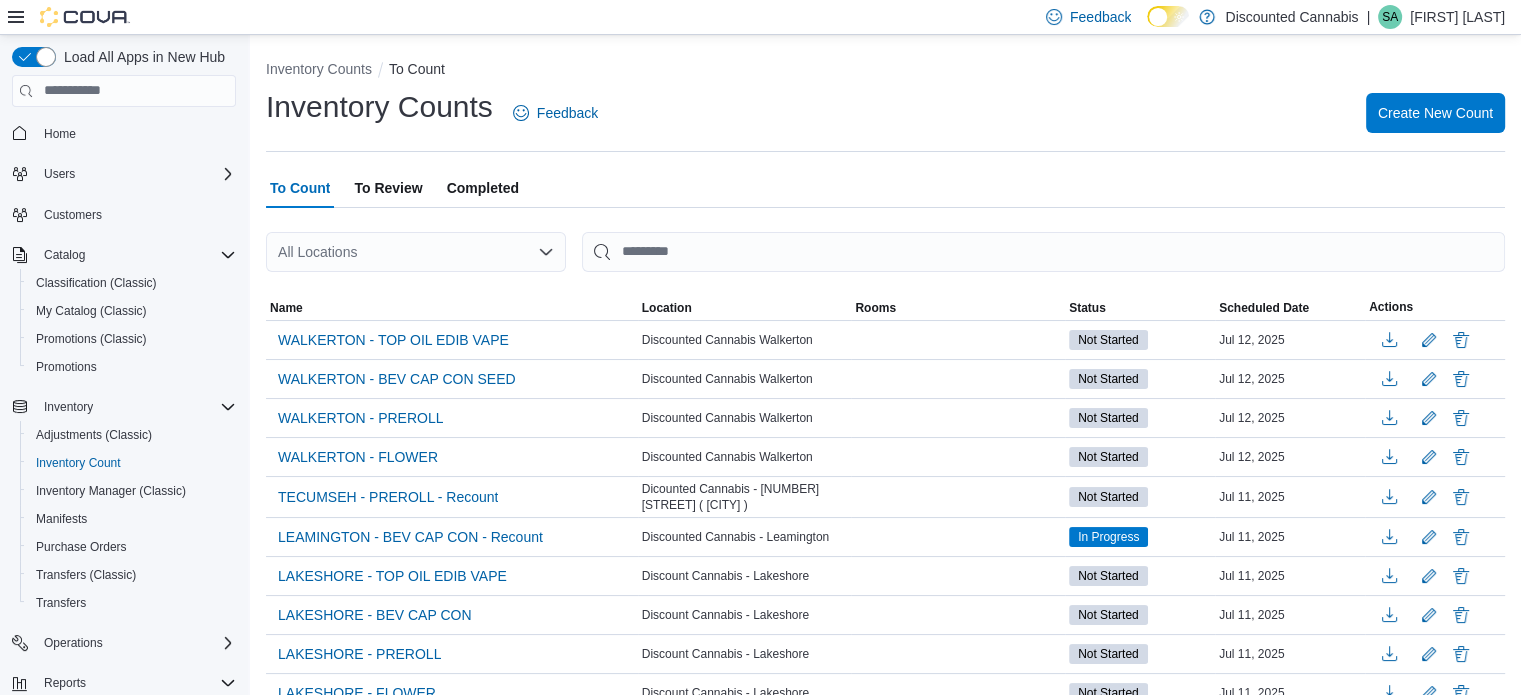 click on "To Review" at bounding box center (388, 188) 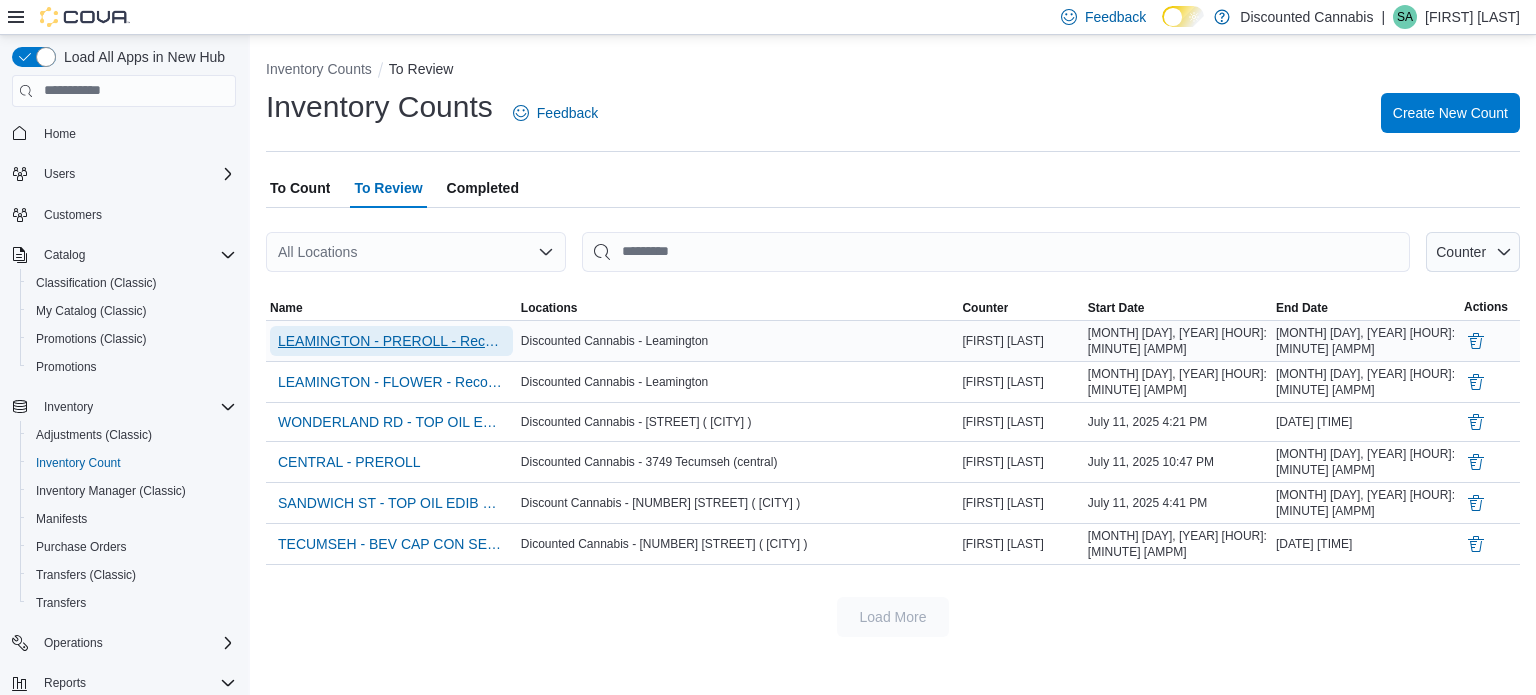 click on "LEAMINGTON - PREROLL - Recount" at bounding box center [391, 341] 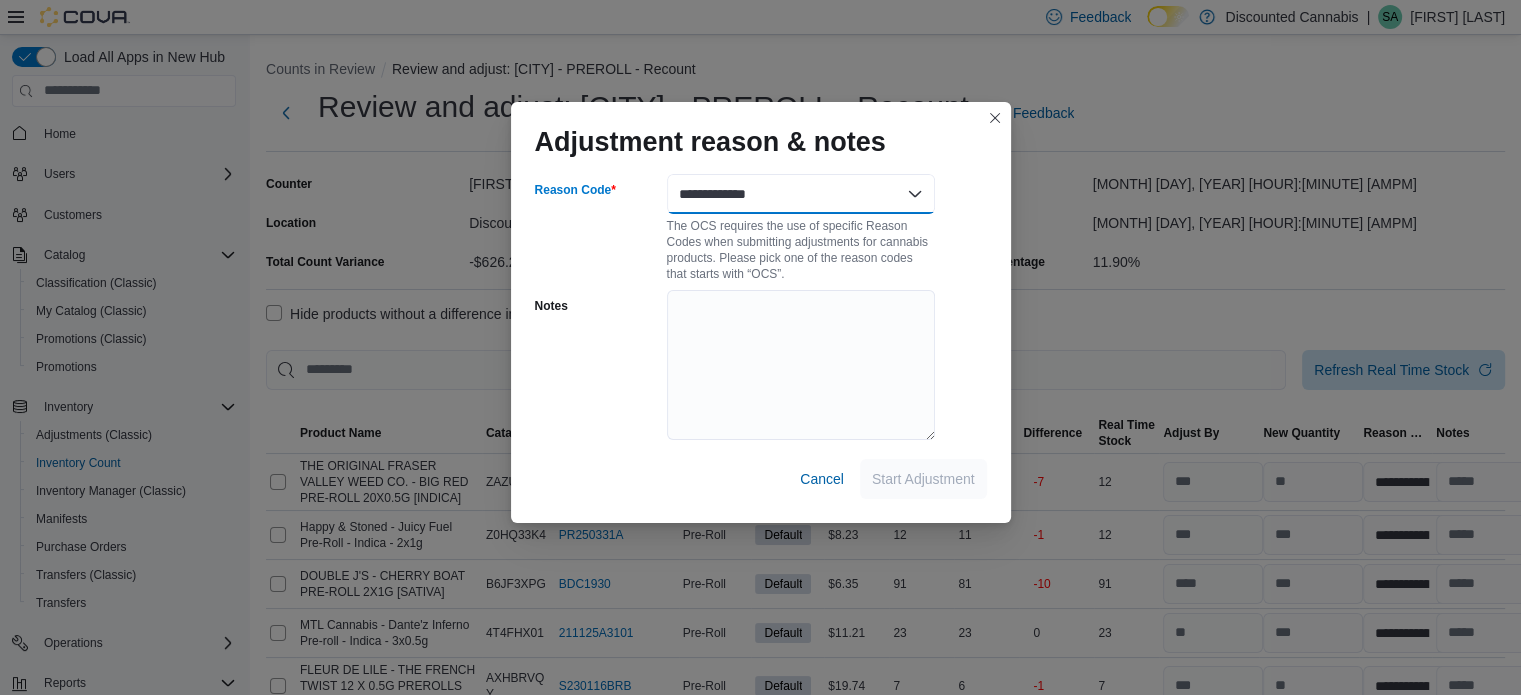 click on "**********" at bounding box center [801, 194] 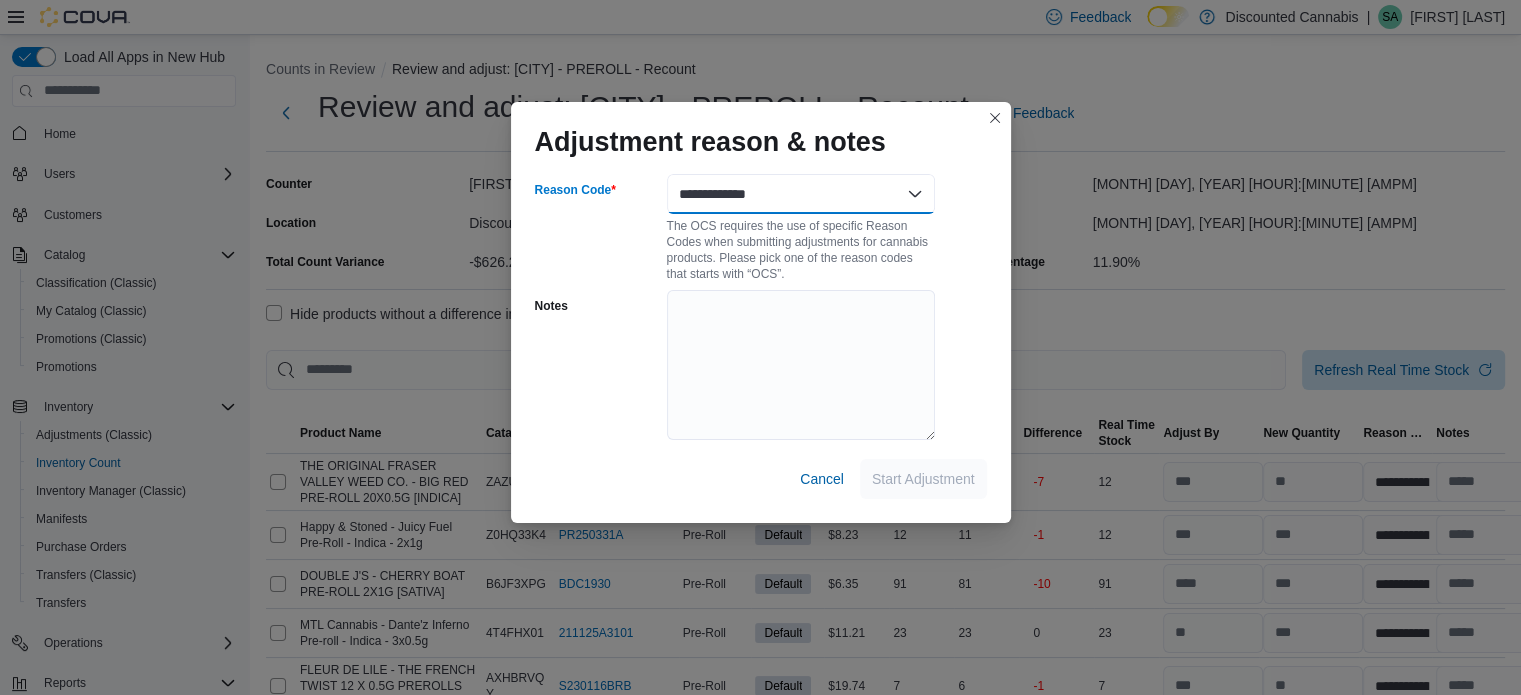 select on "**********" 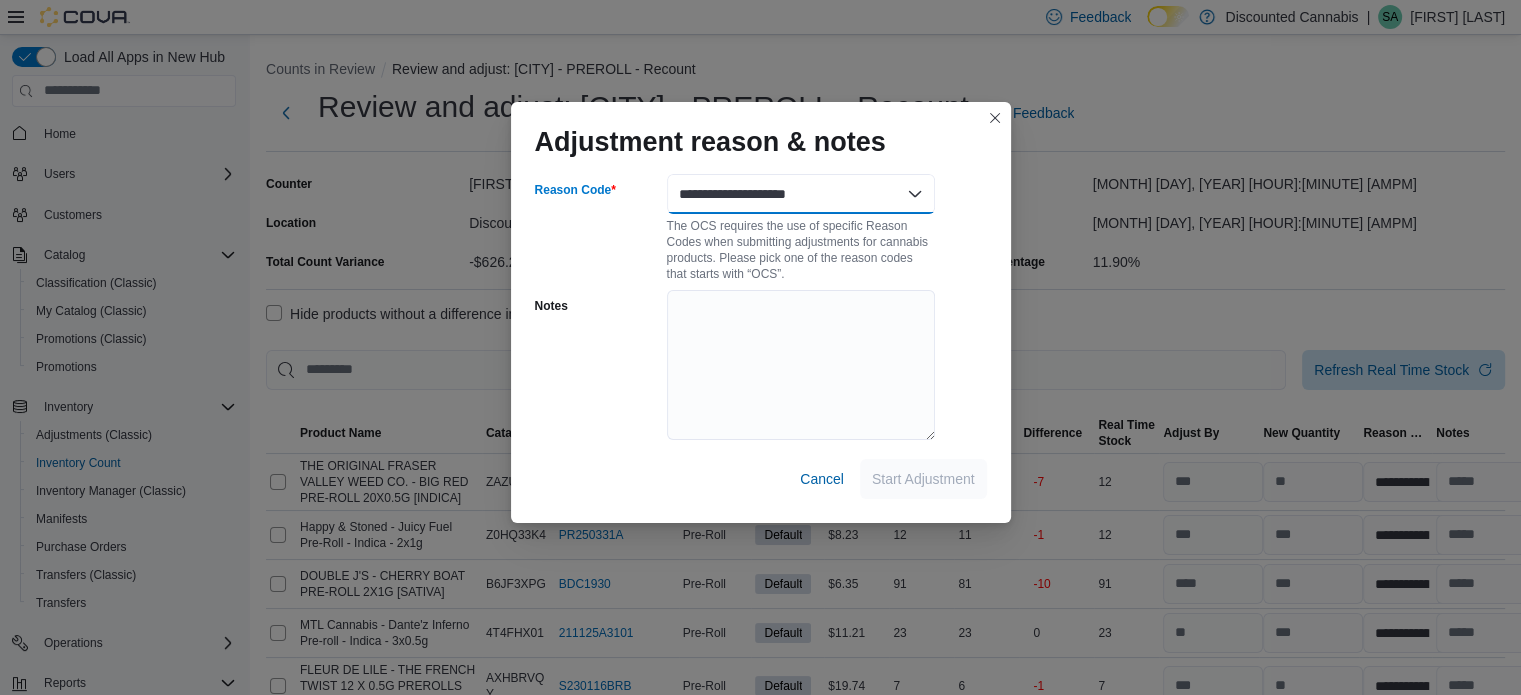 click on "**********" at bounding box center (801, 194) 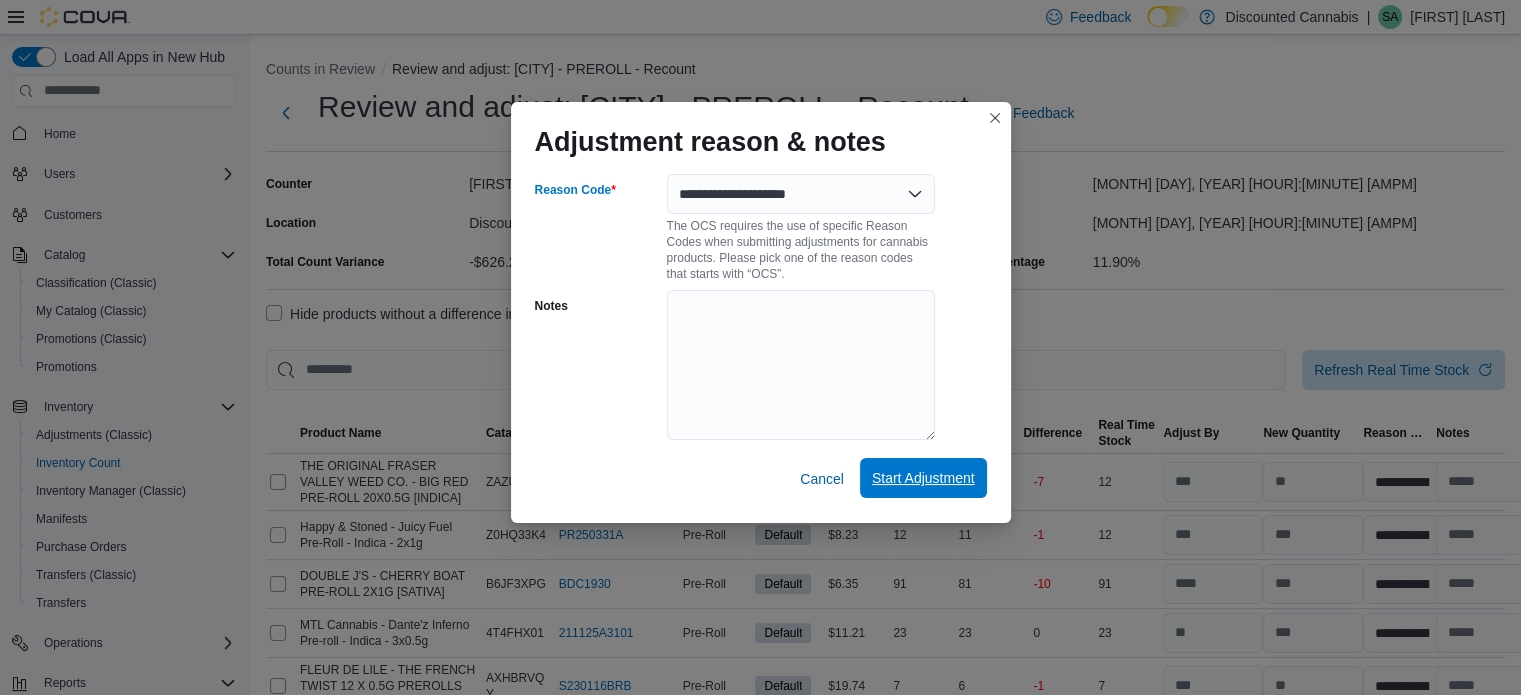 click on "Start Adjustment" at bounding box center [923, 478] 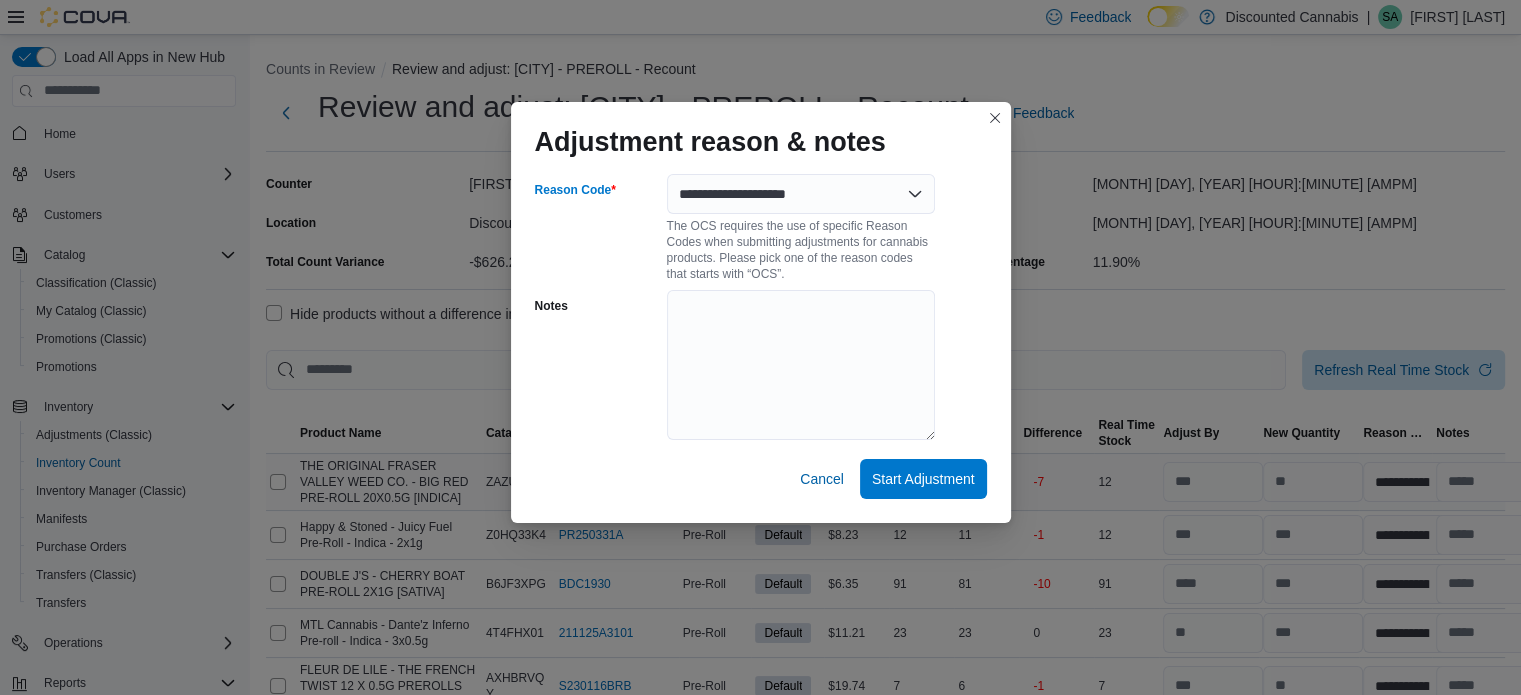 select on "**********" 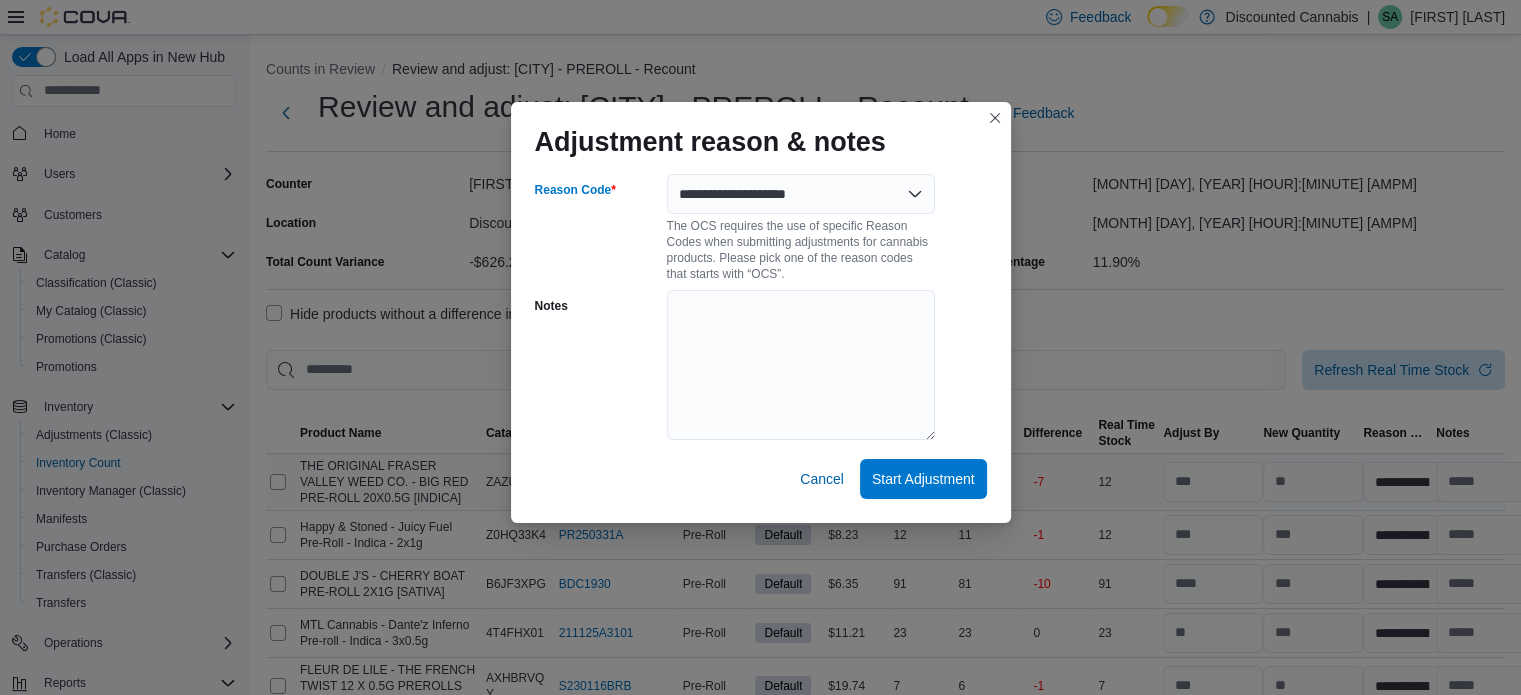 select on "**********" 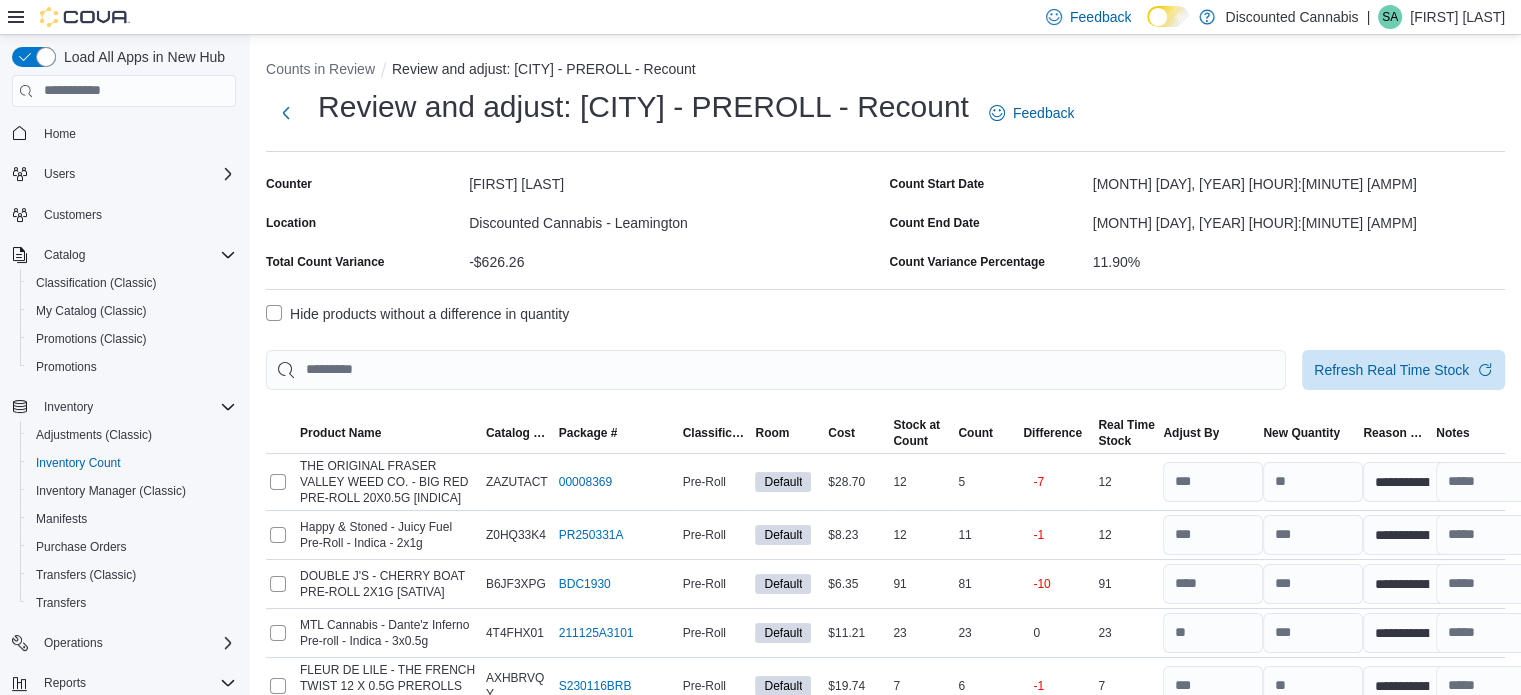 click on "Hide products without a difference in quantity" at bounding box center (417, 314) 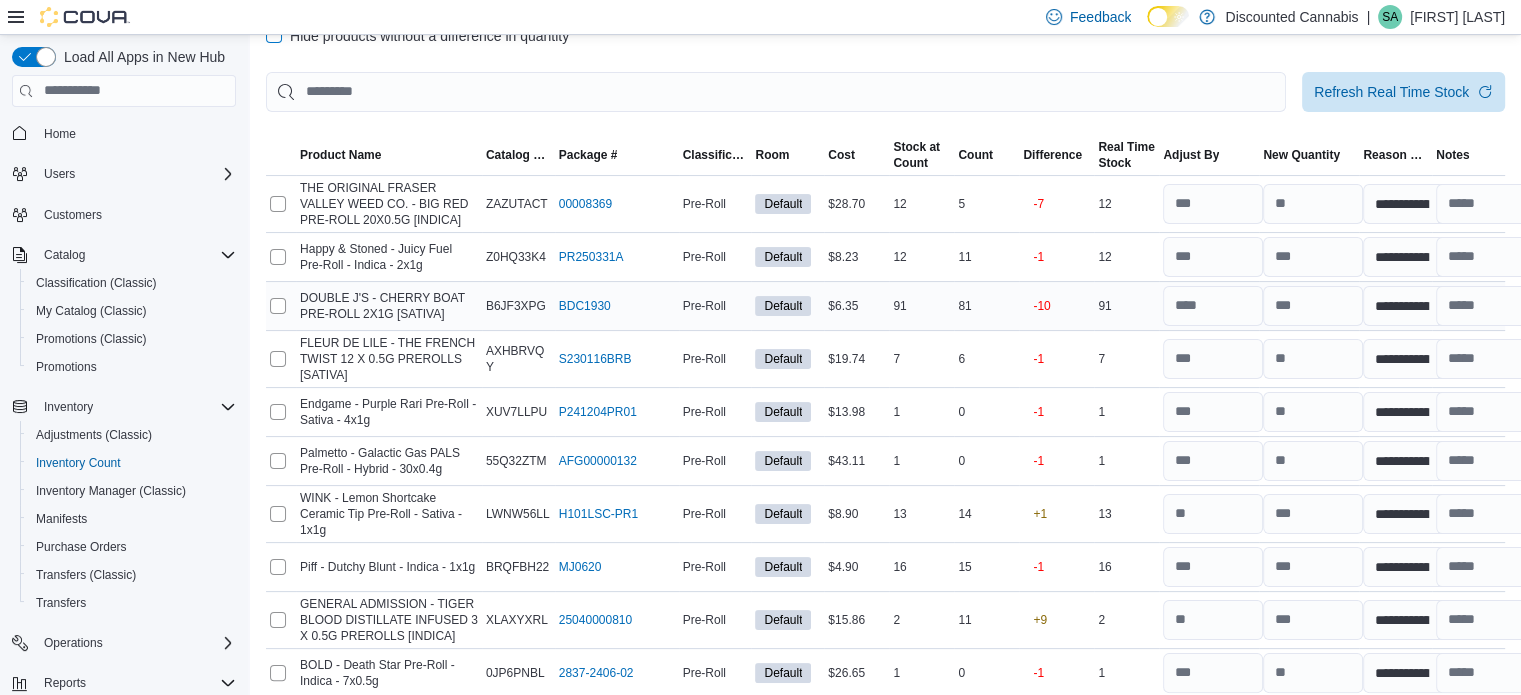 scroll, scrollTop: 300, scrollLeft: 0, axis: vertical 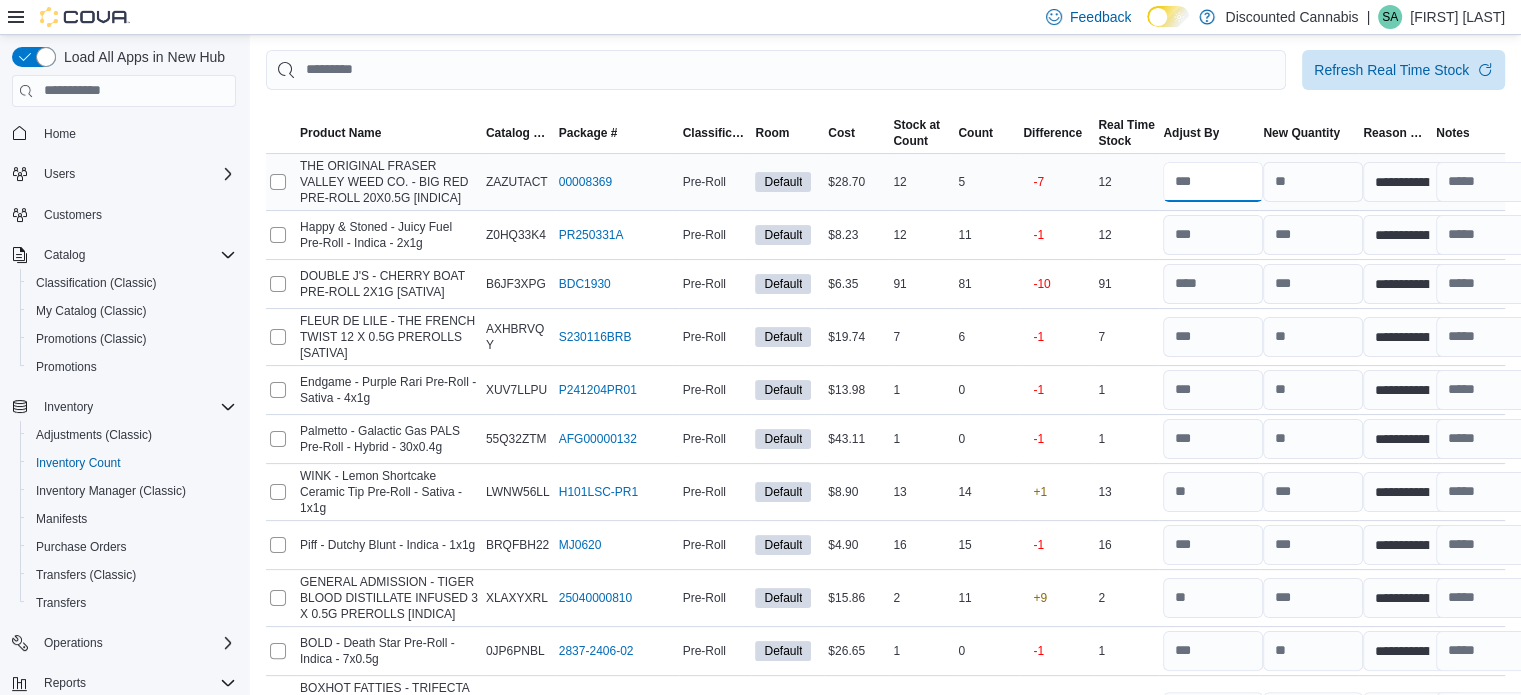 click at bounding box center (1213, 182) 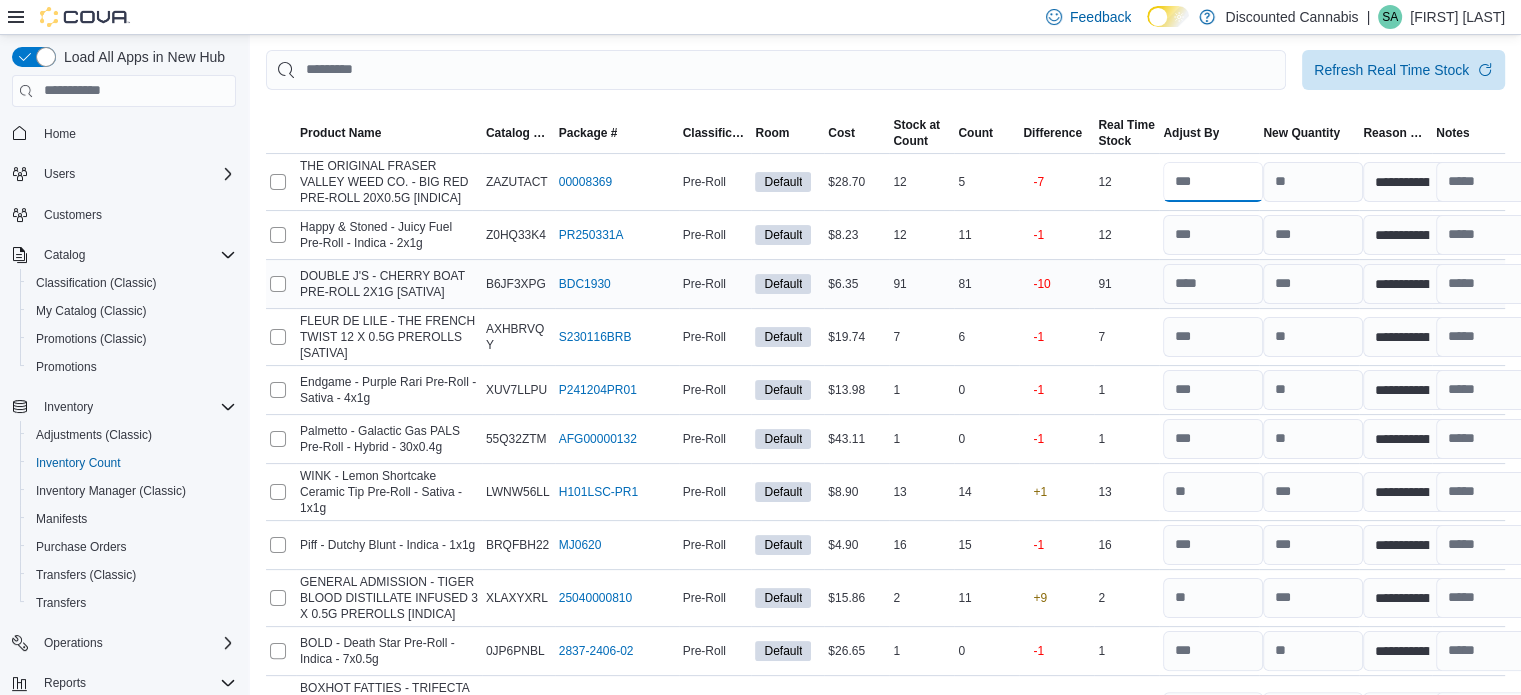 type on "**" 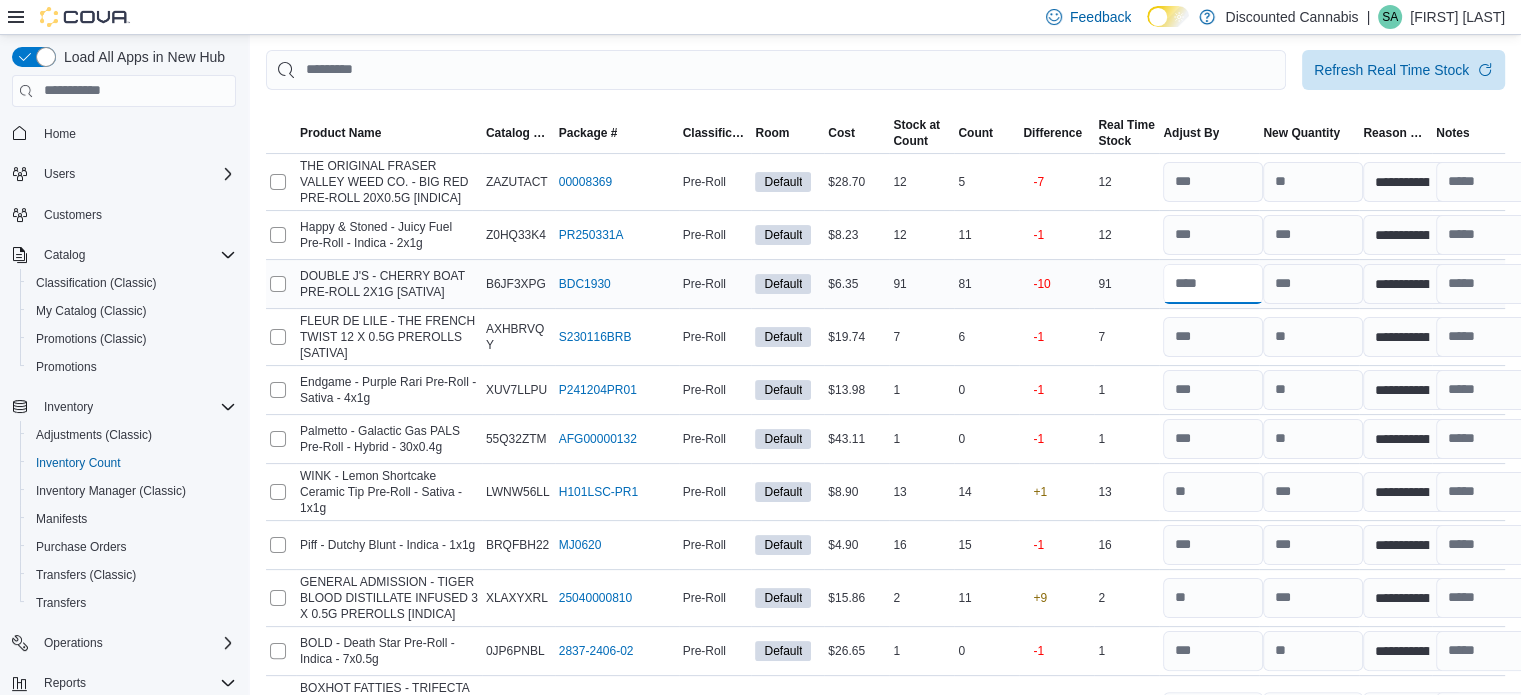 click at bounding box center [1213, 284] 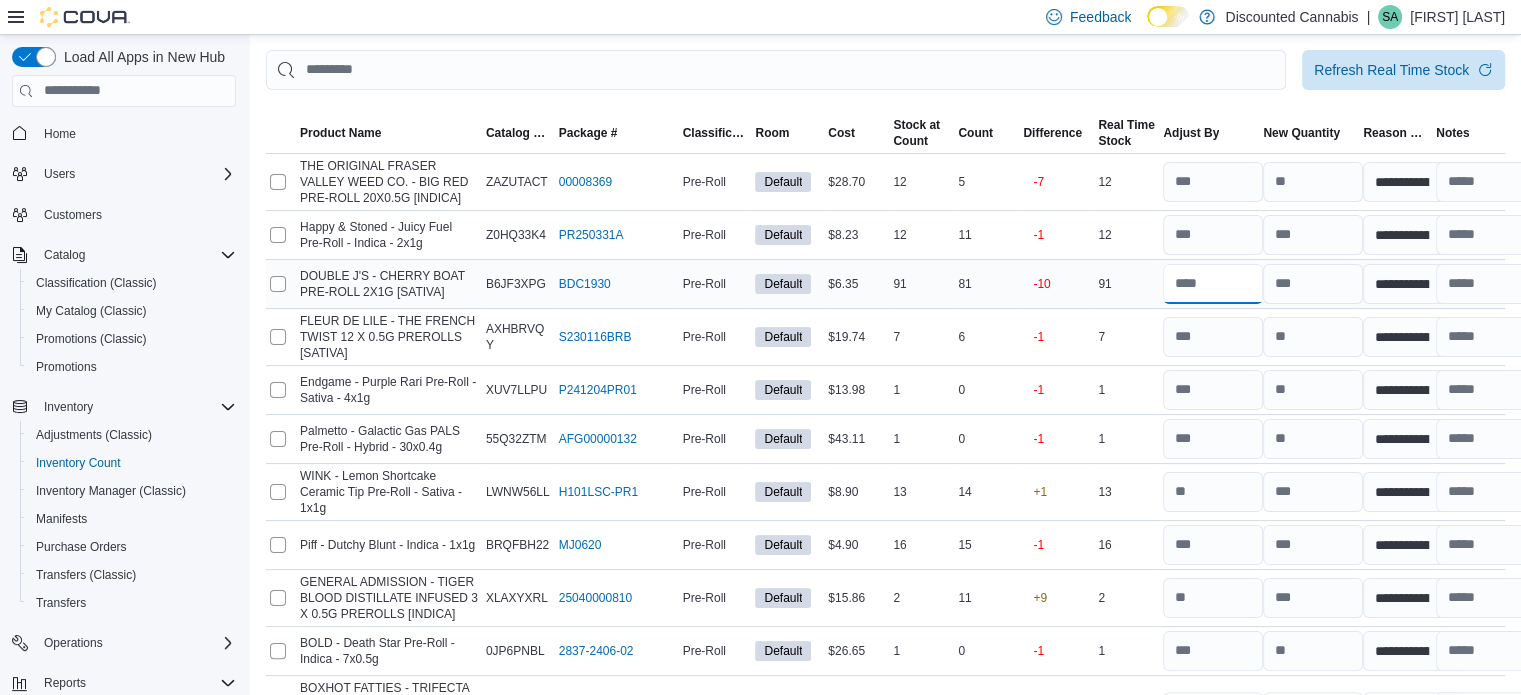 type on "**" 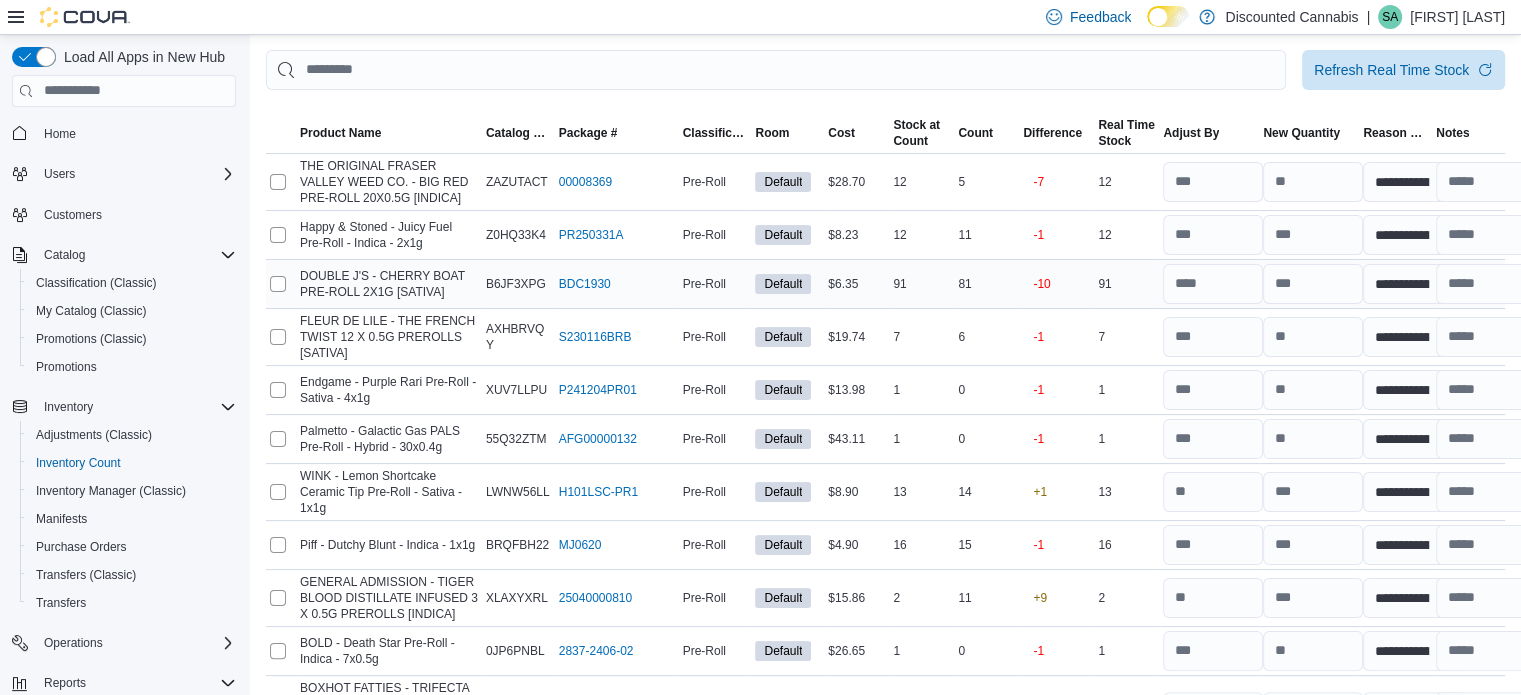 type 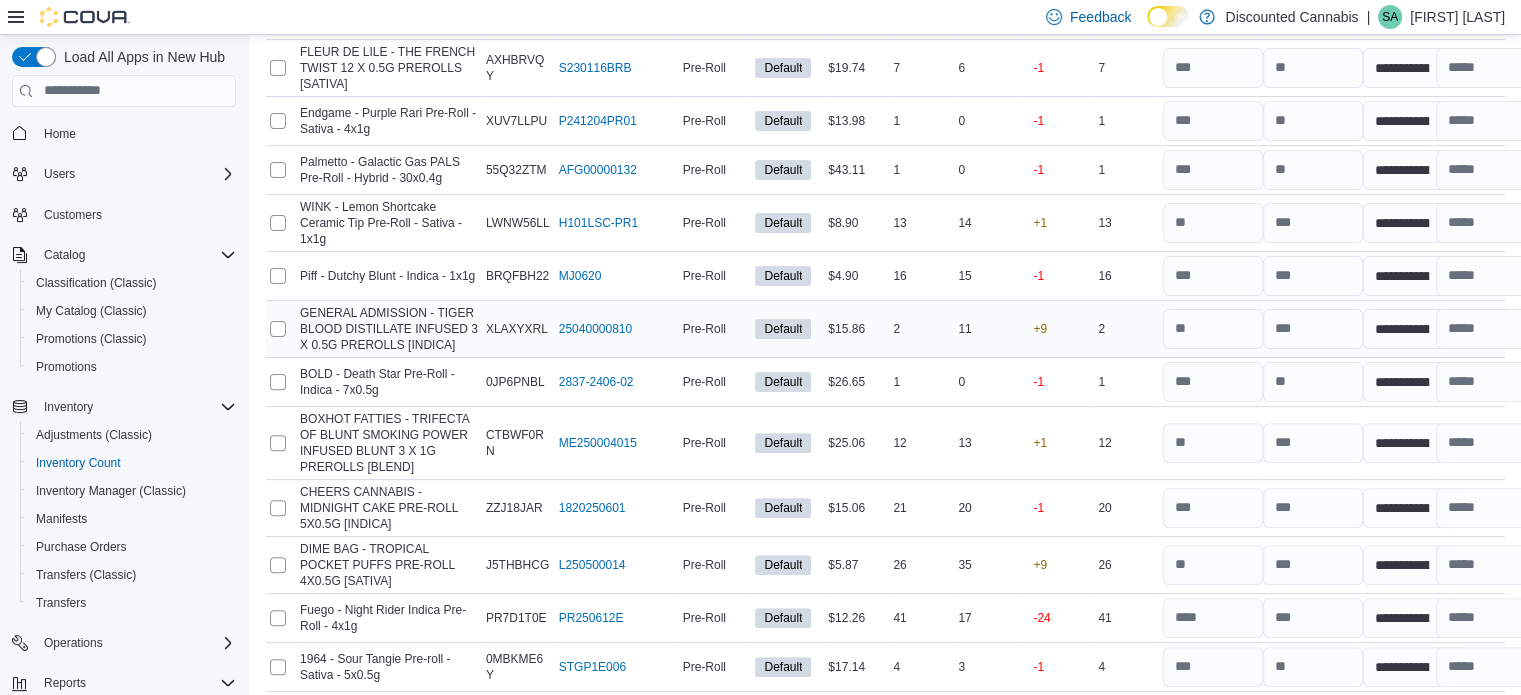 scroll, scrollTop: 600, scrollLeft: 0, axis: vertical 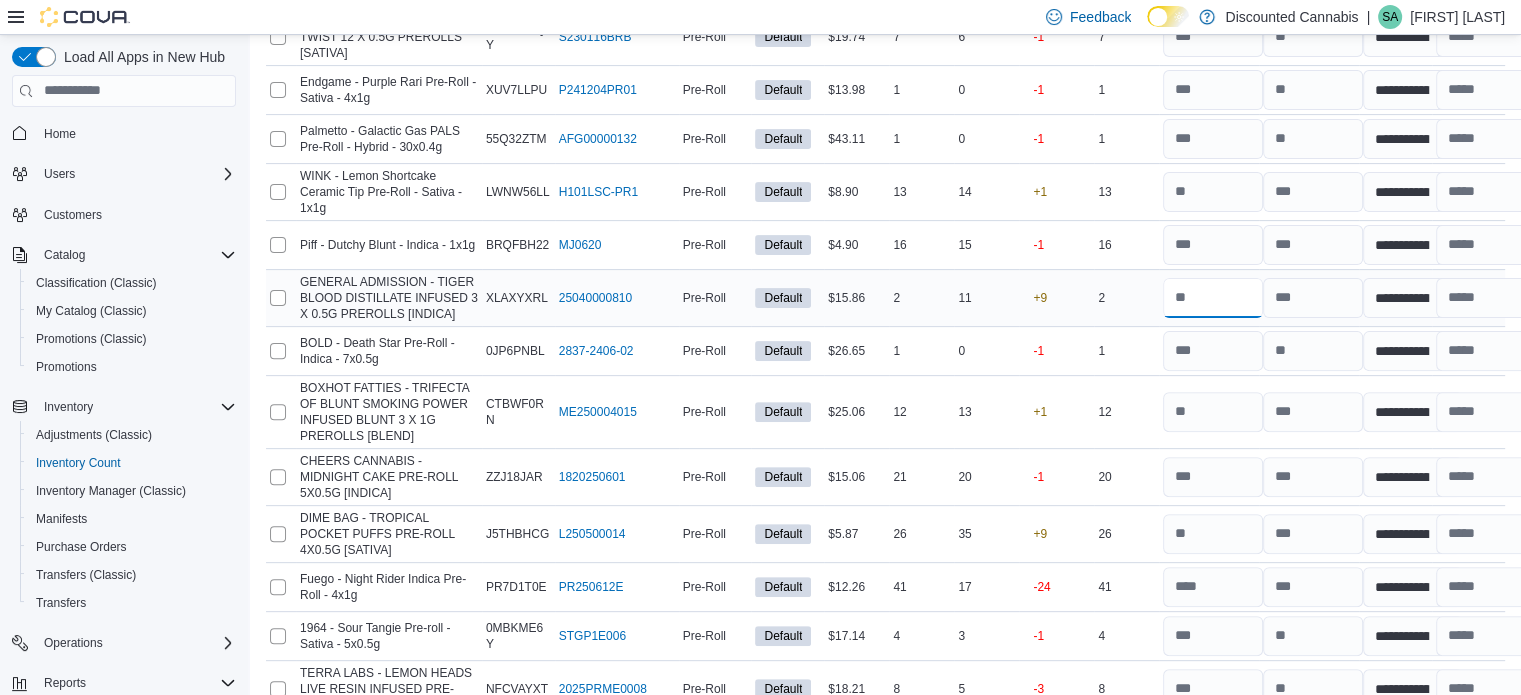 click at bounding box center (1213, 298) 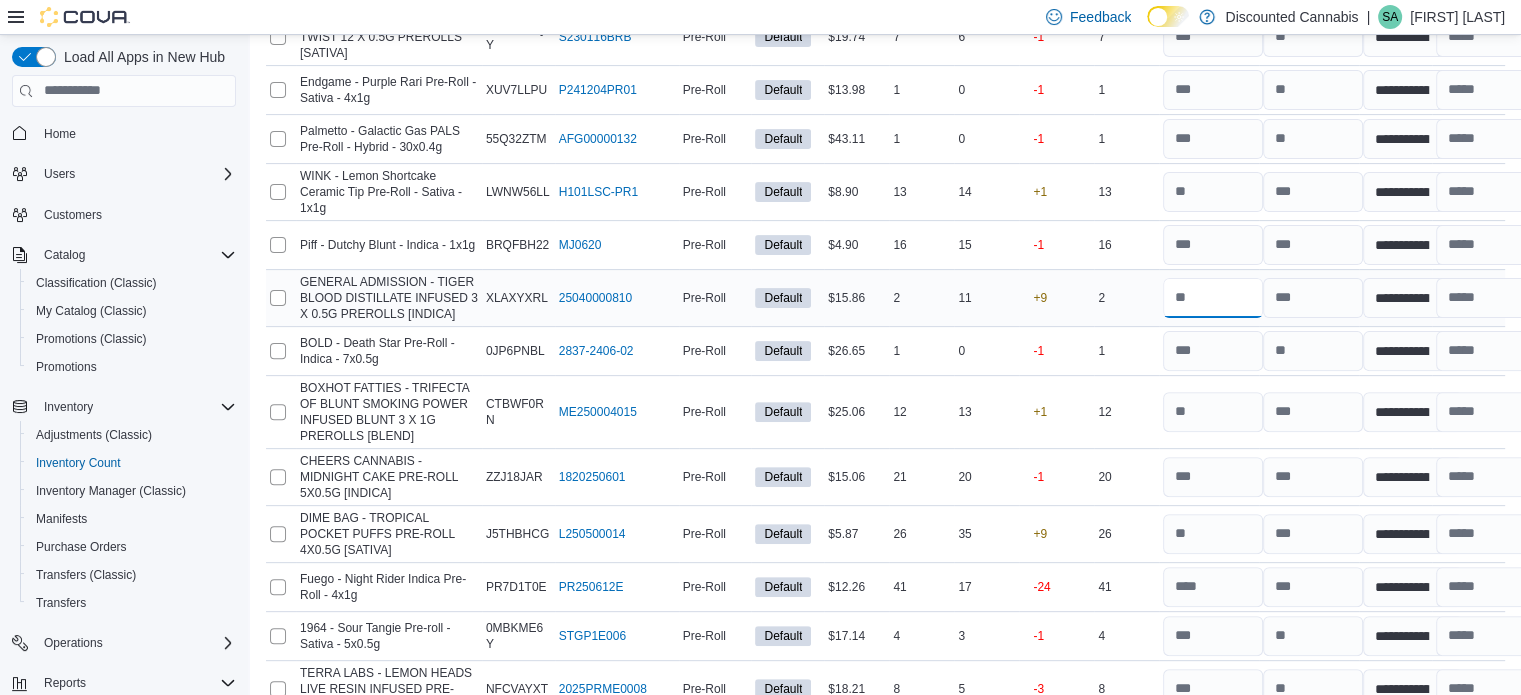 type on "*" 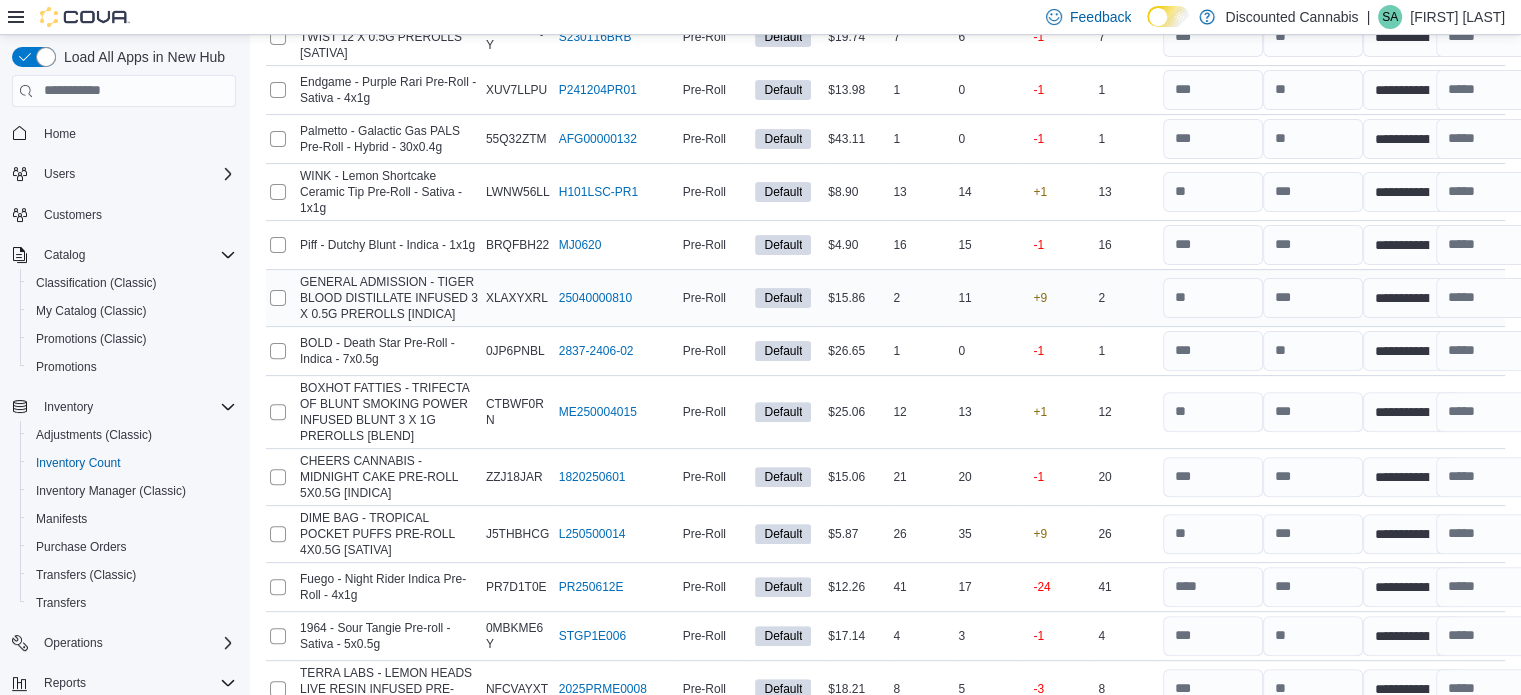 type 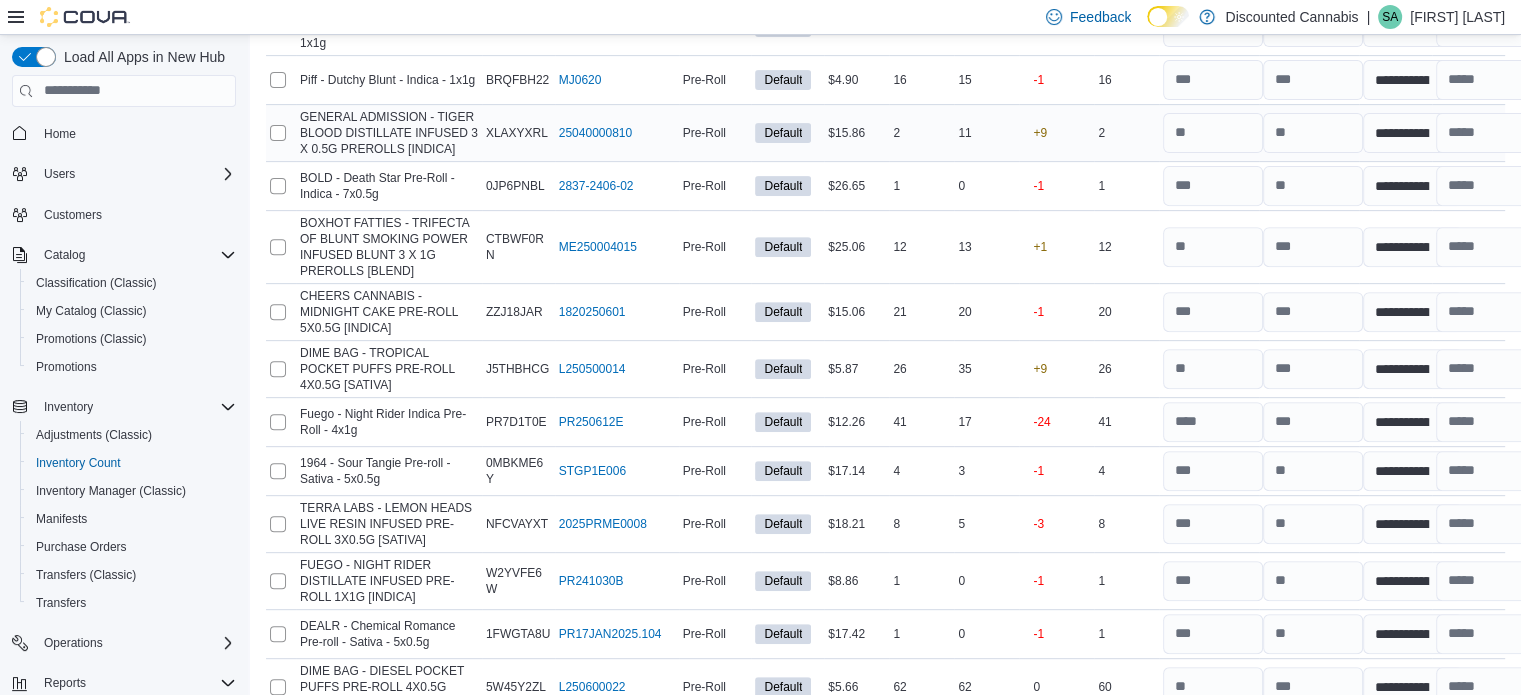 scroll, scrollTop: 800, scrollLeft: 0, axis: vertical 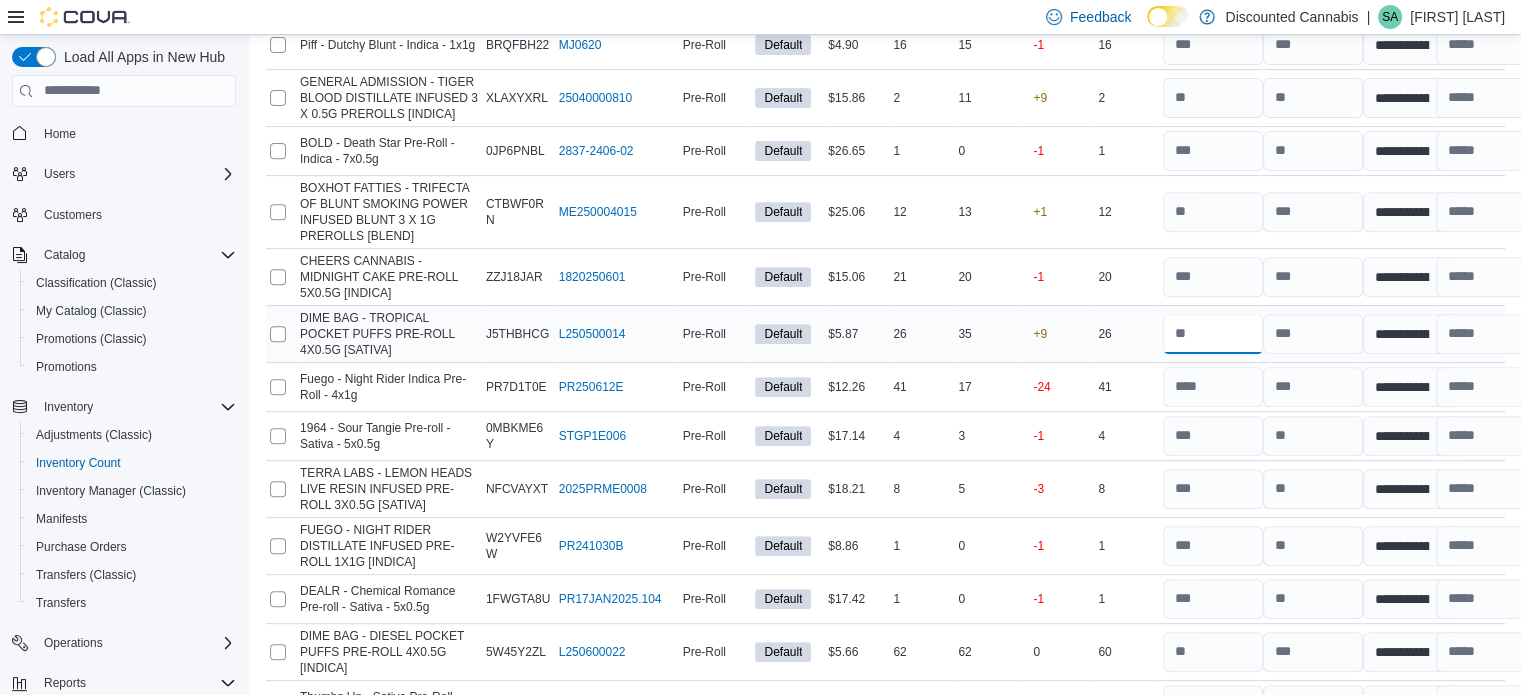 click at bounding box center [1213, 334] 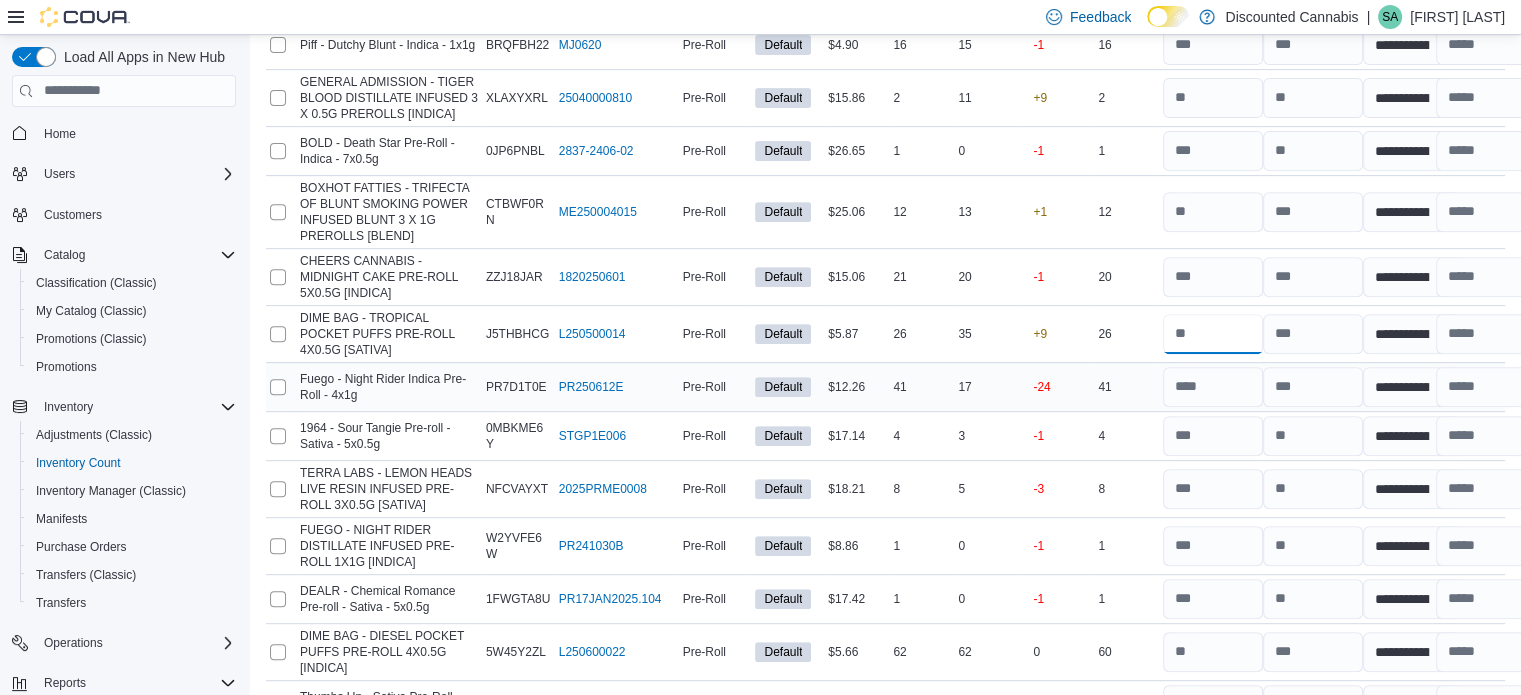 type on "*" 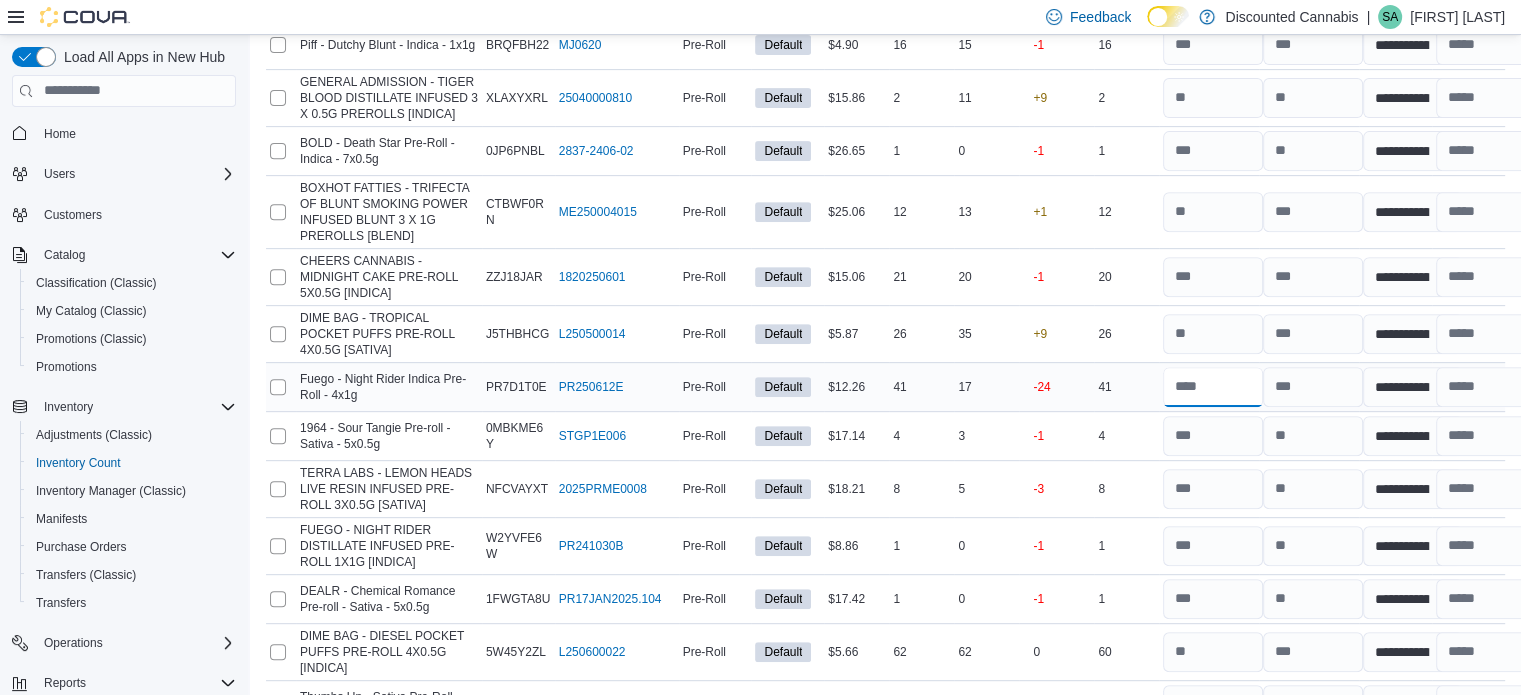 type 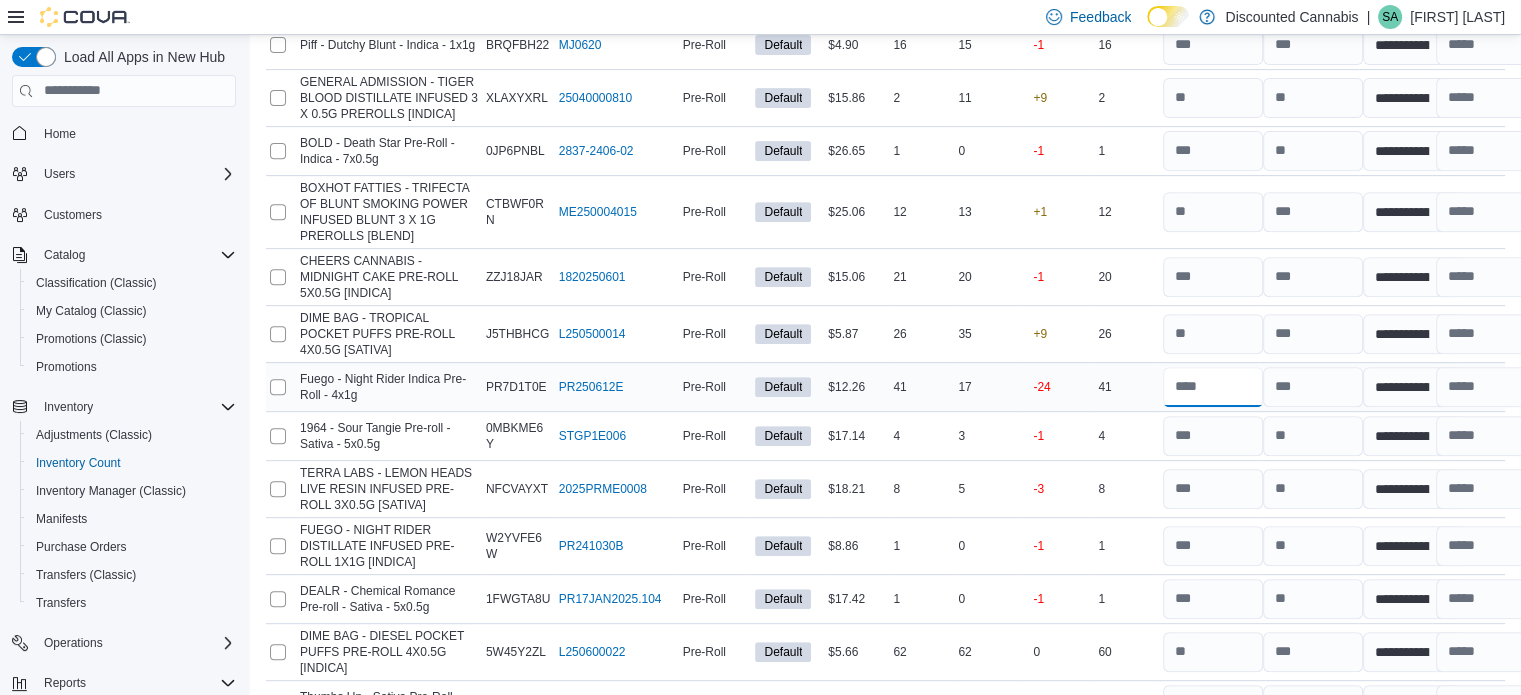 click at bounding box center (1213, 387) 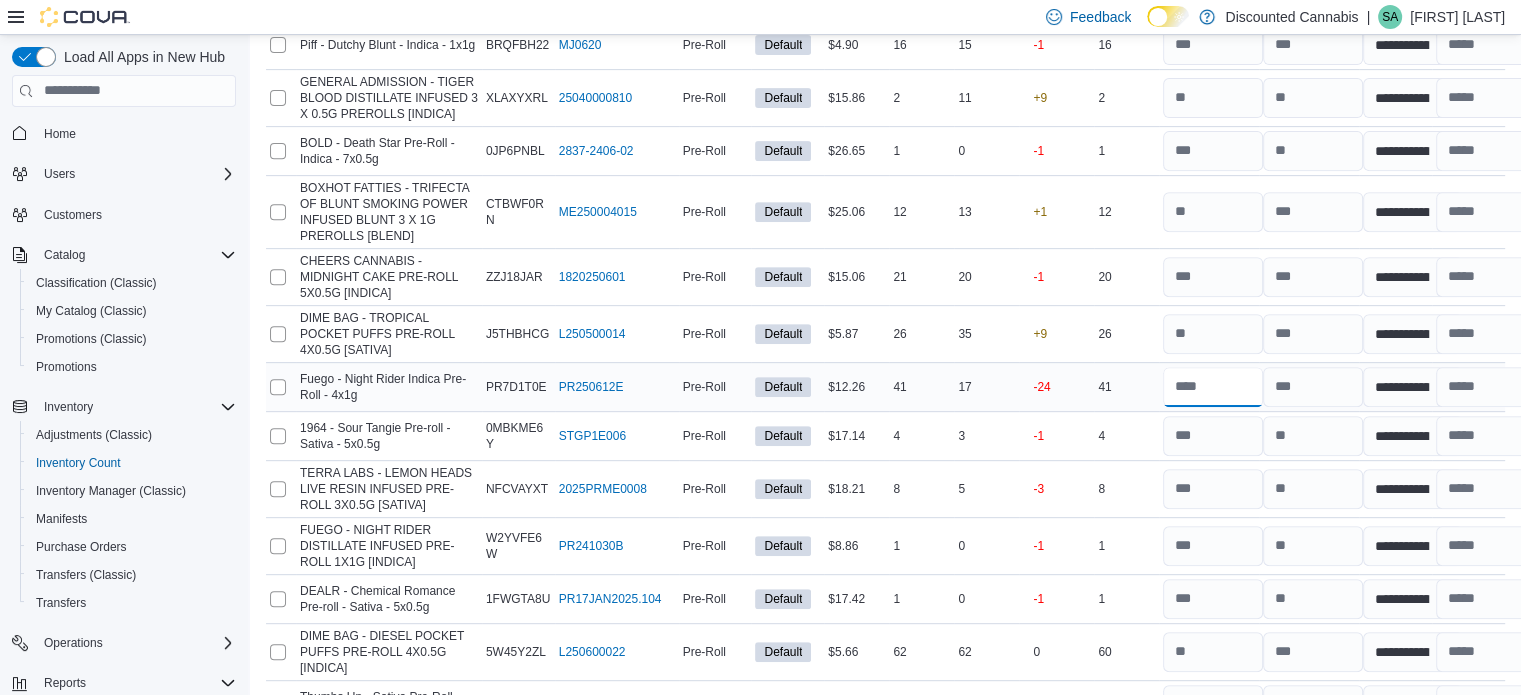 type on "**" 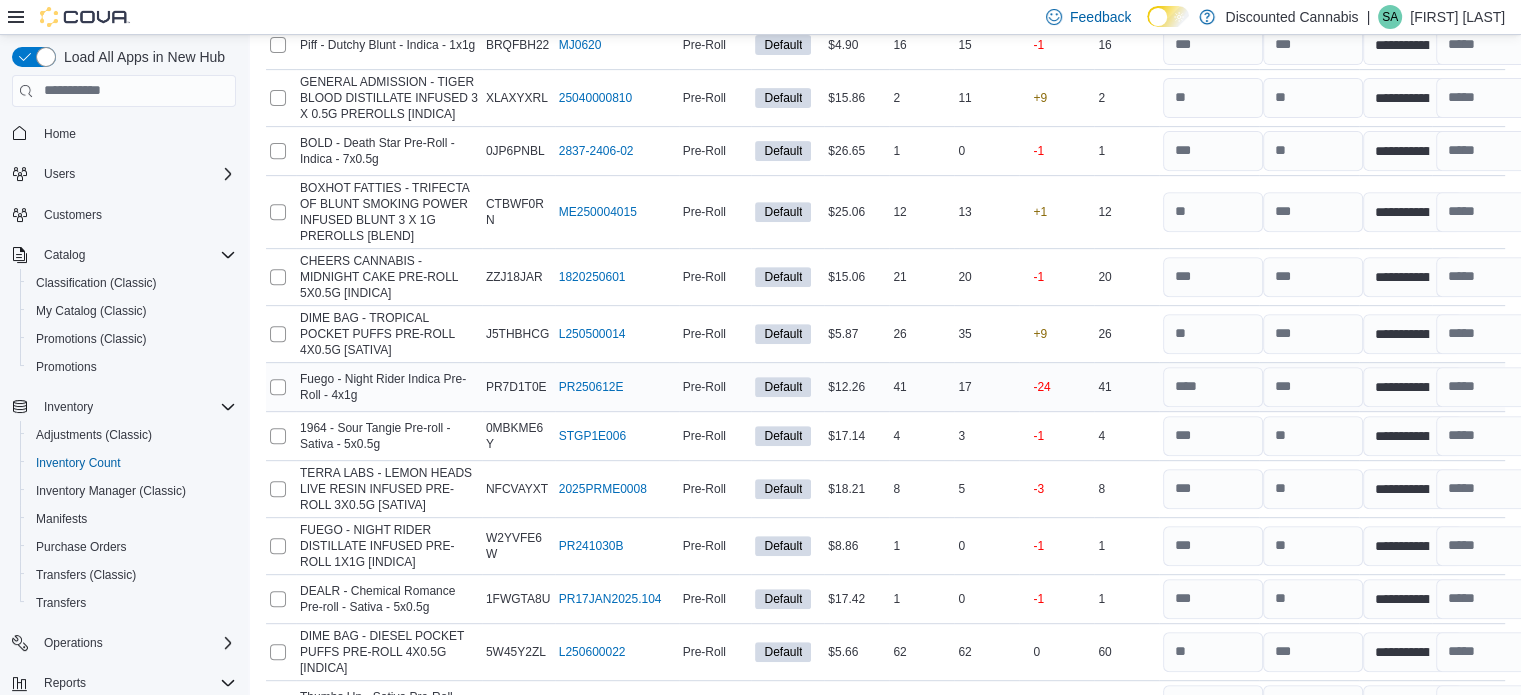 type 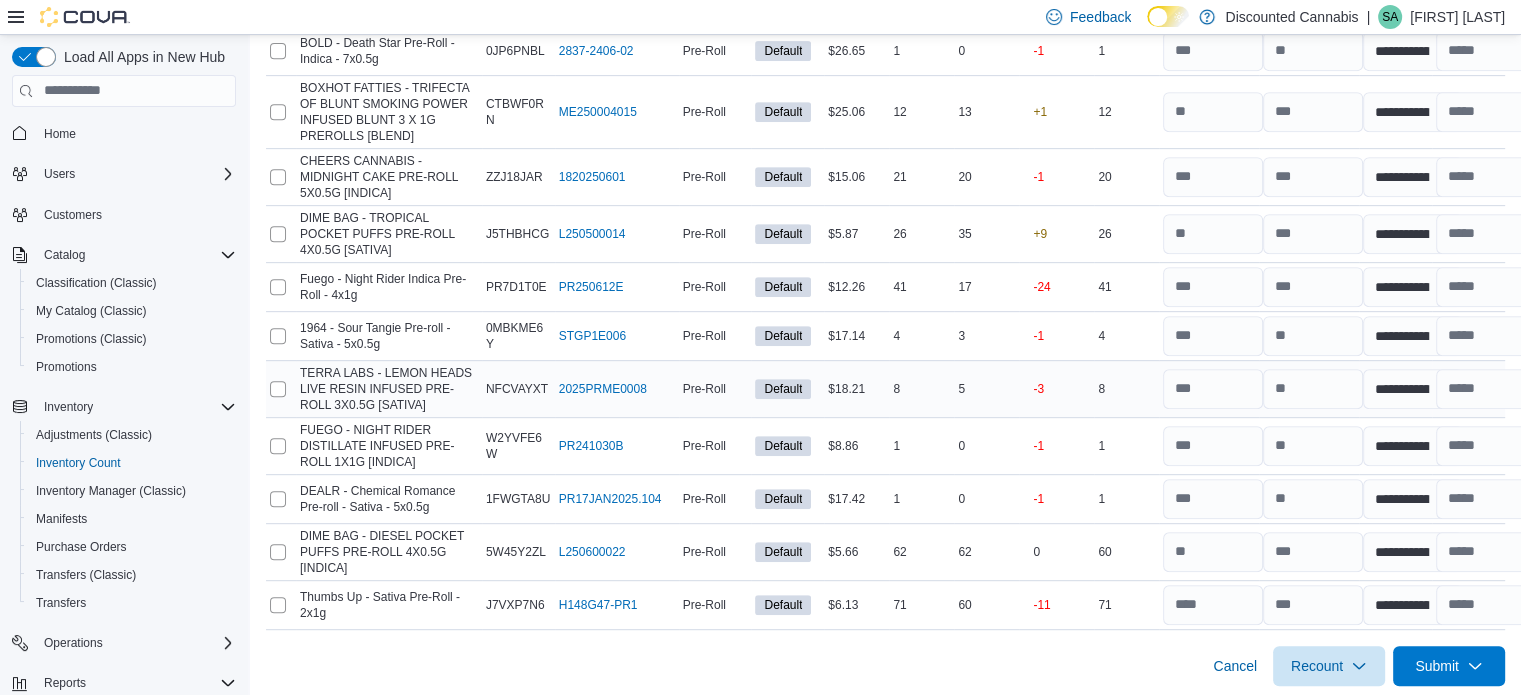 scroll, scrollTop: 902, scrollLeft: 0, axis: vertical 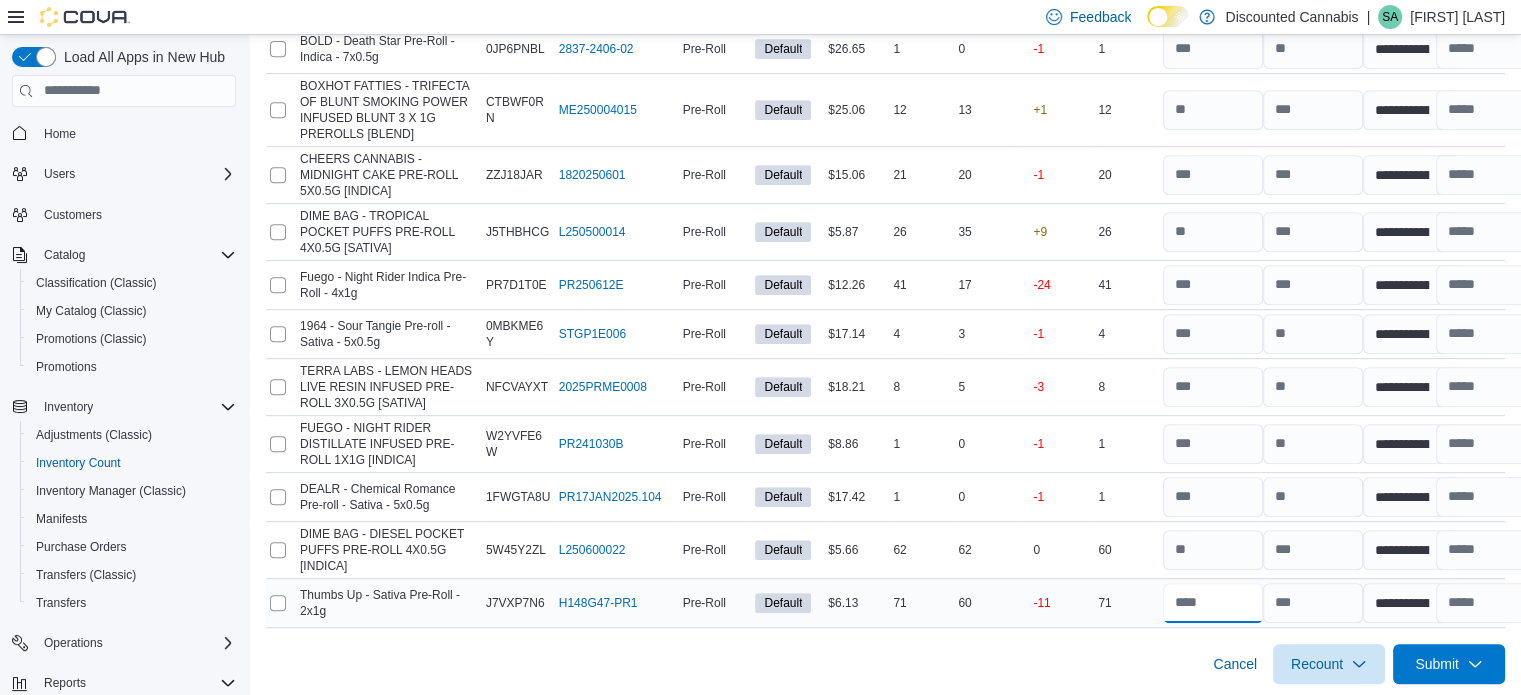 click at bounding box center (1213, 603) 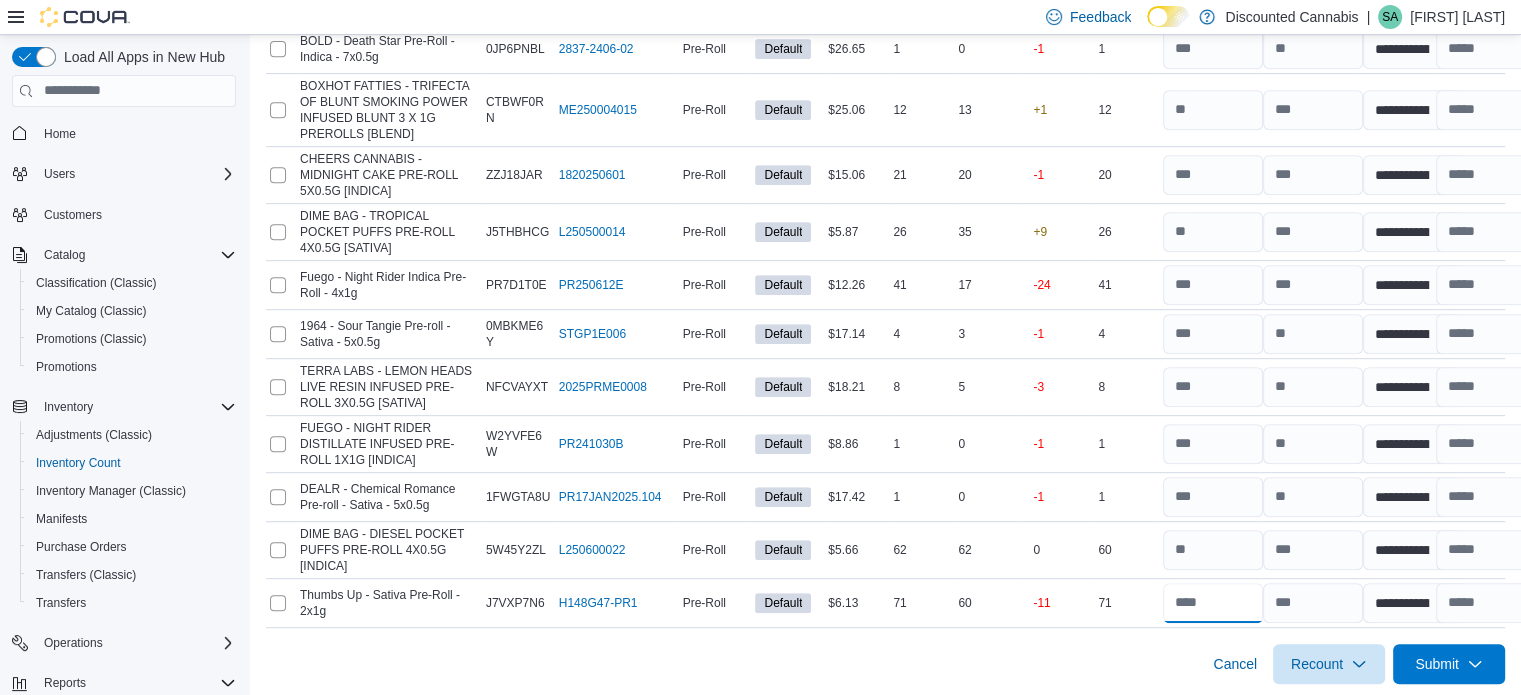 type on "**" 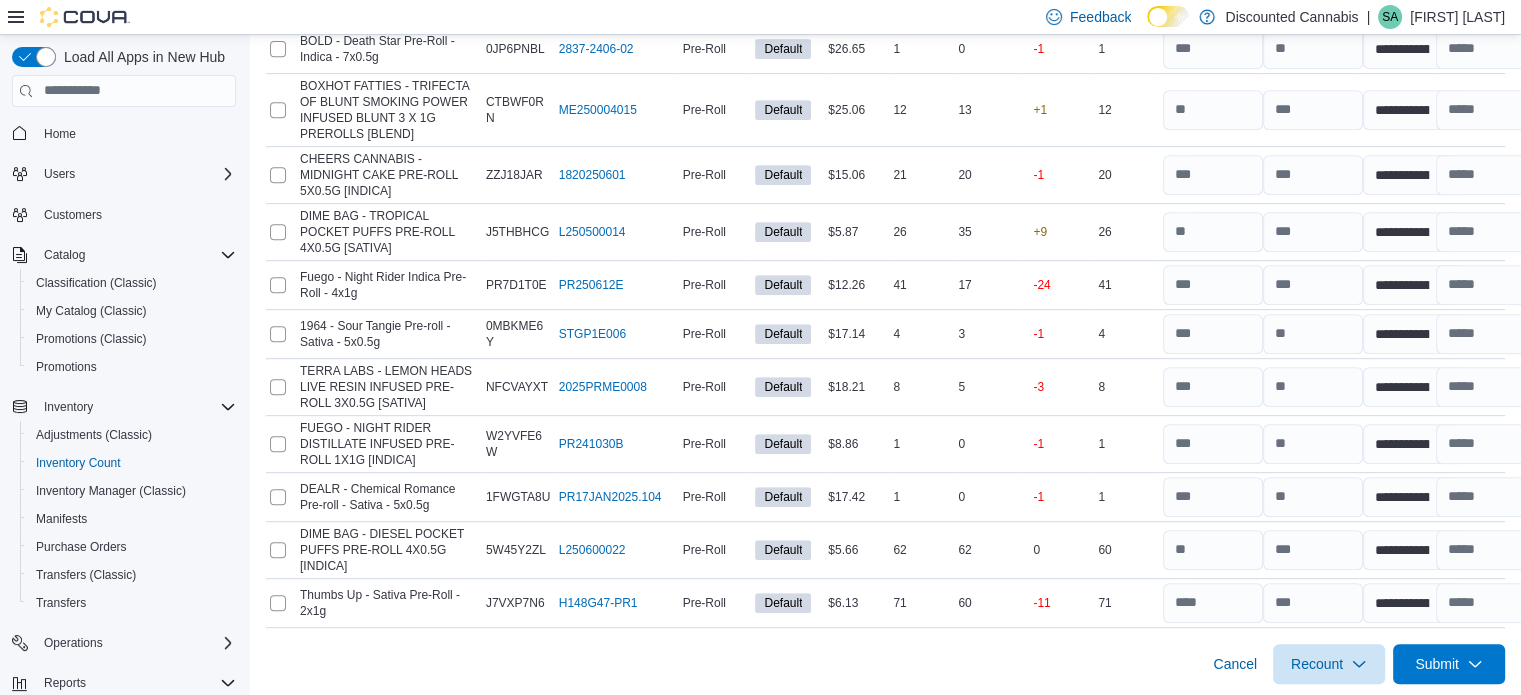 click on "Cancel Recount Submit" at bounding box center (885, 656) 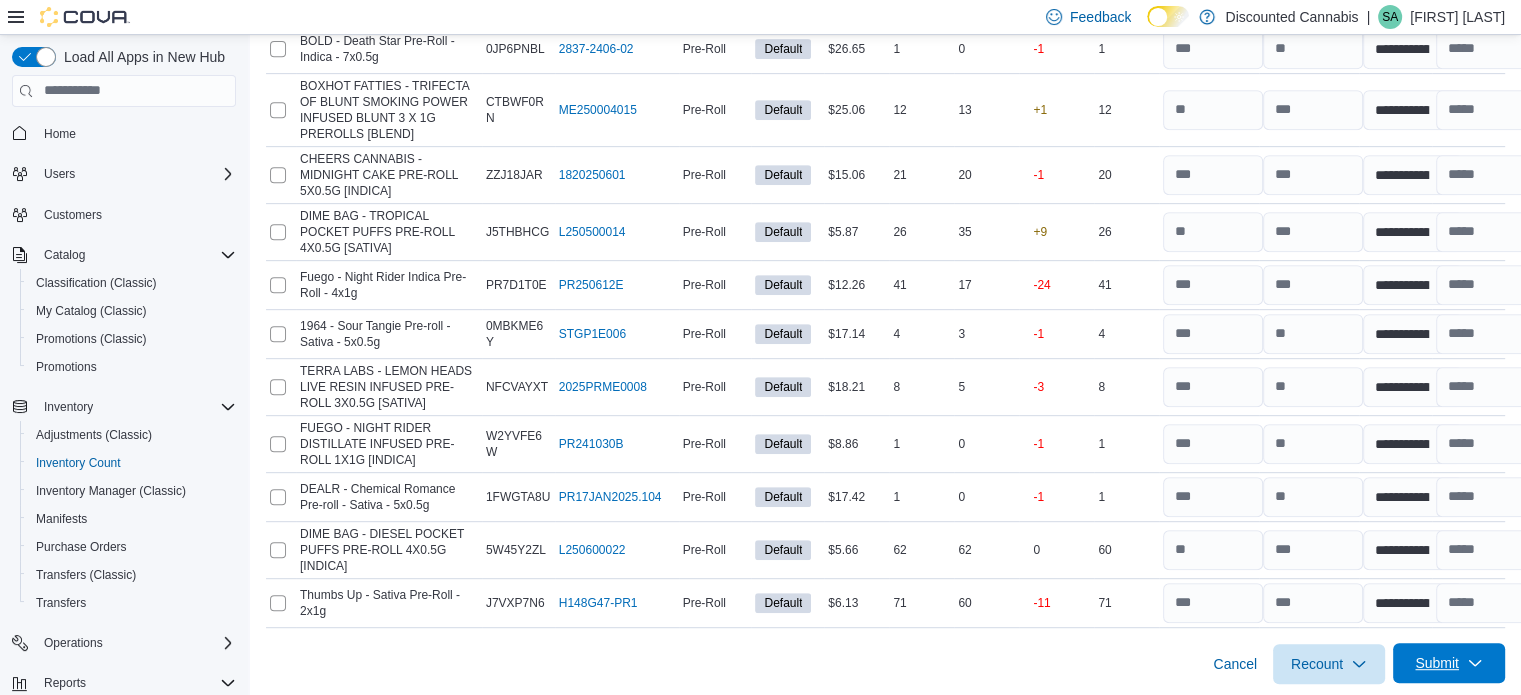 click on "Submit" at bounding box center (1449, 663) 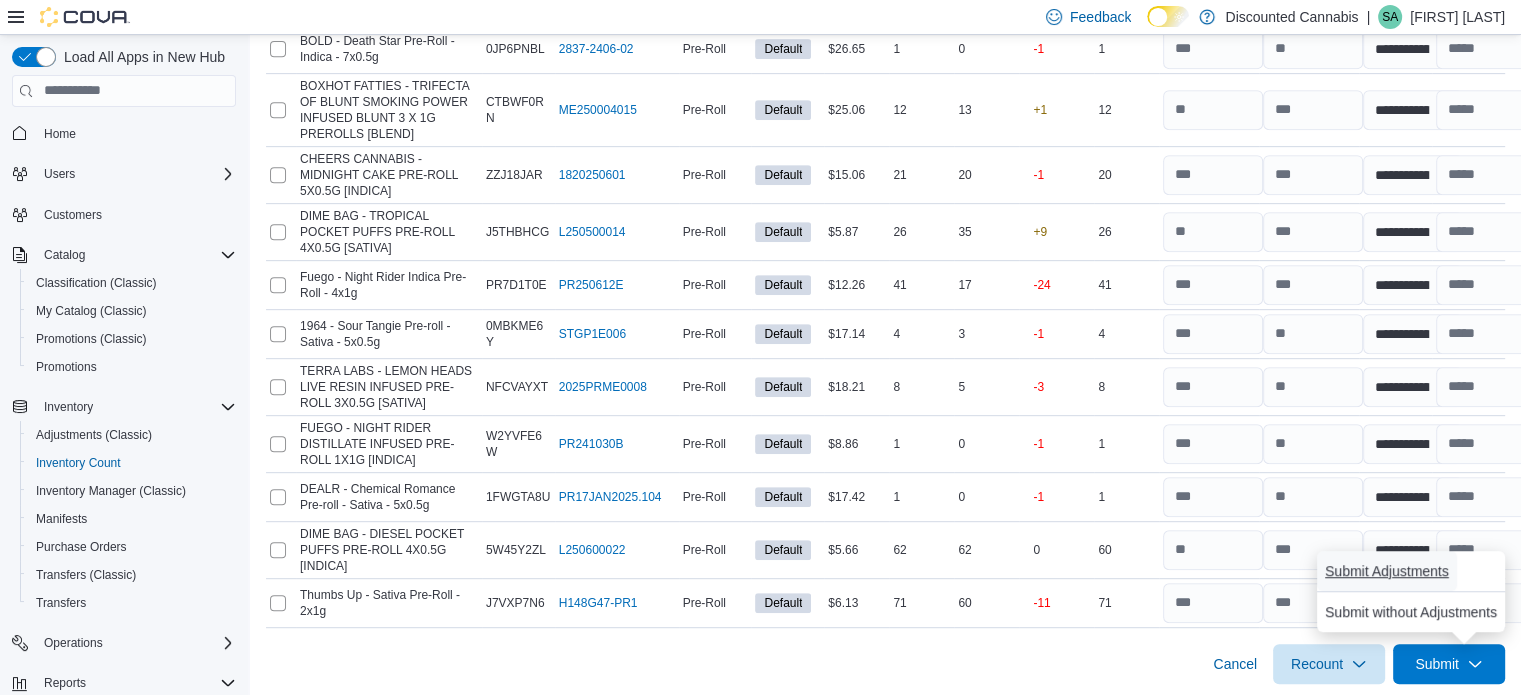 click on "Submit Adjustments" at bounding box center (1387, 571) 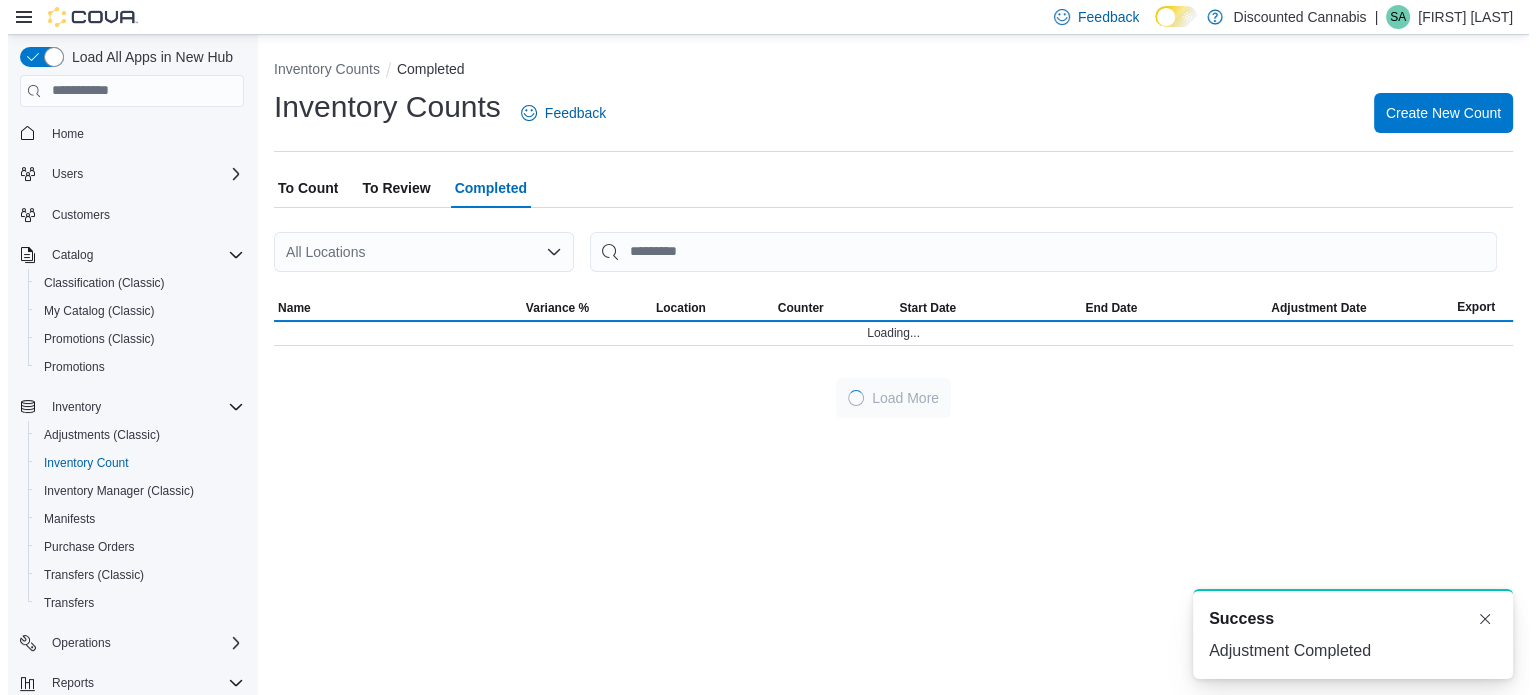 scroll, scrollTop: 0, scrollLeft: 0, axis: both 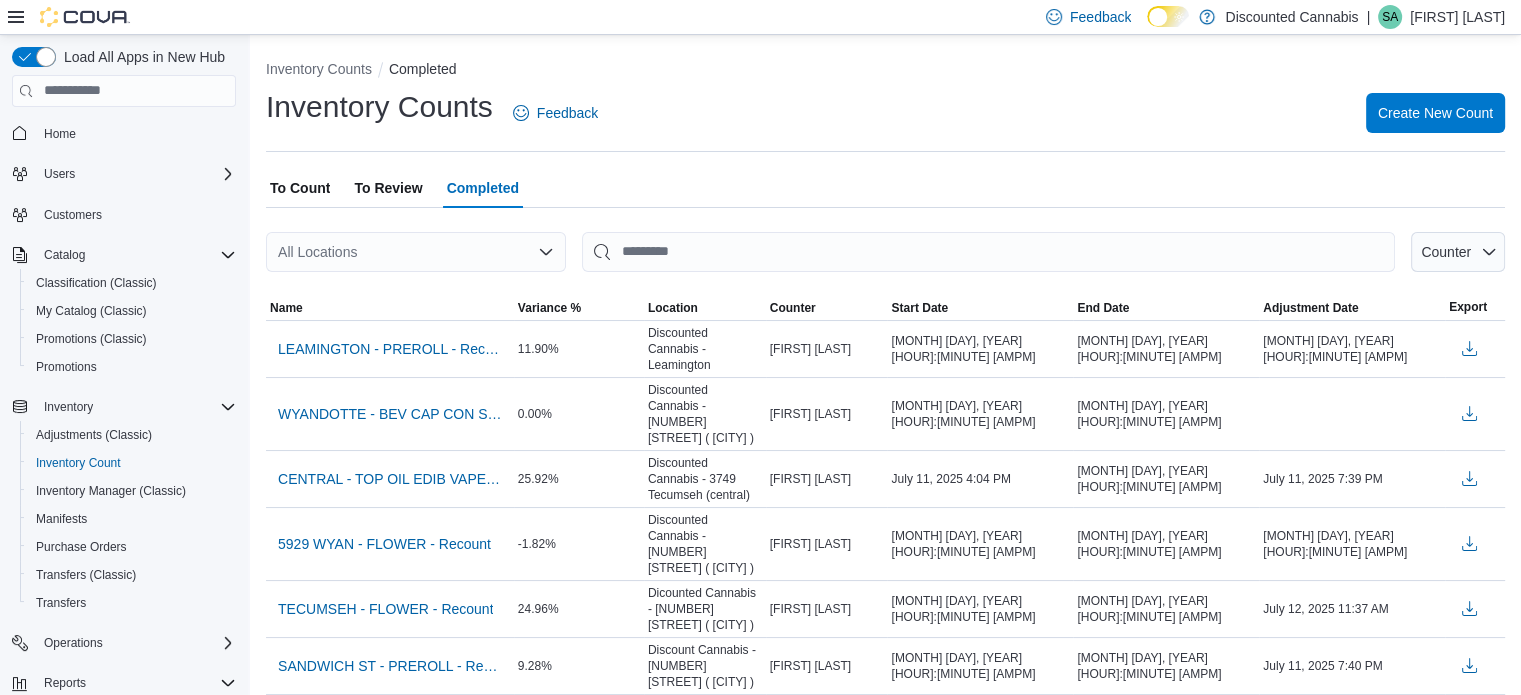 click on "To Review" at bounding box center (388, 188) 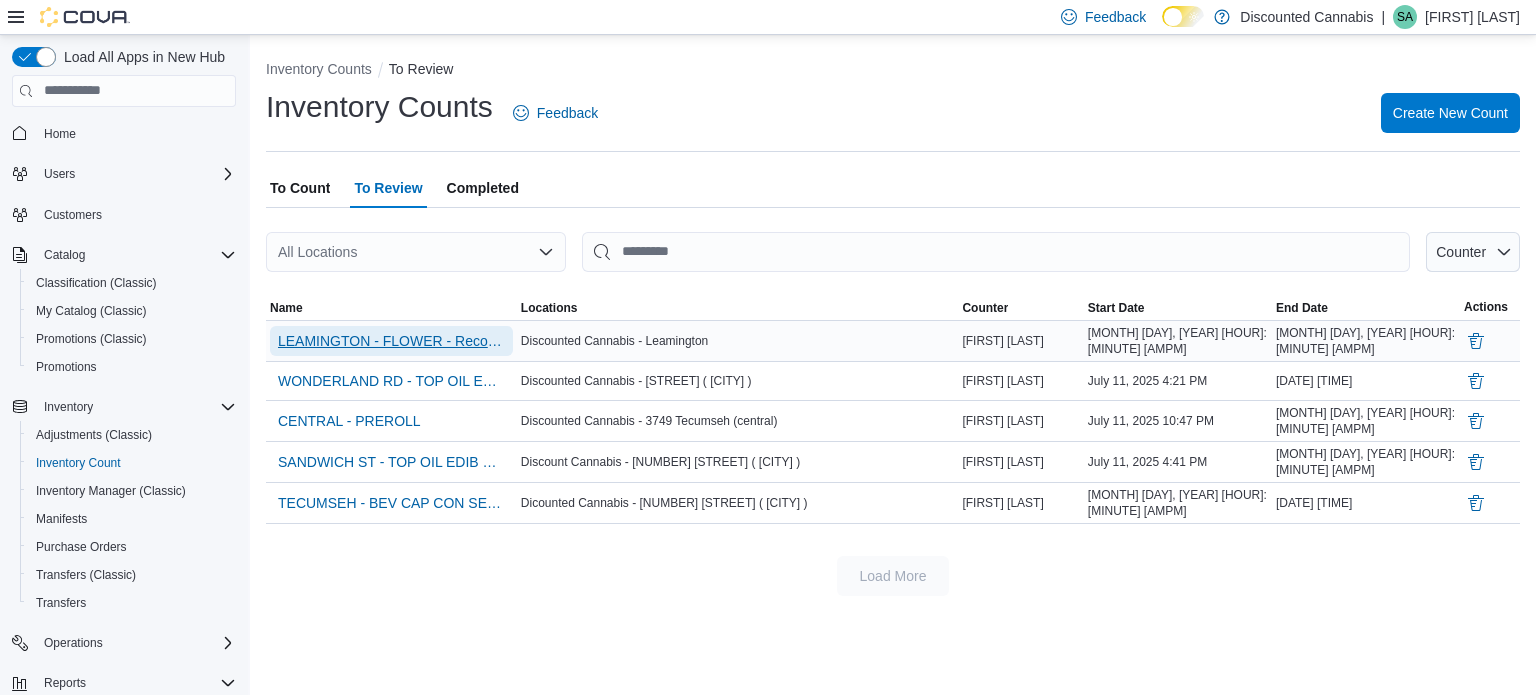 click on "LEAMINGTON - FLOWER - Recount" at bounding box center (391, 341) 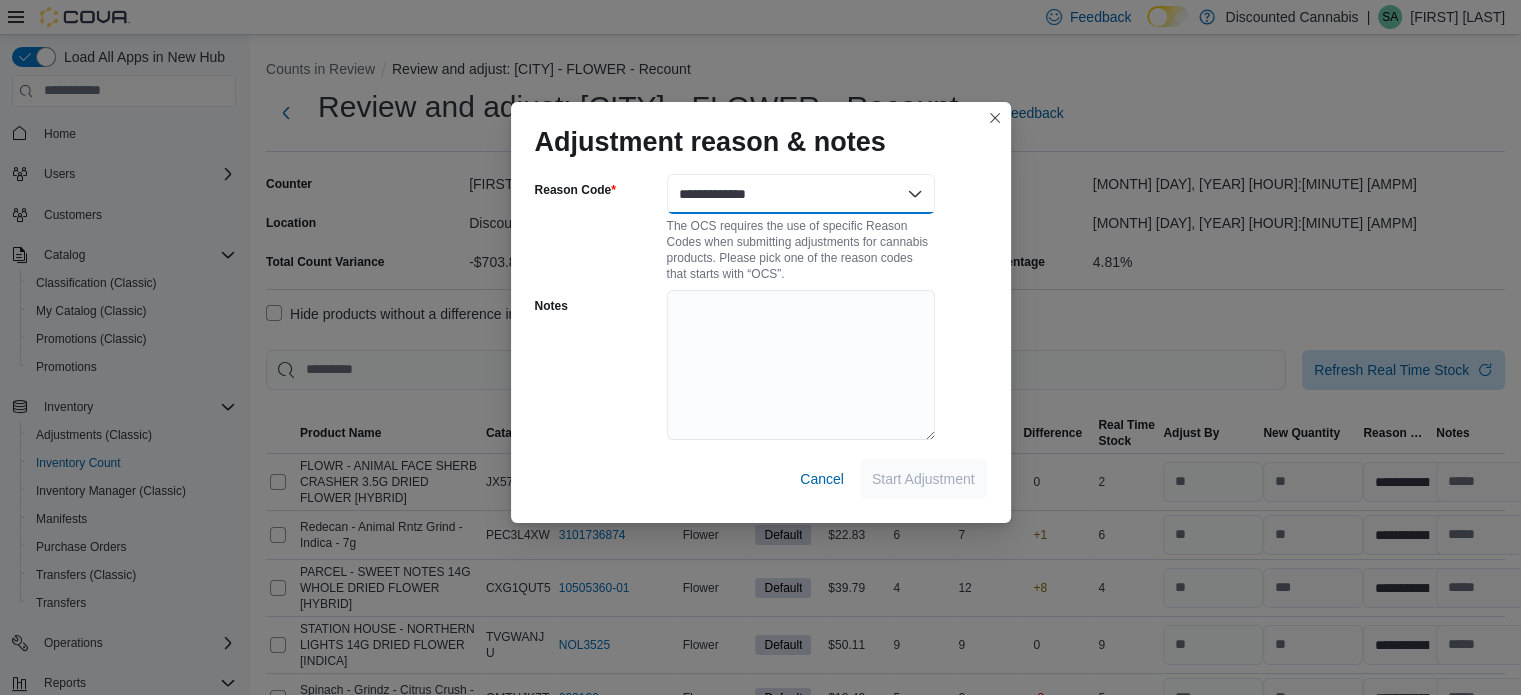 click on "**********" at bounding box center (801, 194) 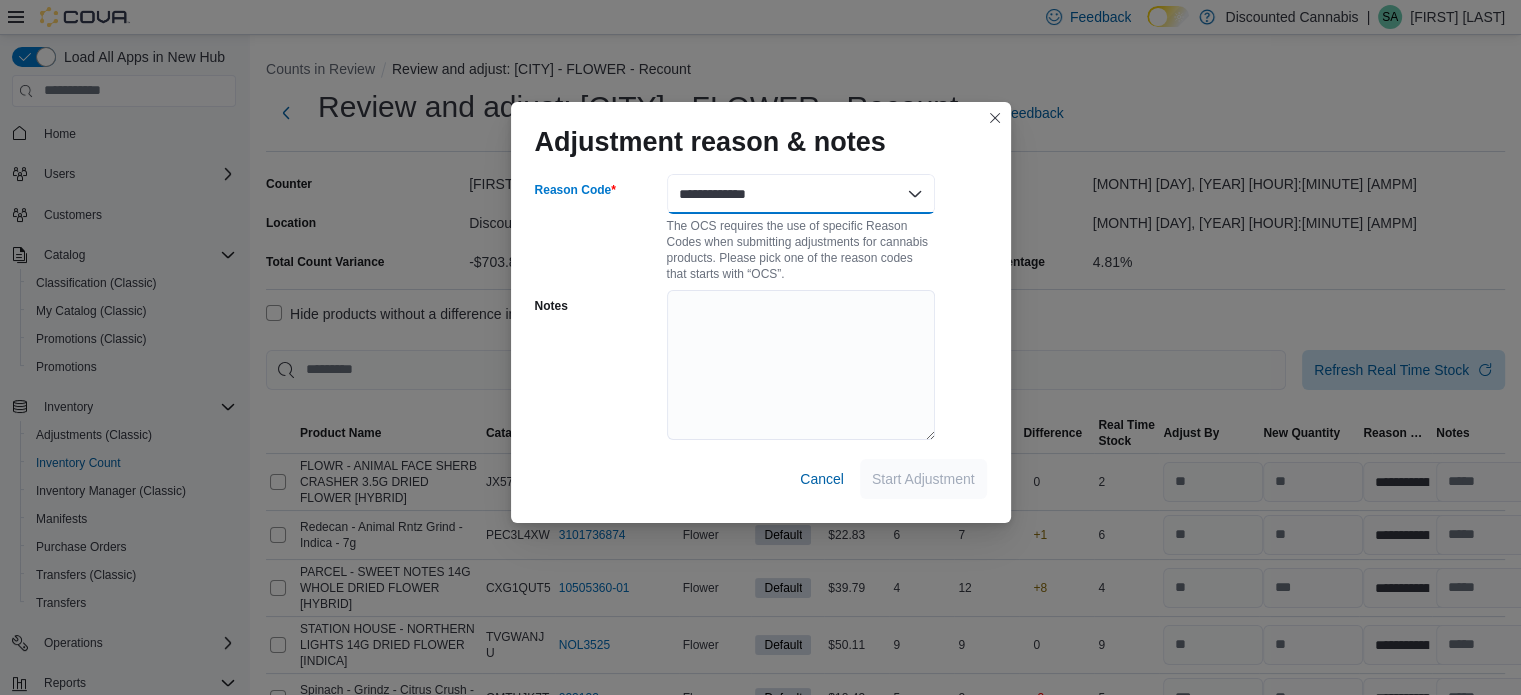 select on "**********" 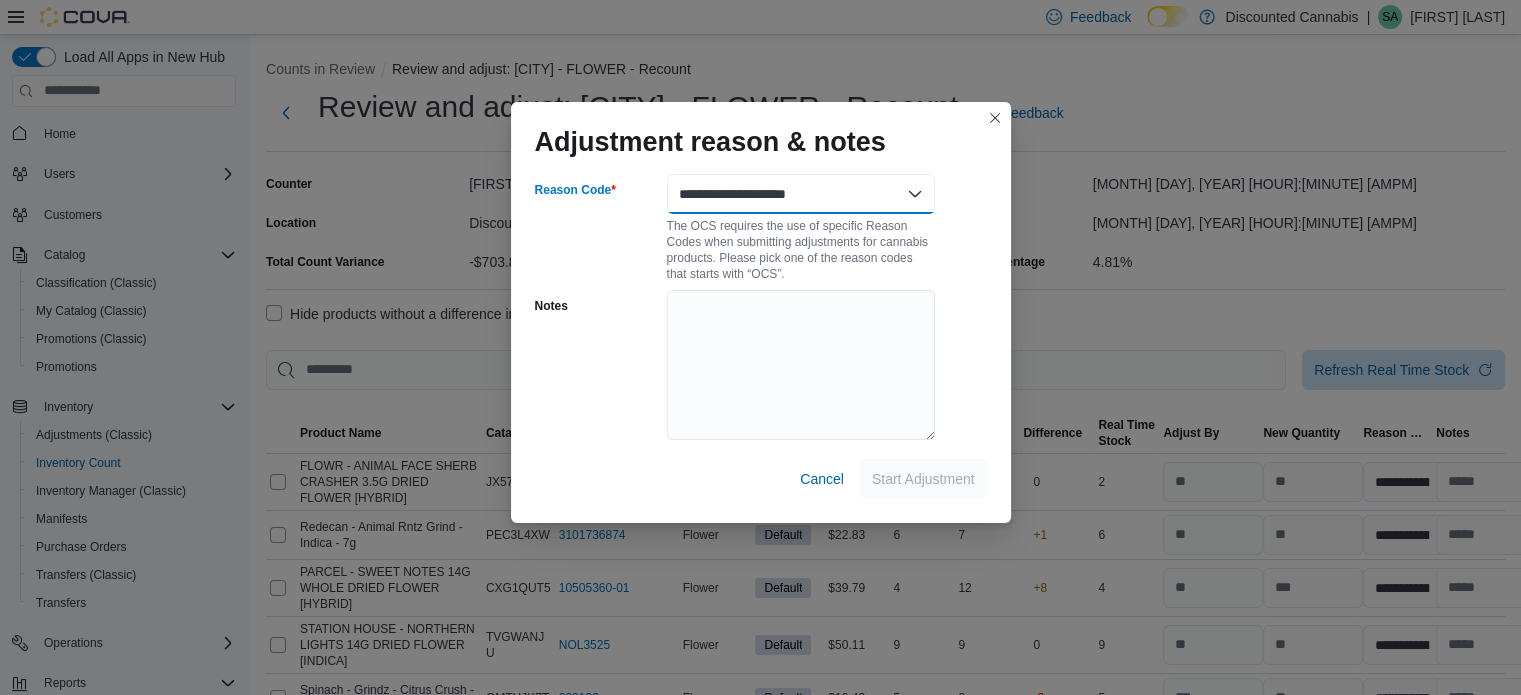 click on "**********" at bounding box center (801, 194) 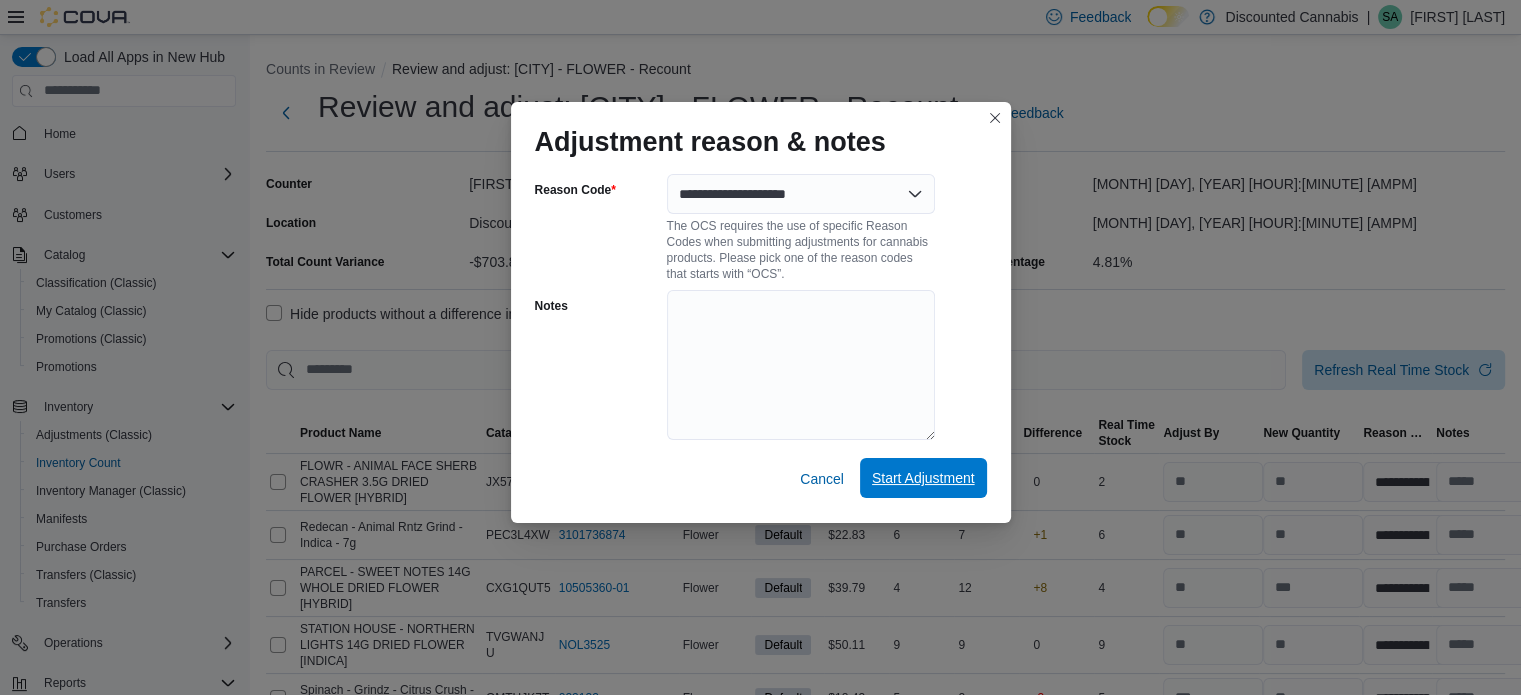 click on "Start Adjustment" at bounding box center (923, 478) 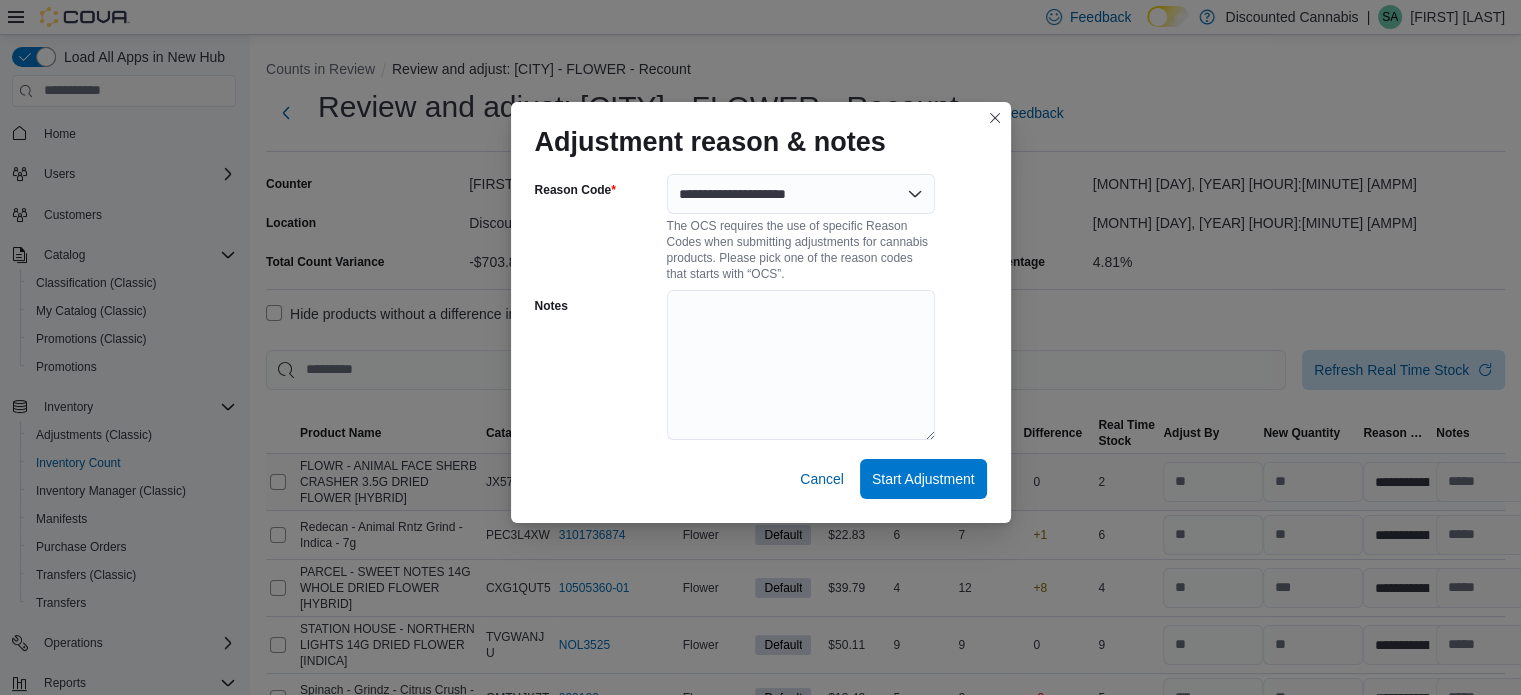 select on "**********" 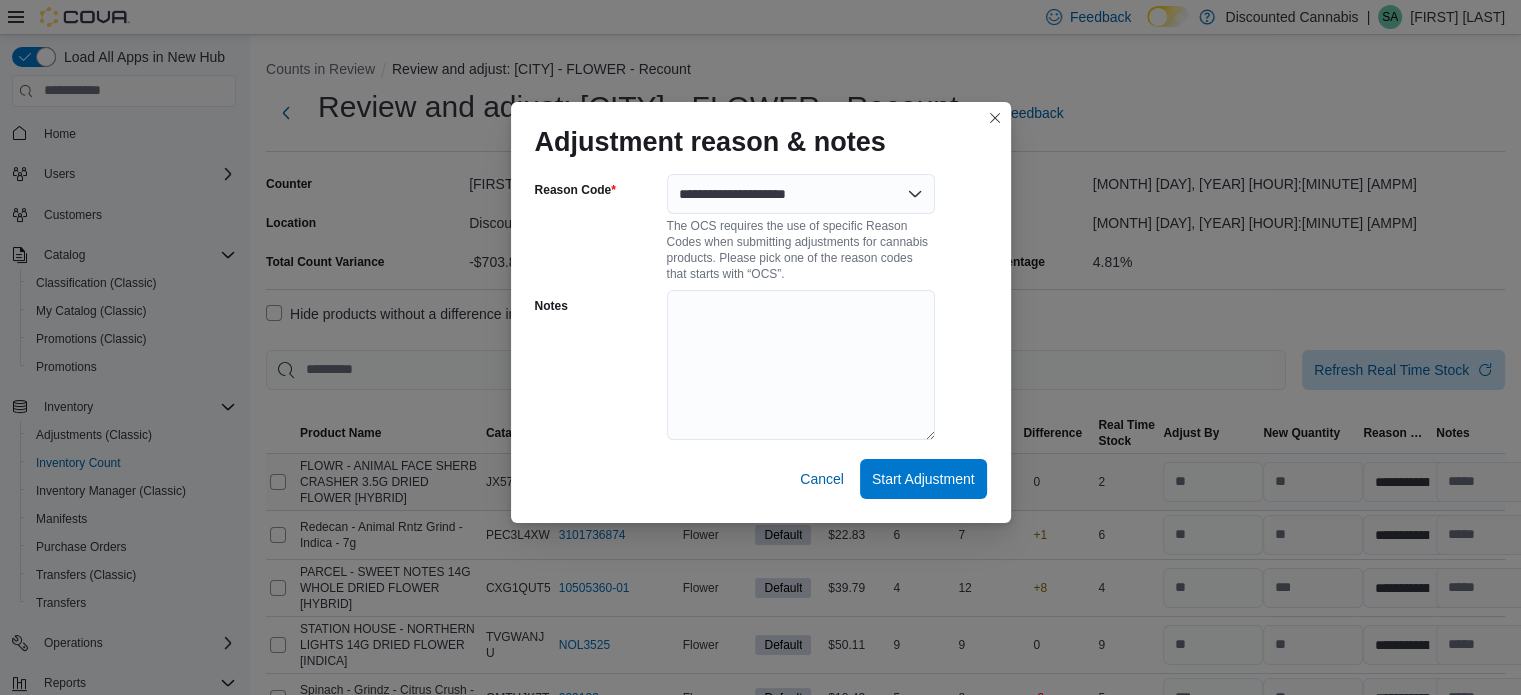 select on "**********" 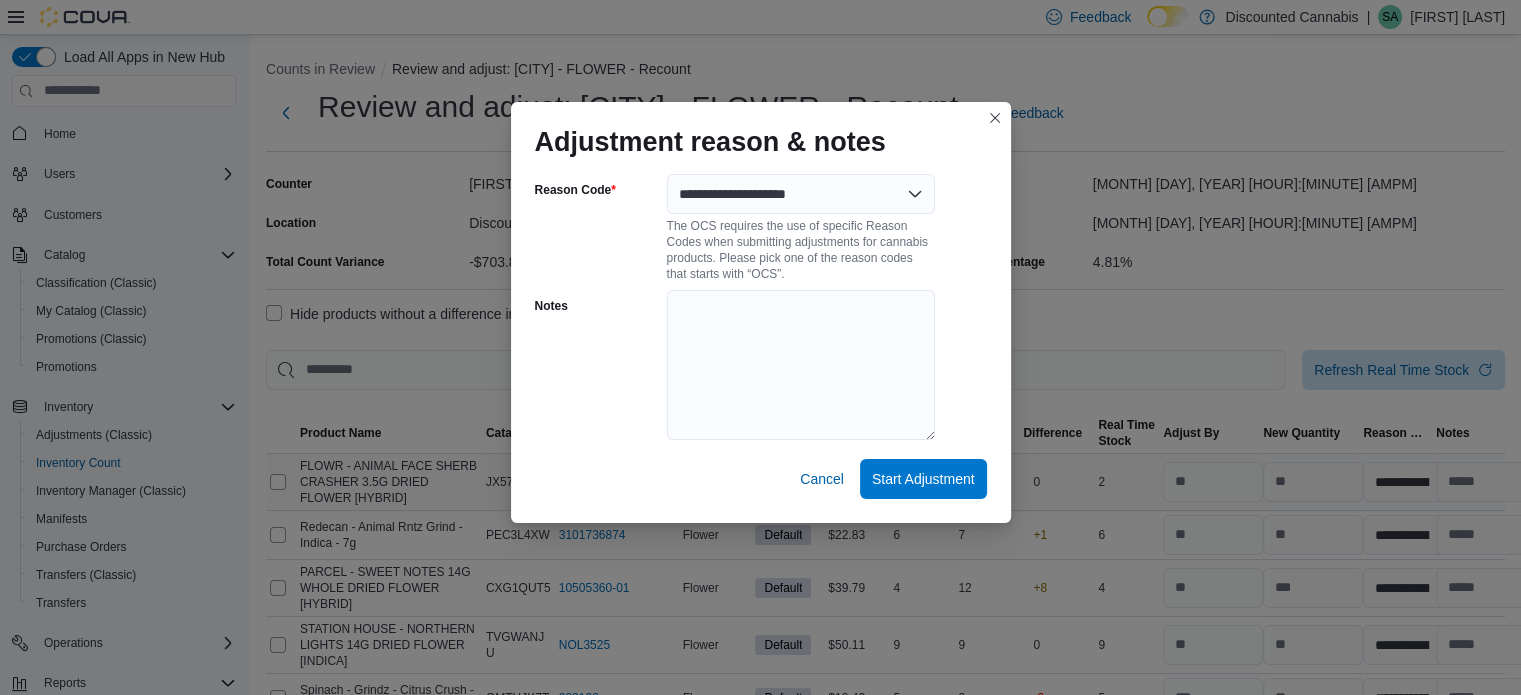 select on "**********" 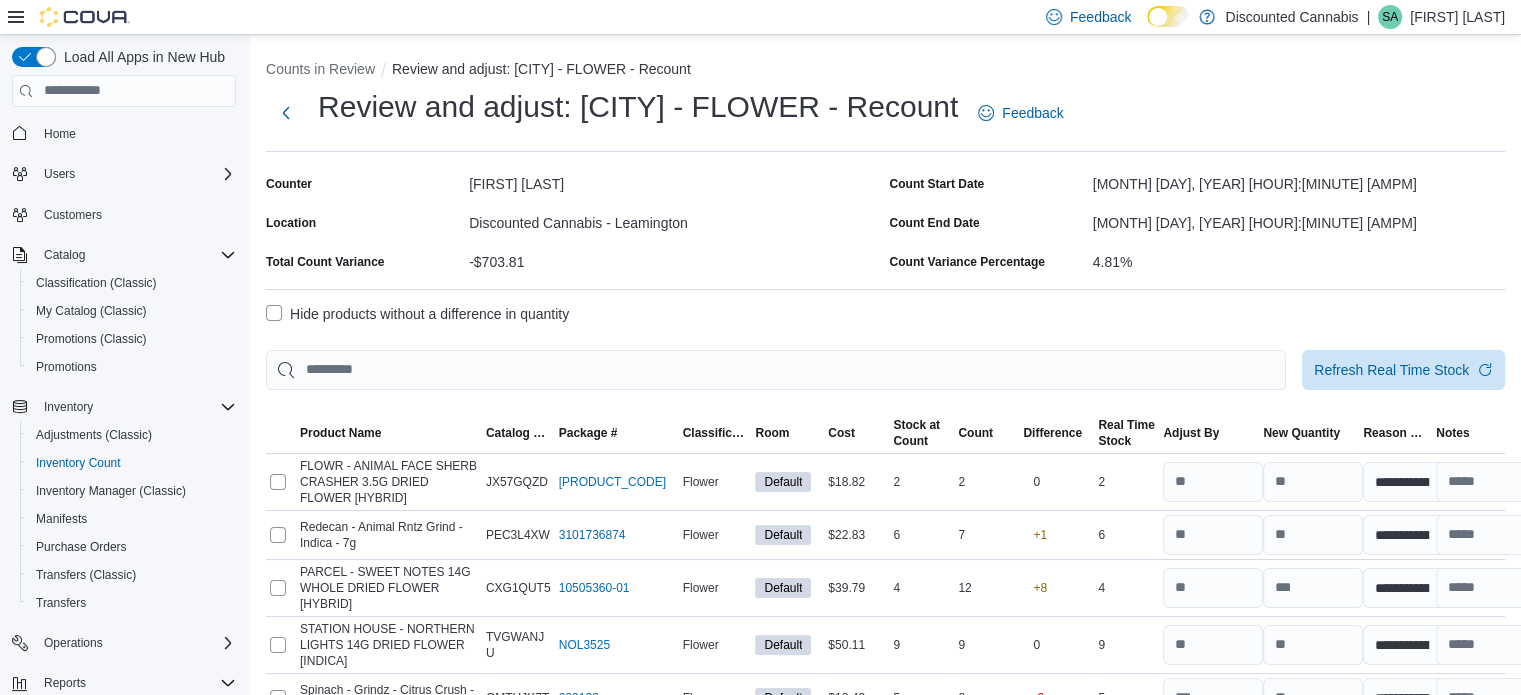 click on "Hide products without a difference in quantity" at bounding box center (417, 314) 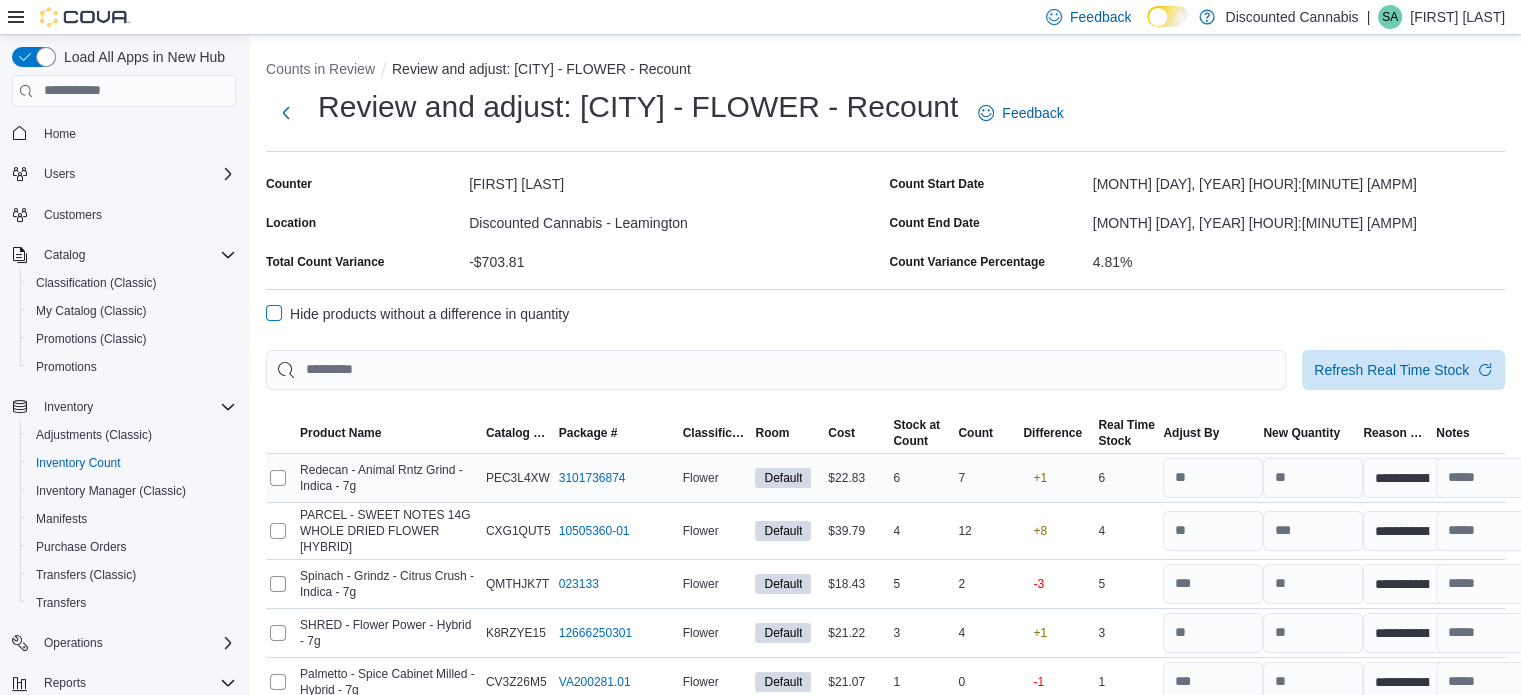 scroll, scrollTop: 200, scrollLeft: 0, axis: vertical 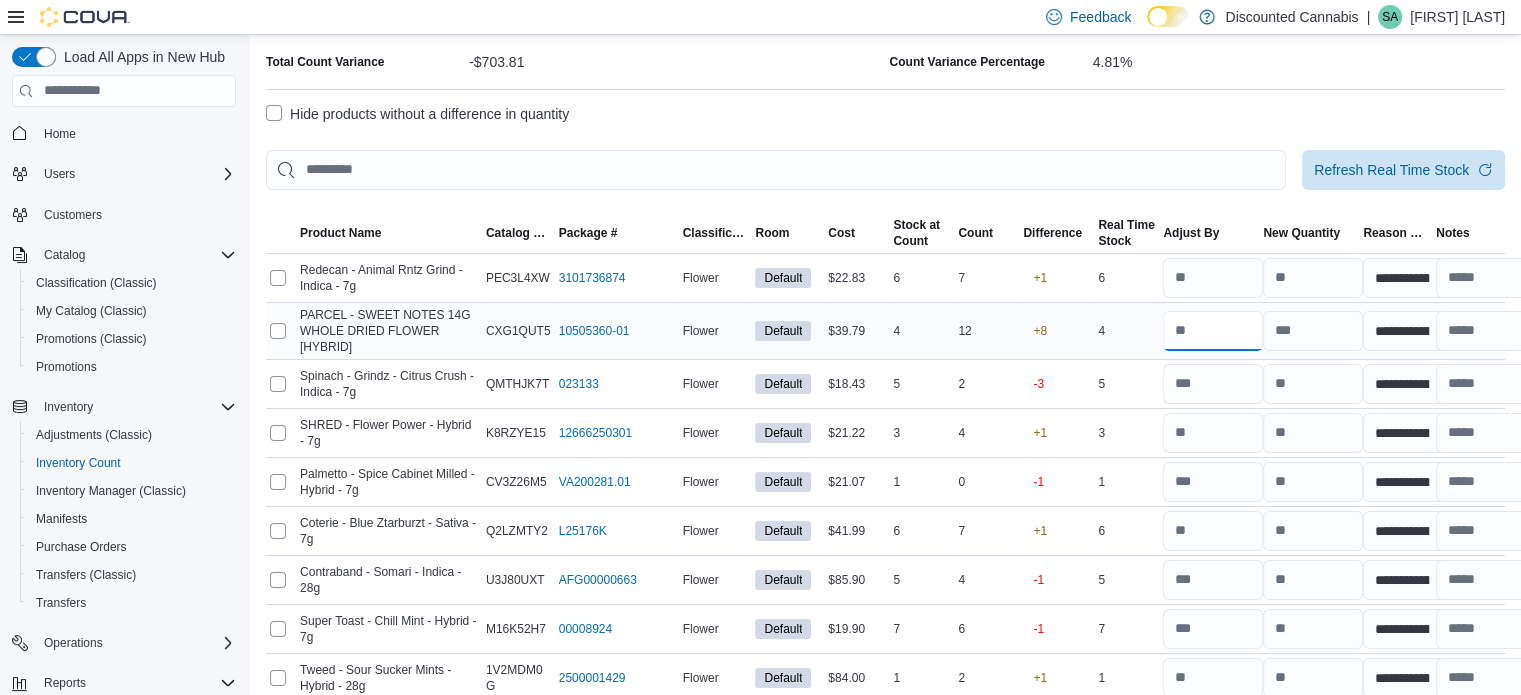click at bounding box center [1213, 331] 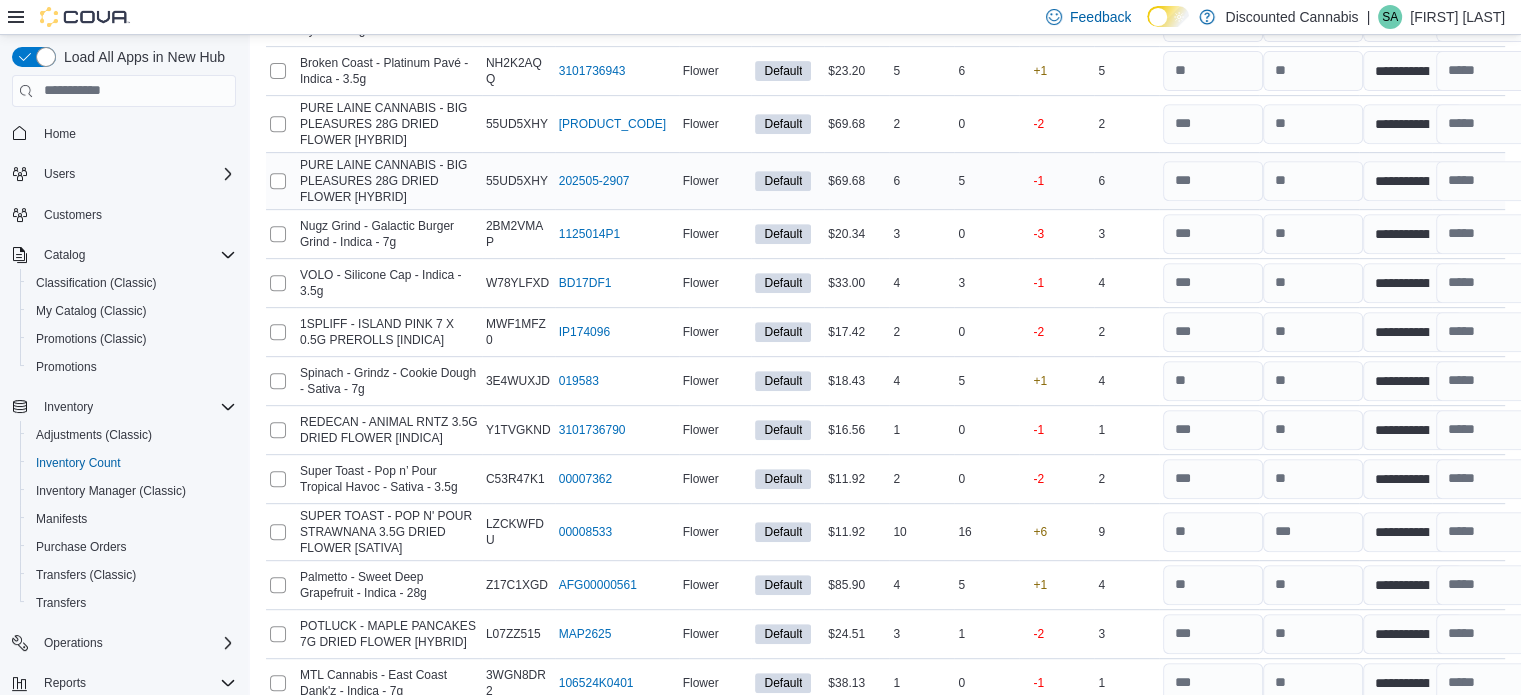 scroll, scrollTop: 900, scrollLeft: 0, axis: vertical 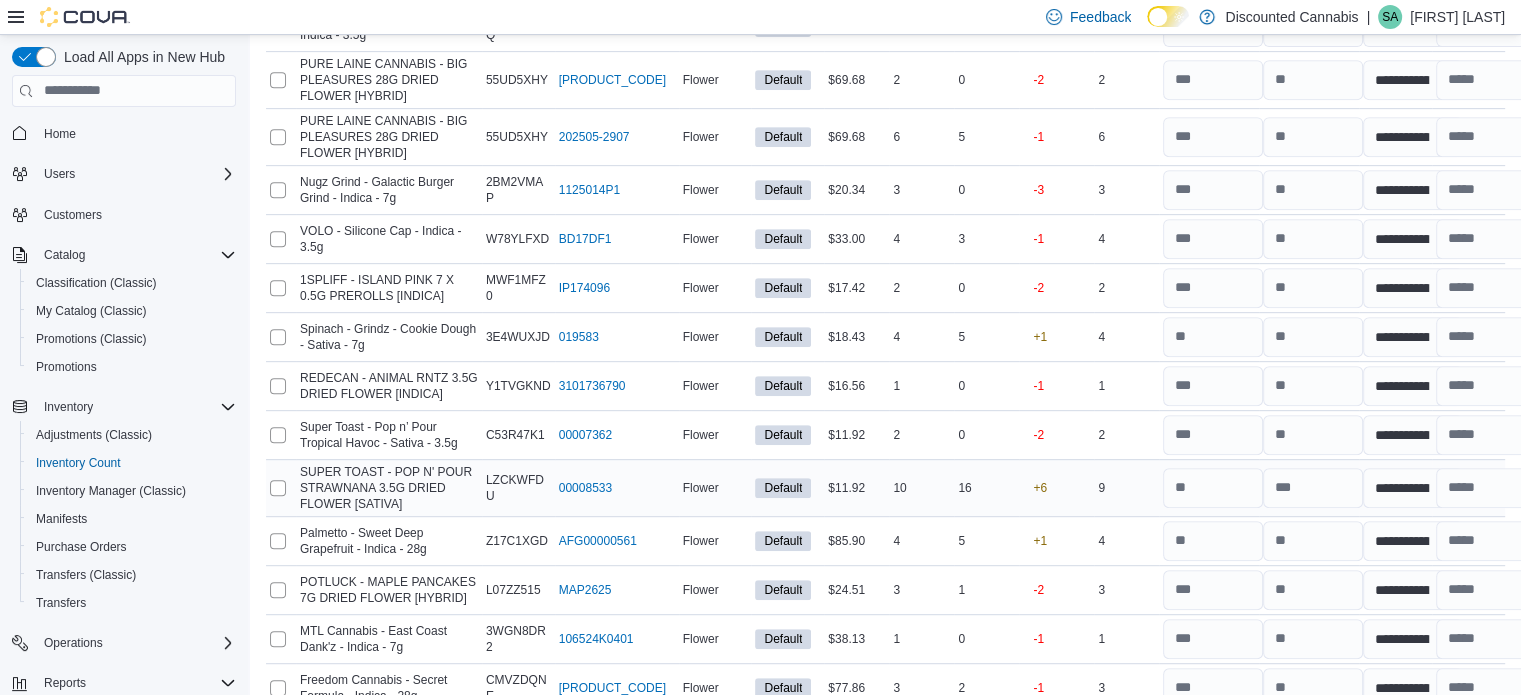 type on "*" 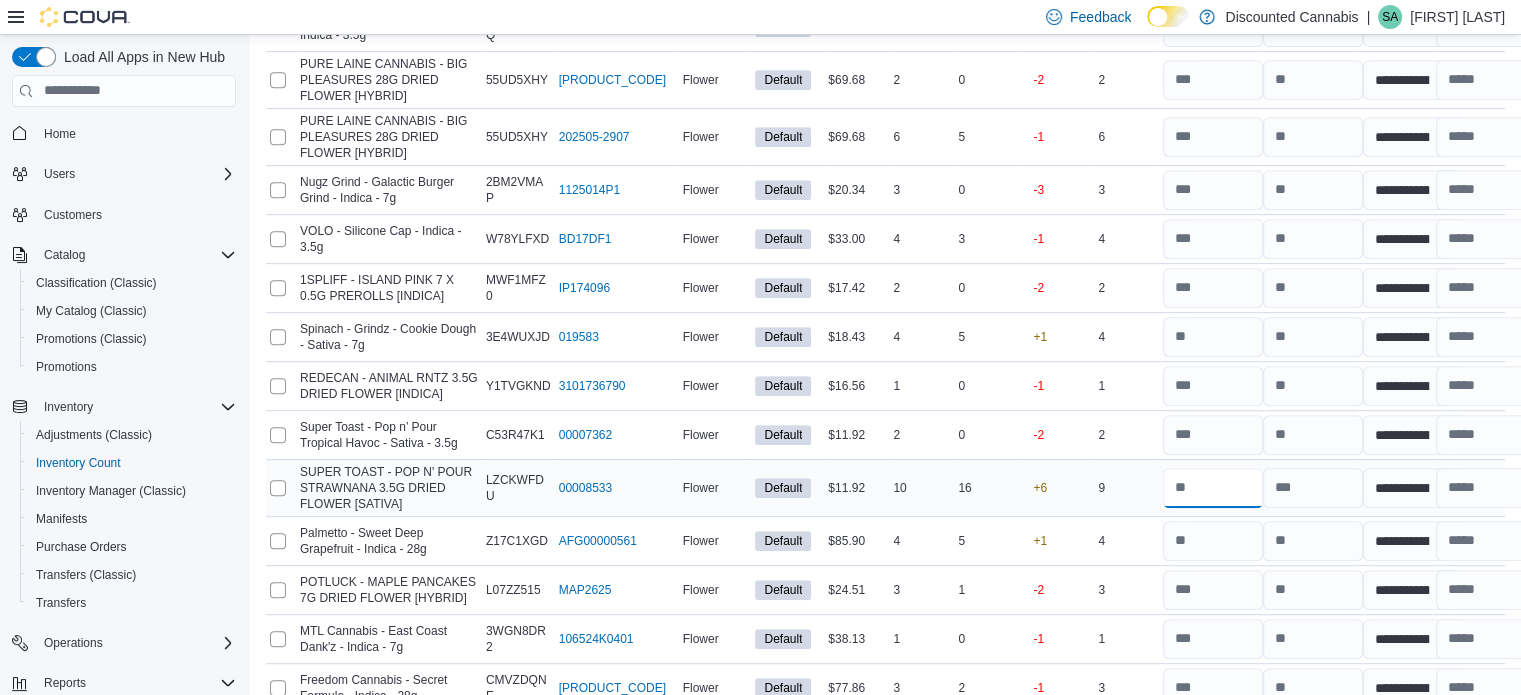 click at bounding box center [1213, 488] 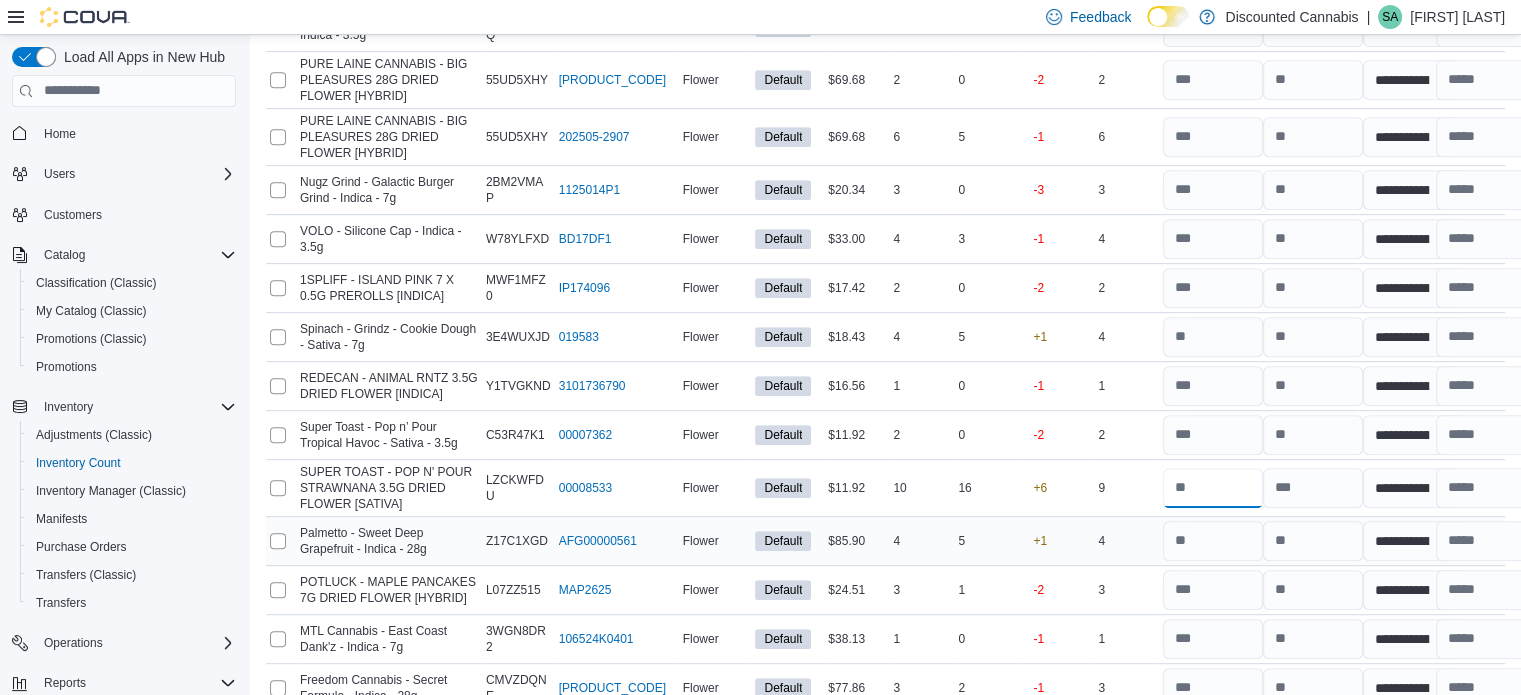 type on "*" 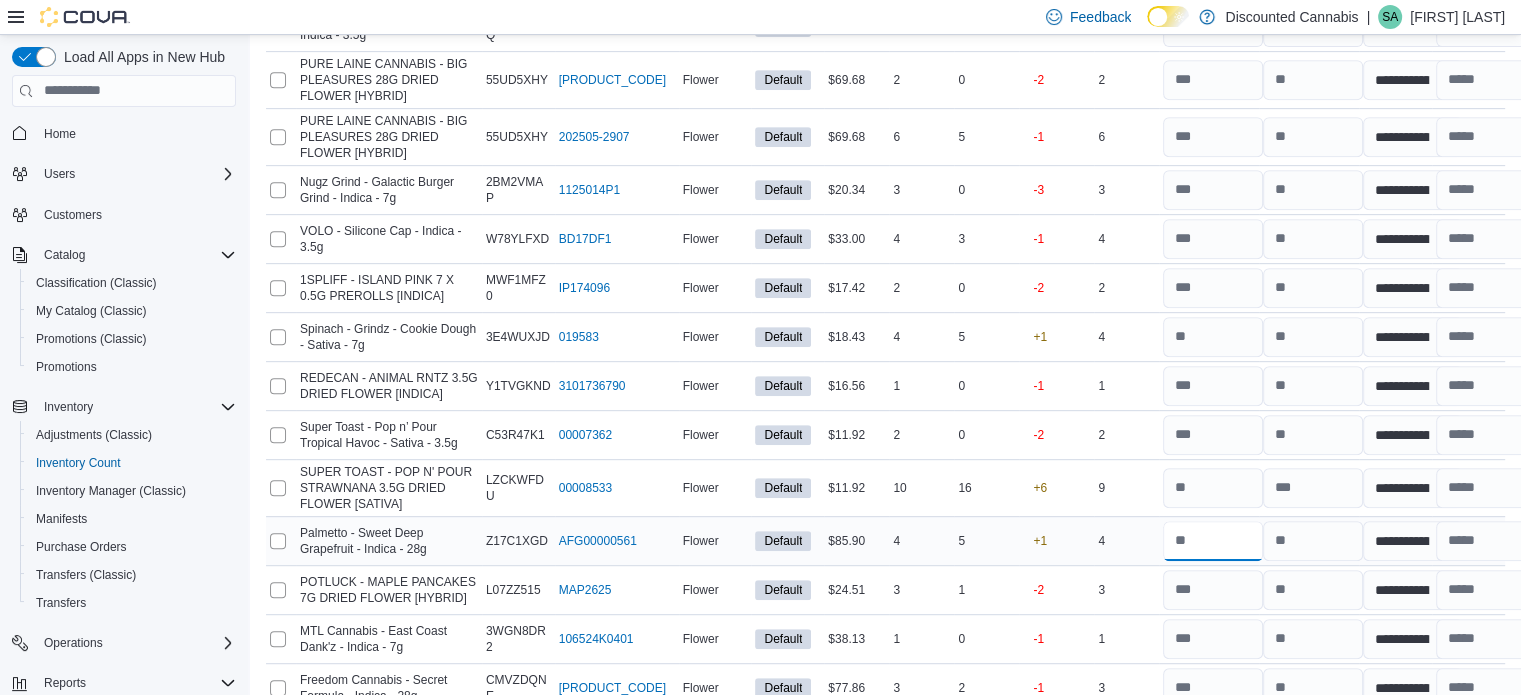 click at bounding box center (1213, 541) 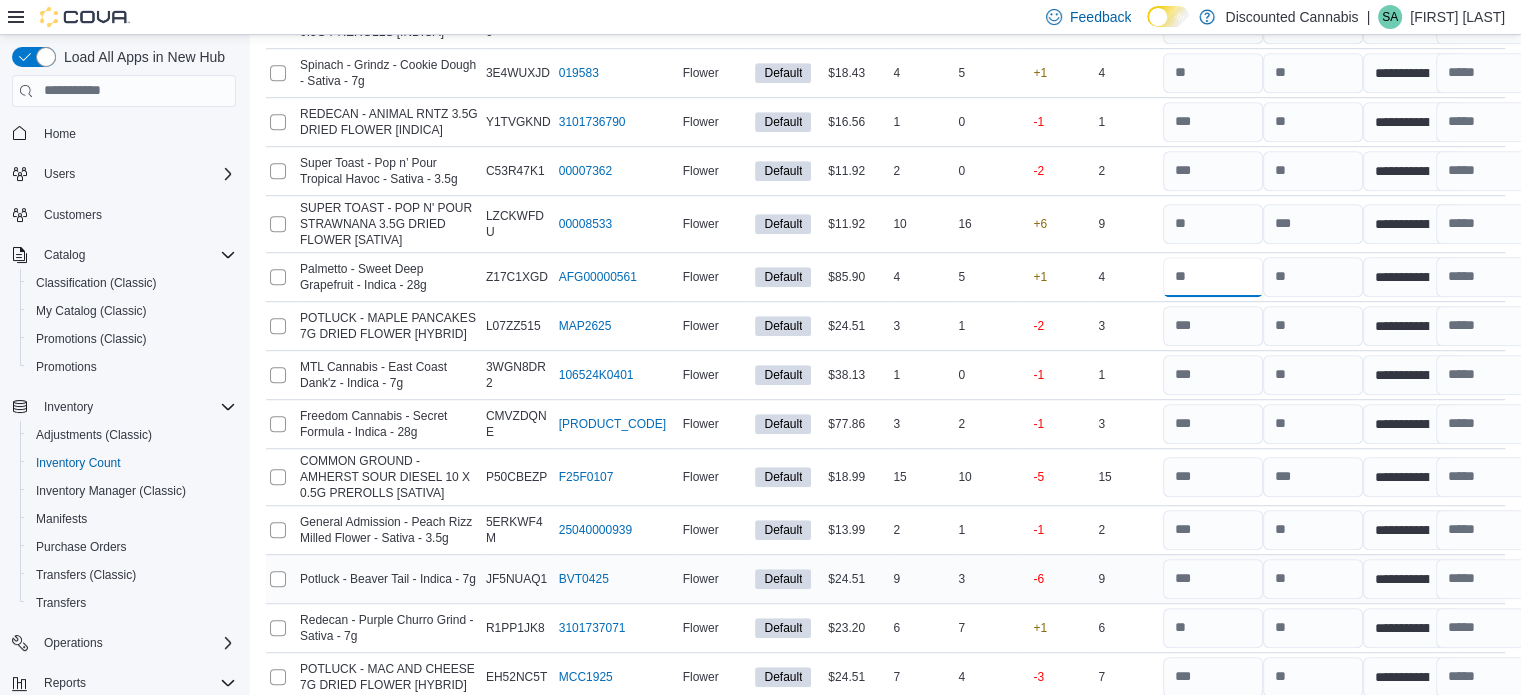 scroll, scrollTop: 1200, scrollLeft: 0, axis: vertical 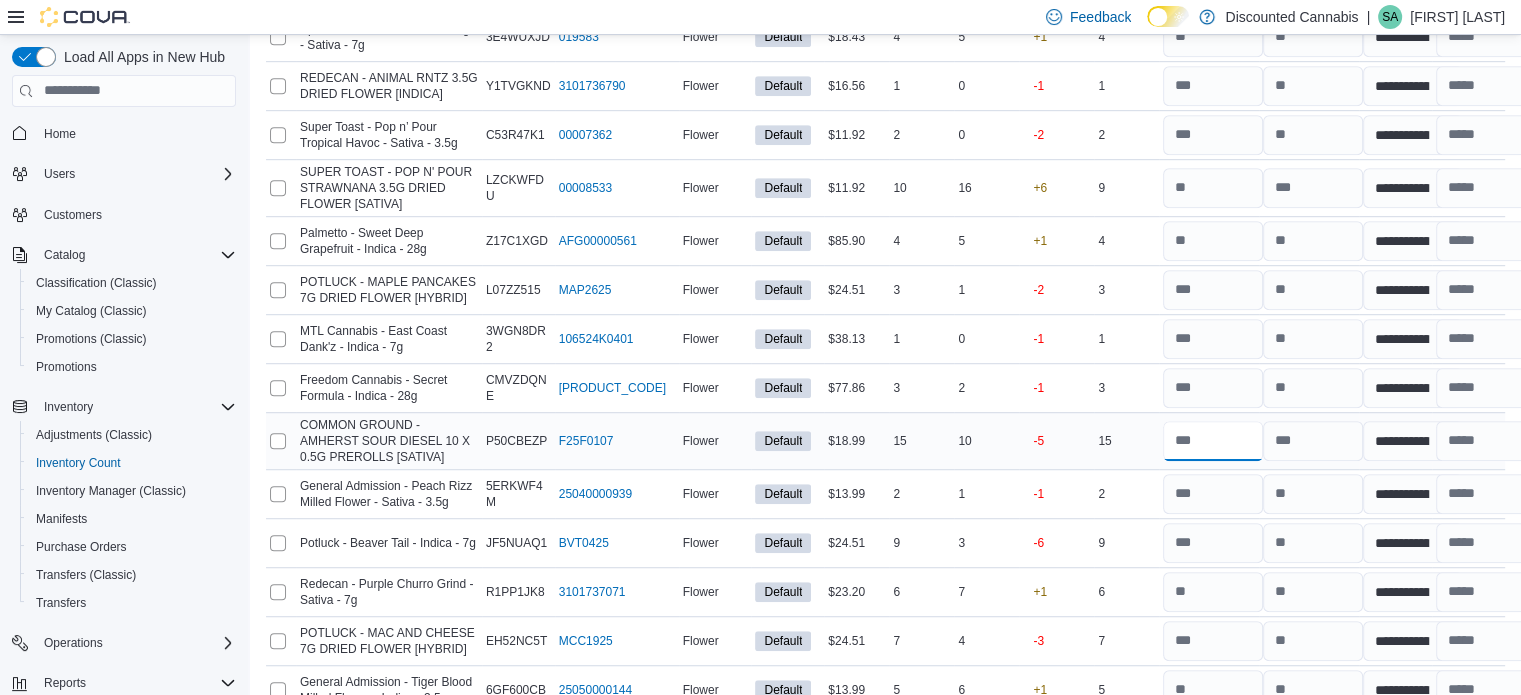click at bounding box center (1213, 441) 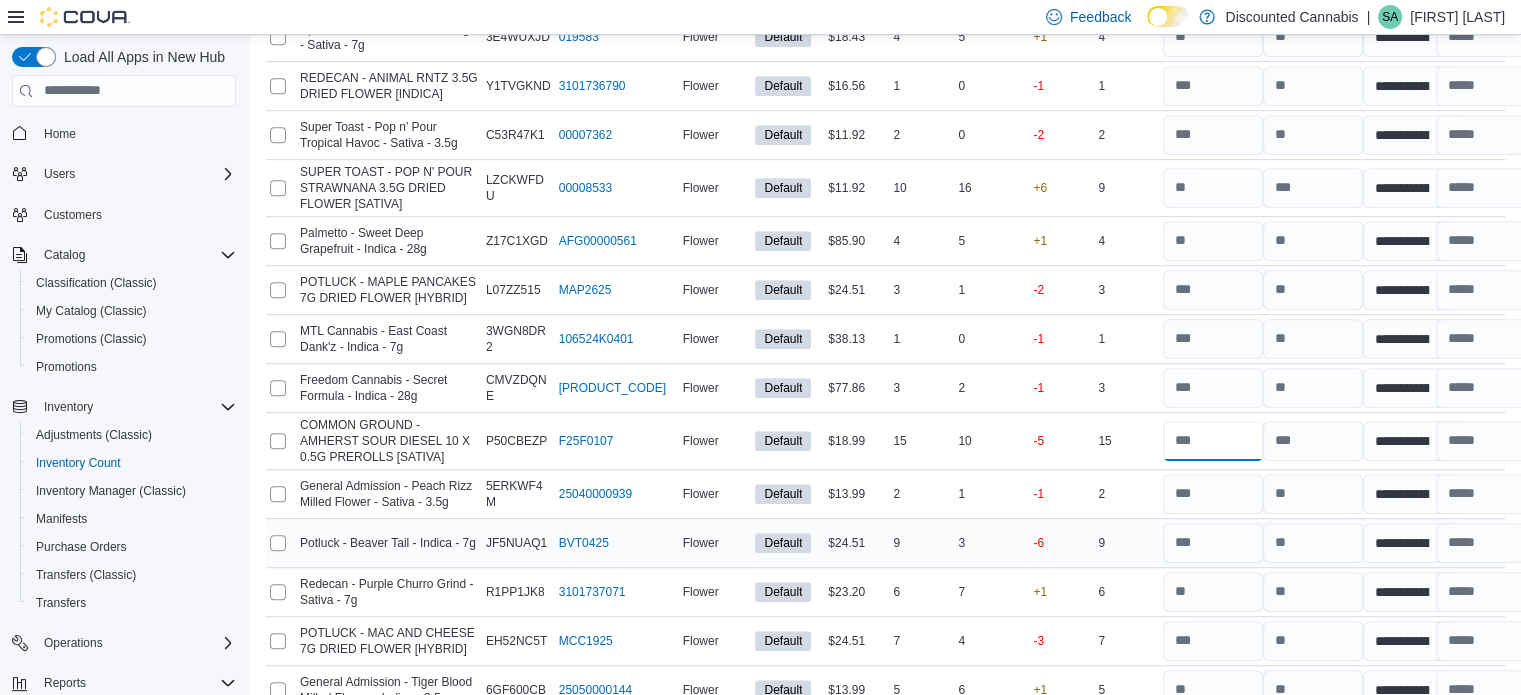 type on "**" 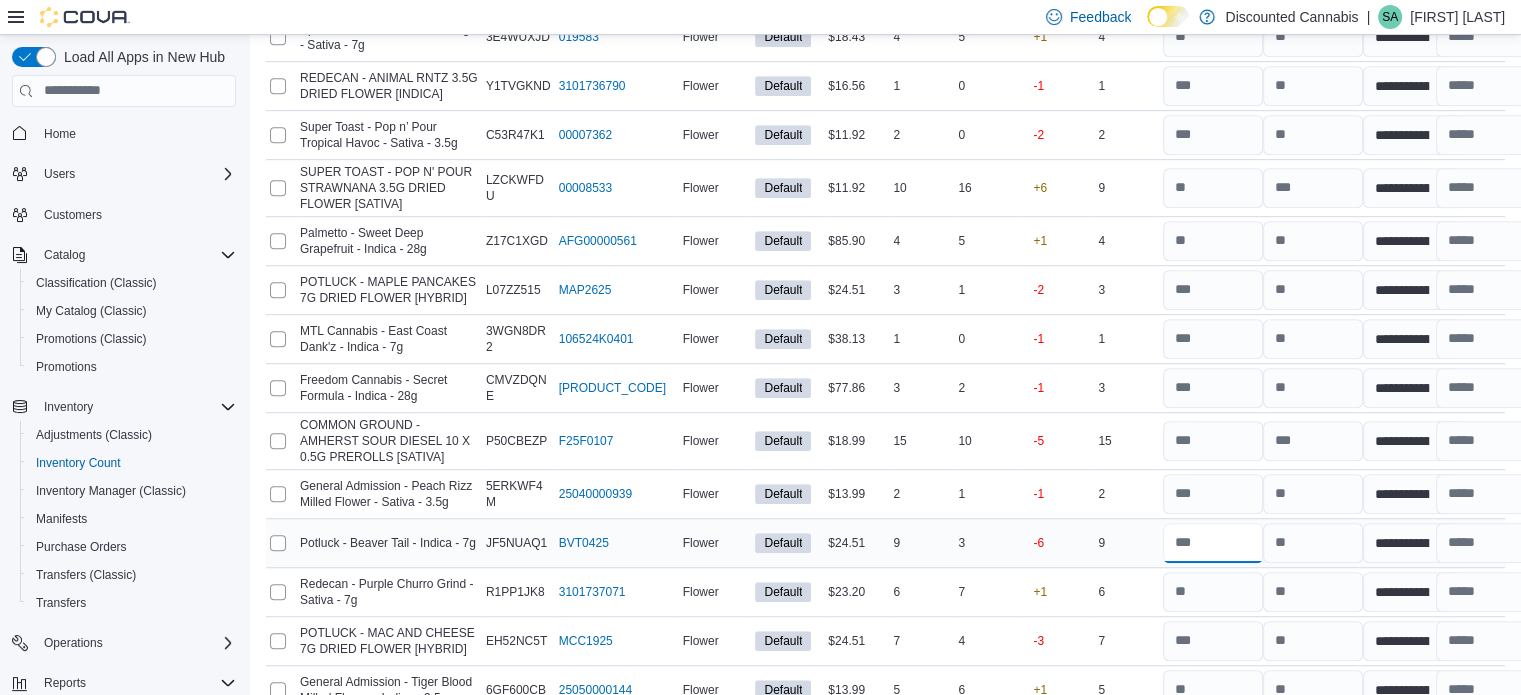 click at bounding box center (1213, 543) 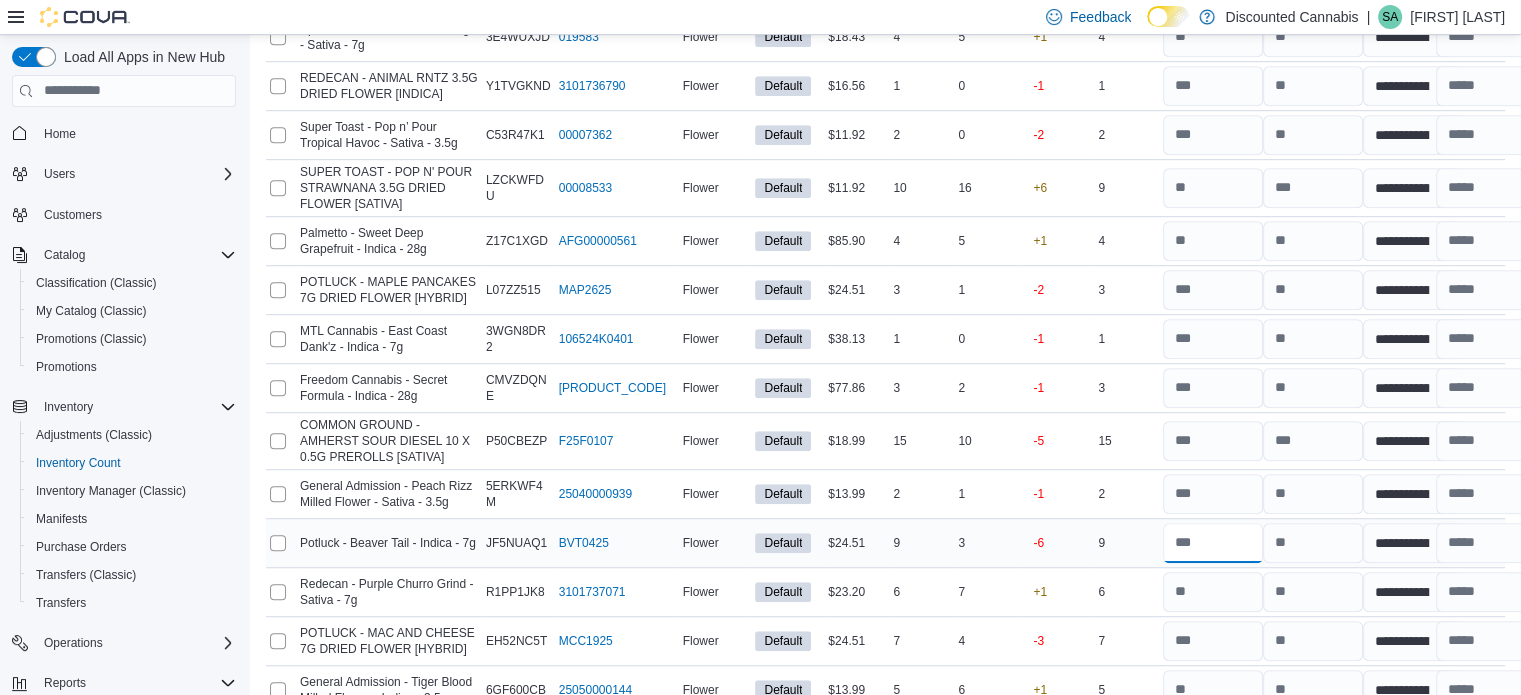 type on "**" 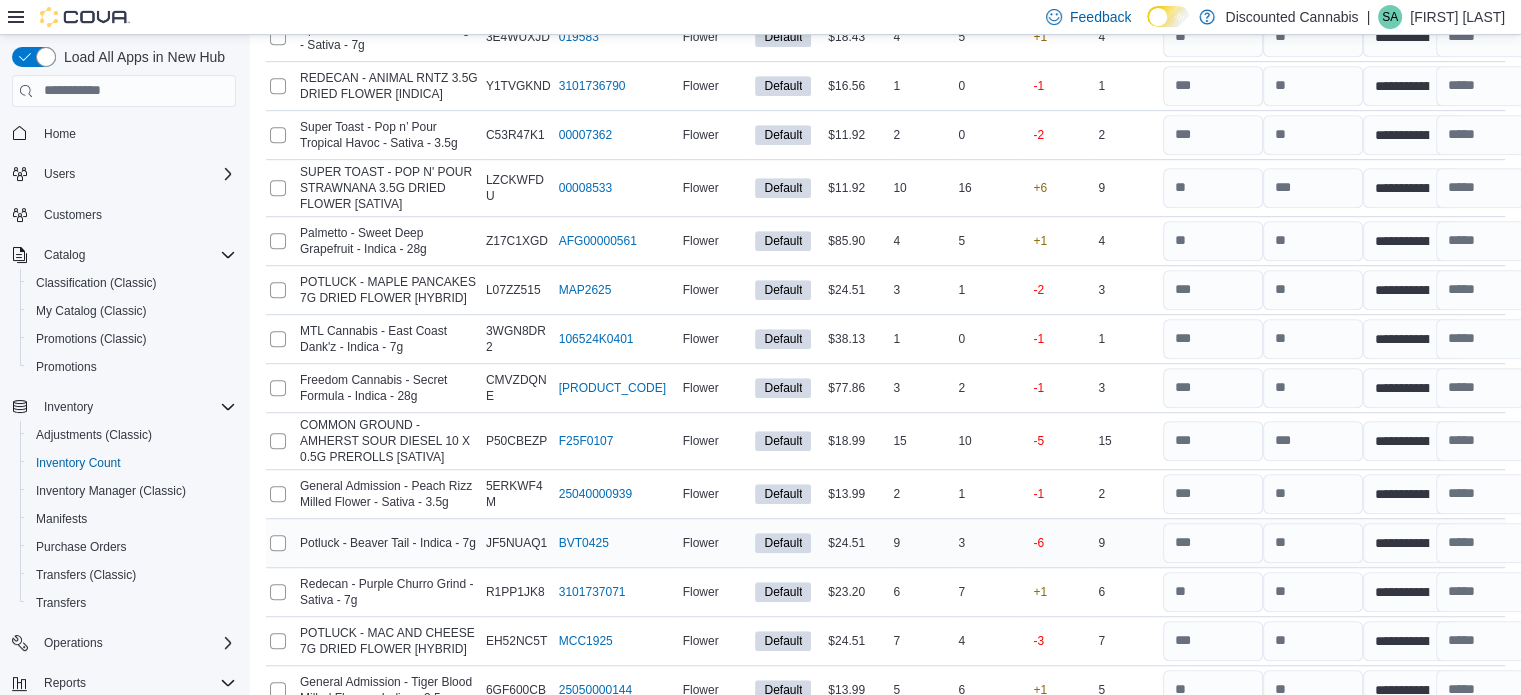 type 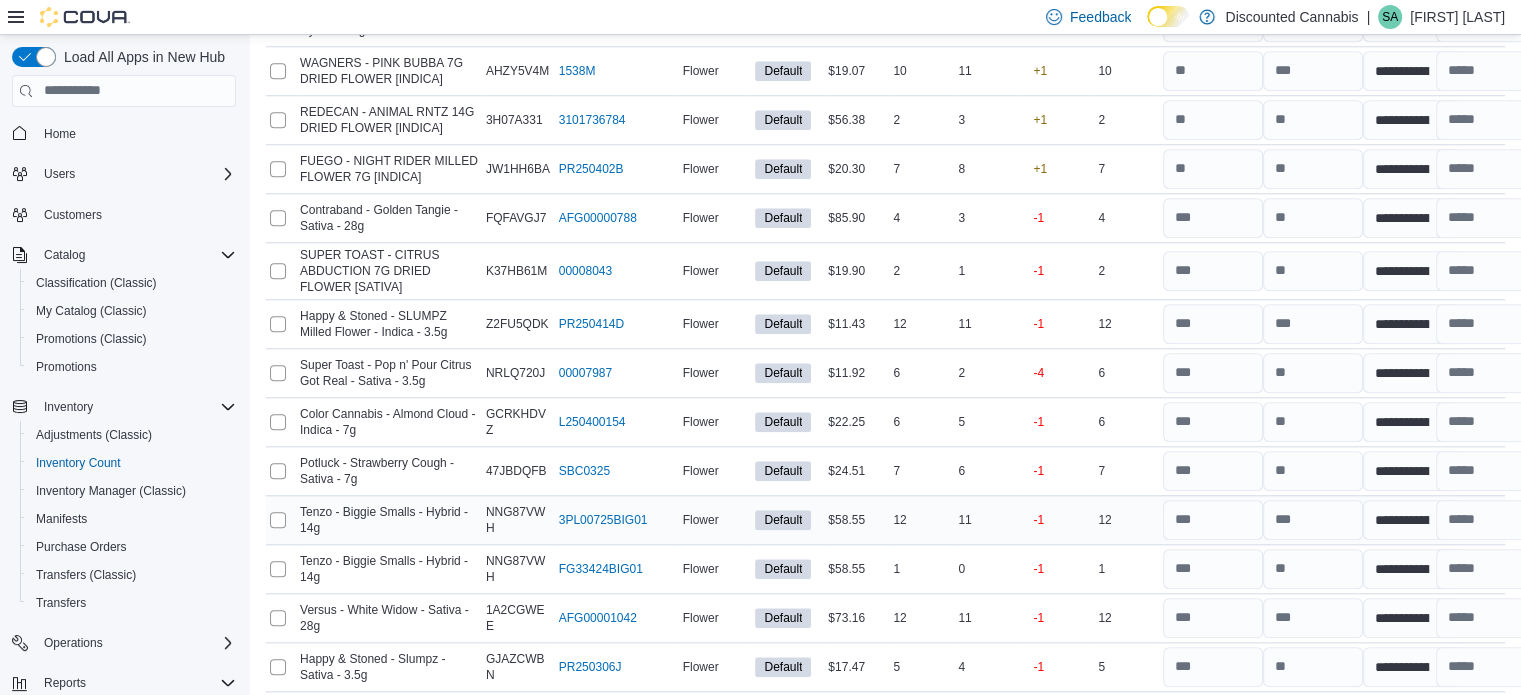 scroll, scrollTop: 2000, scrollLeft: 0, axis: vertical 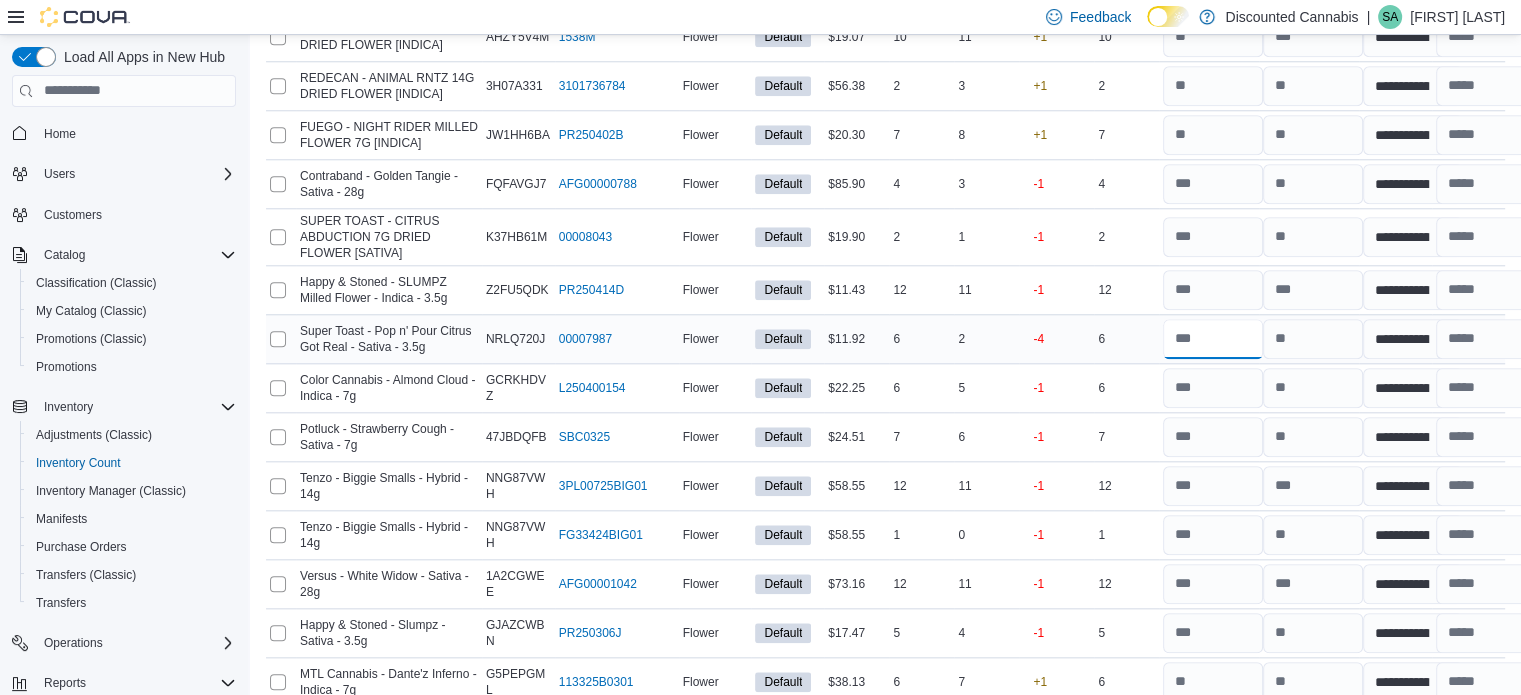 click at bounding box center [1213, 339] 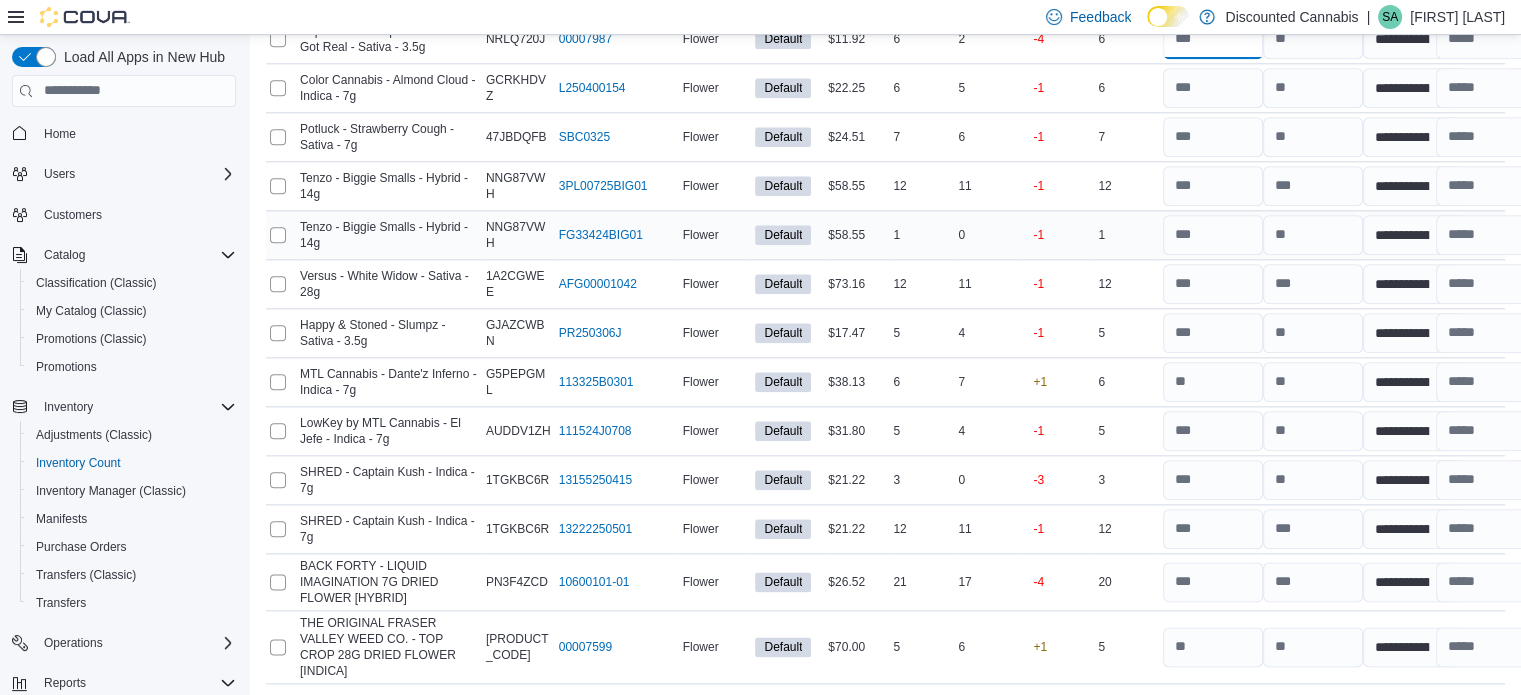 scroll, scrollTop: 2350, scrollLeft: 0, axis: vertical 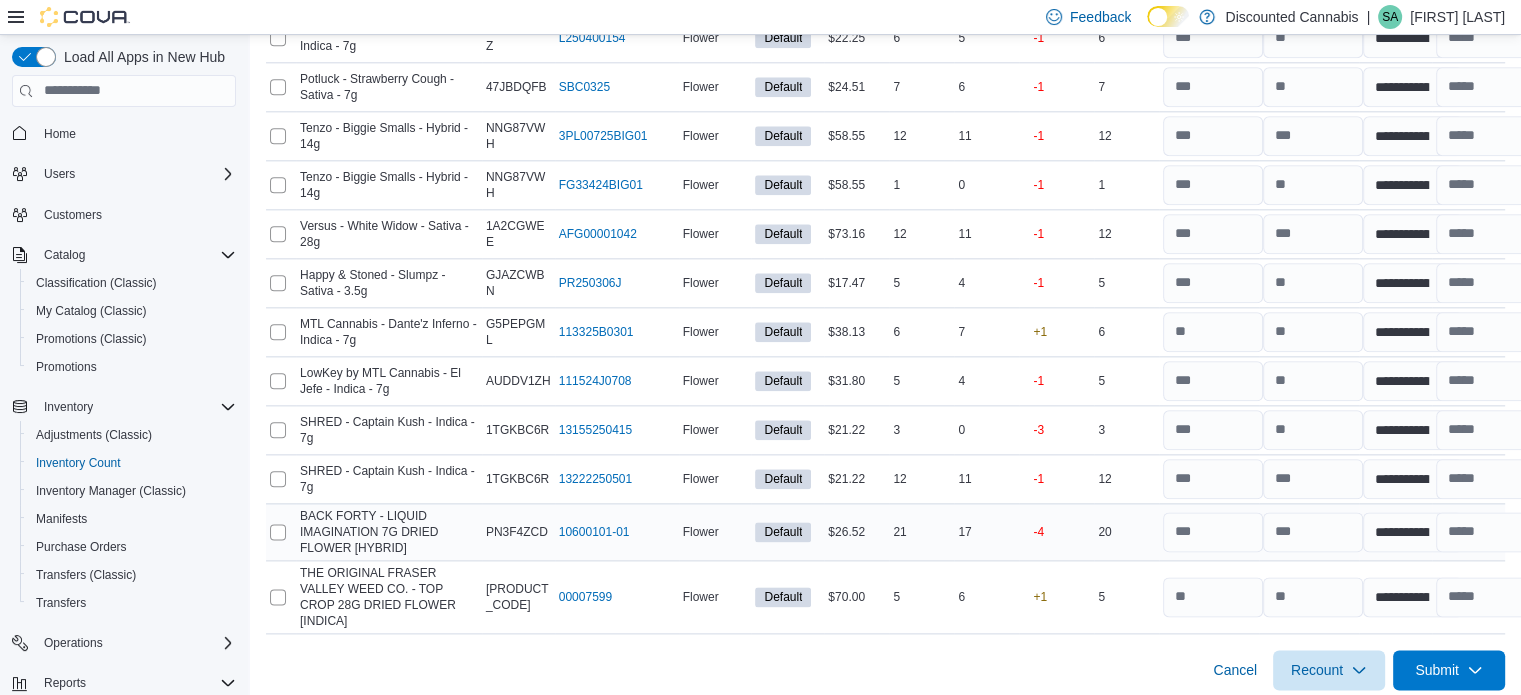 type on "**" 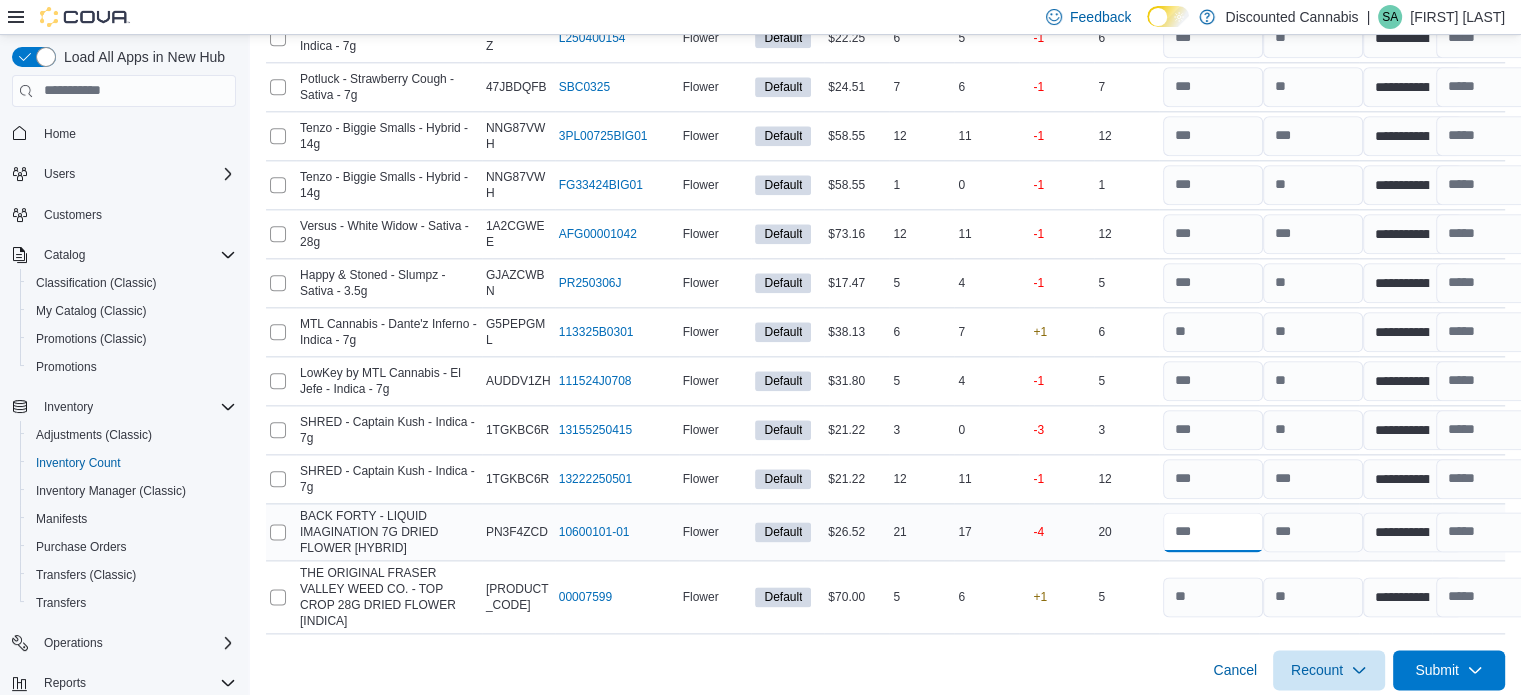 click at bounding box center (1213, 532) 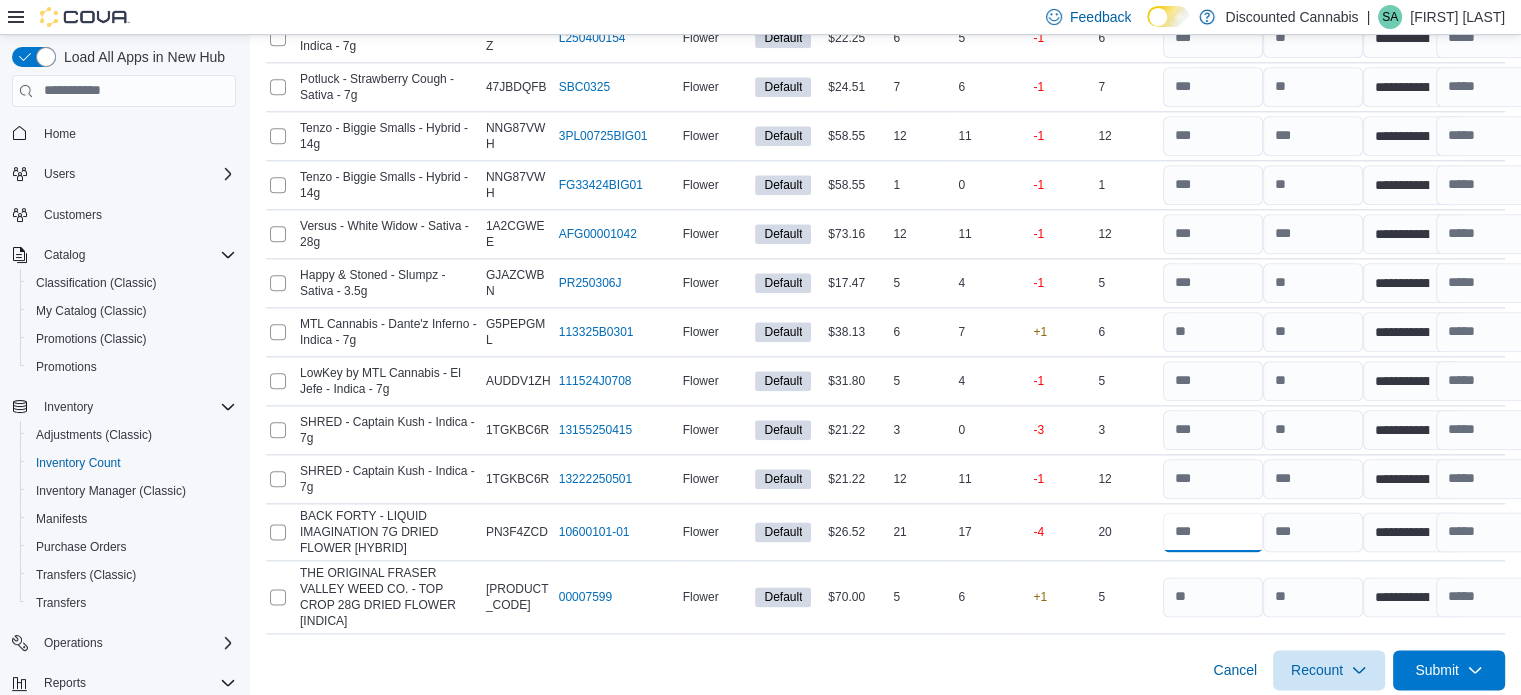 type on "**" 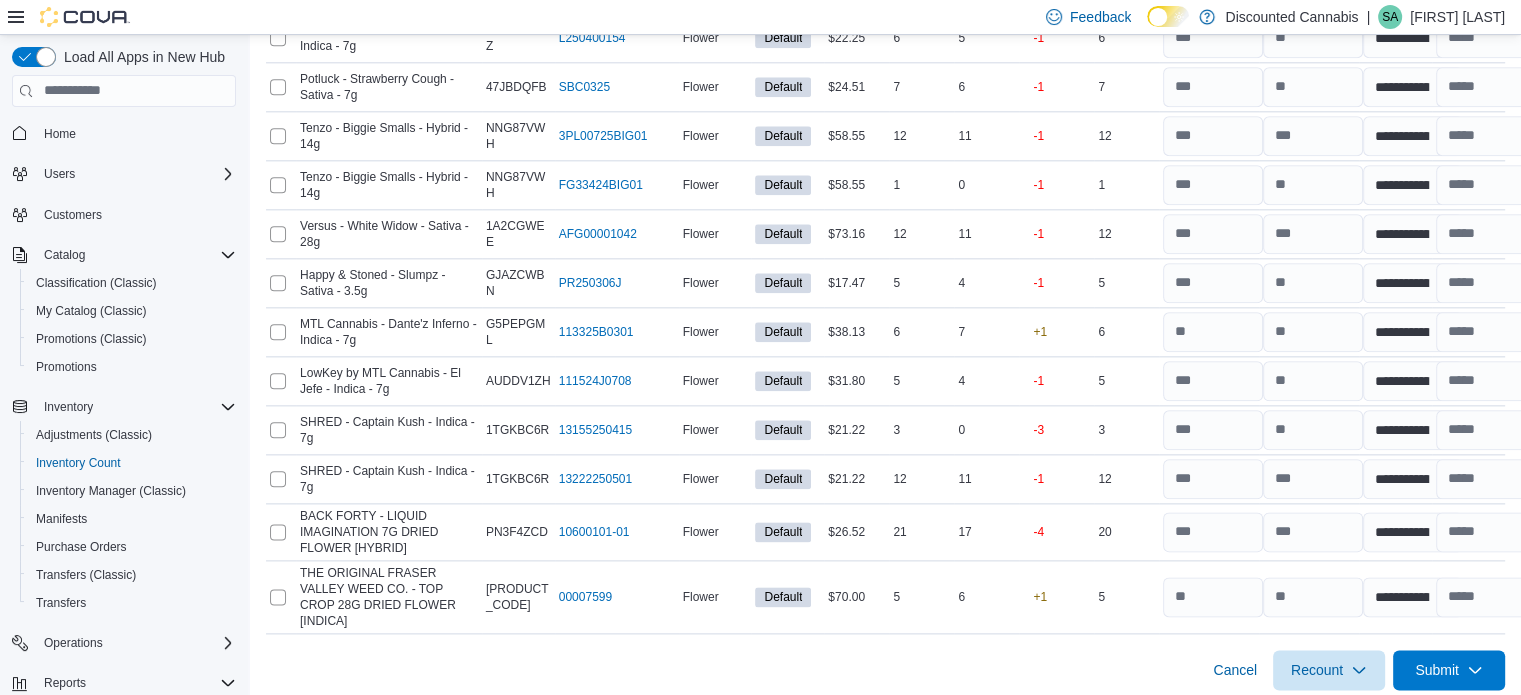 click on "Cancel Recount Submit" at bounding box center [885, 662] 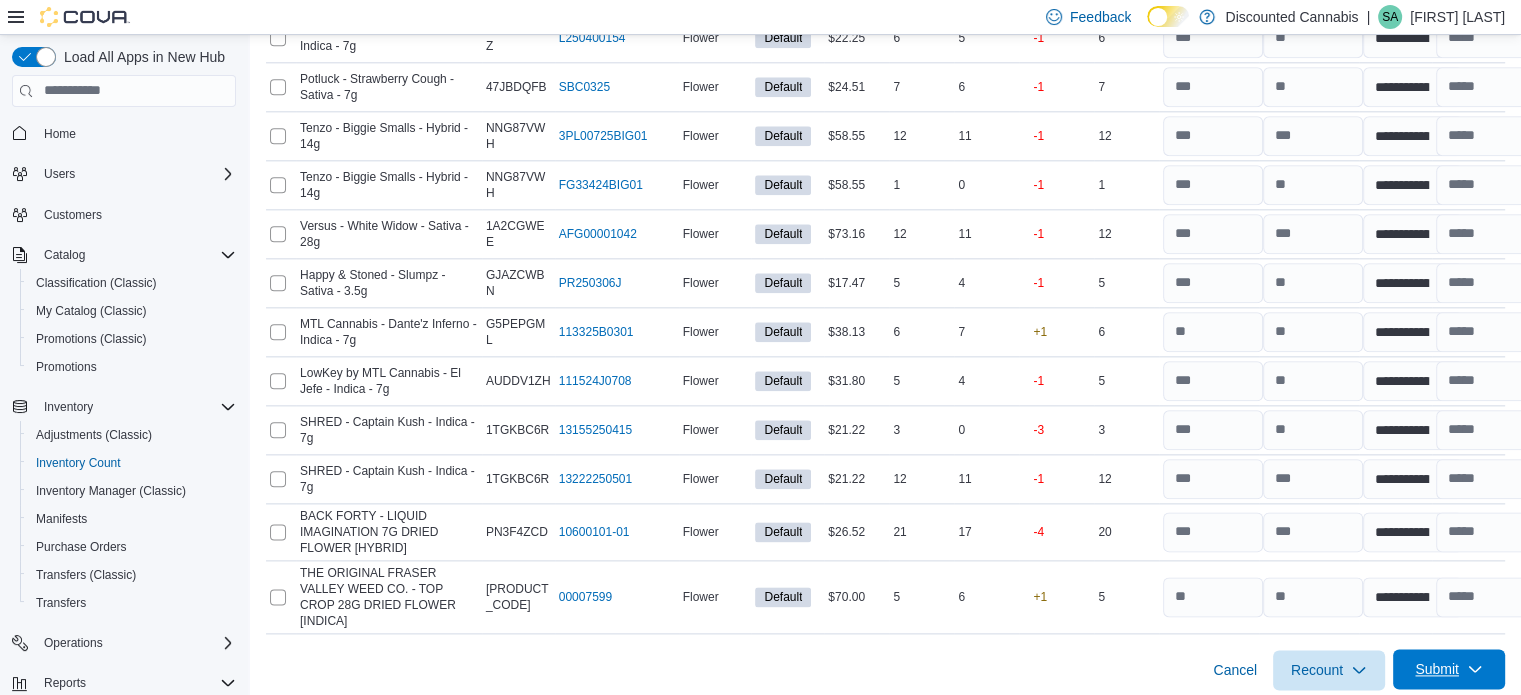 click on "Submit" at bounding box center (1437, 669) 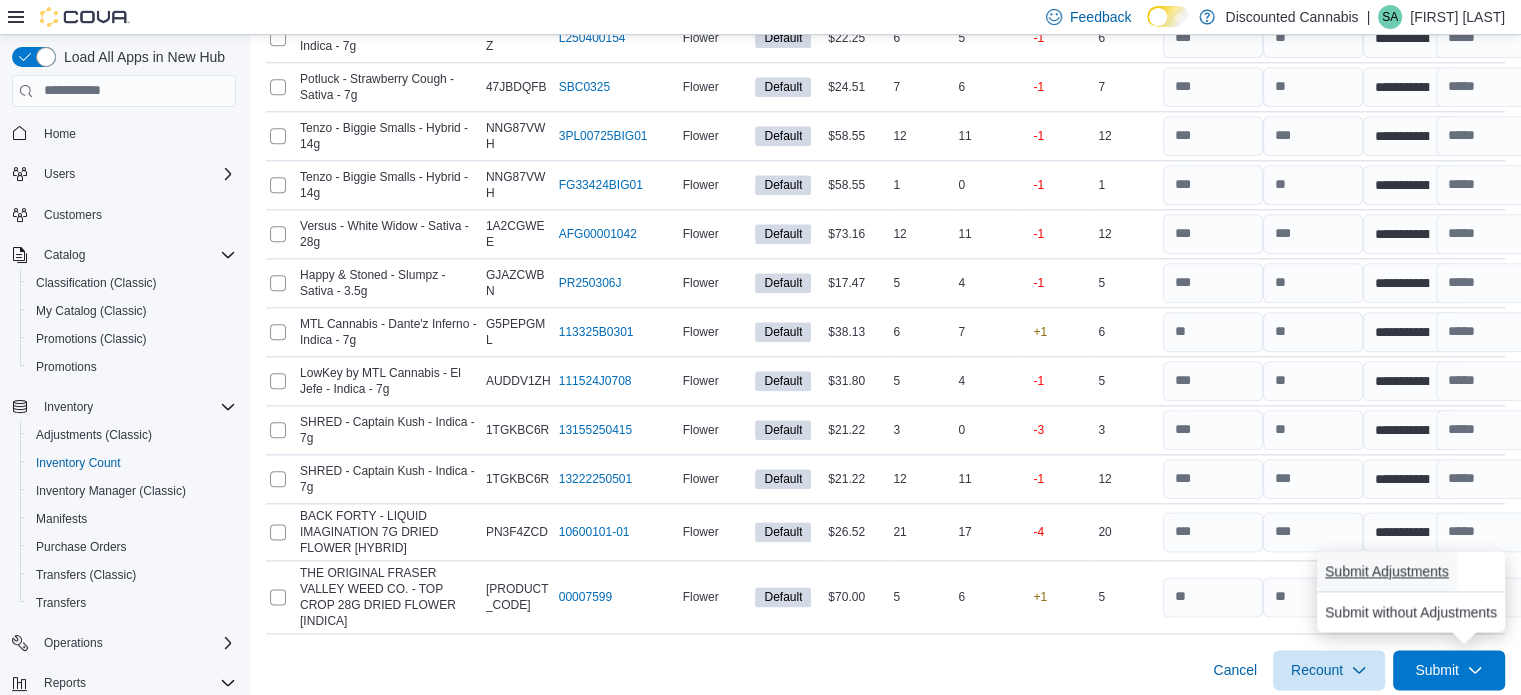 click on "Submit Adjustments" at bounding box center [1387, 571] 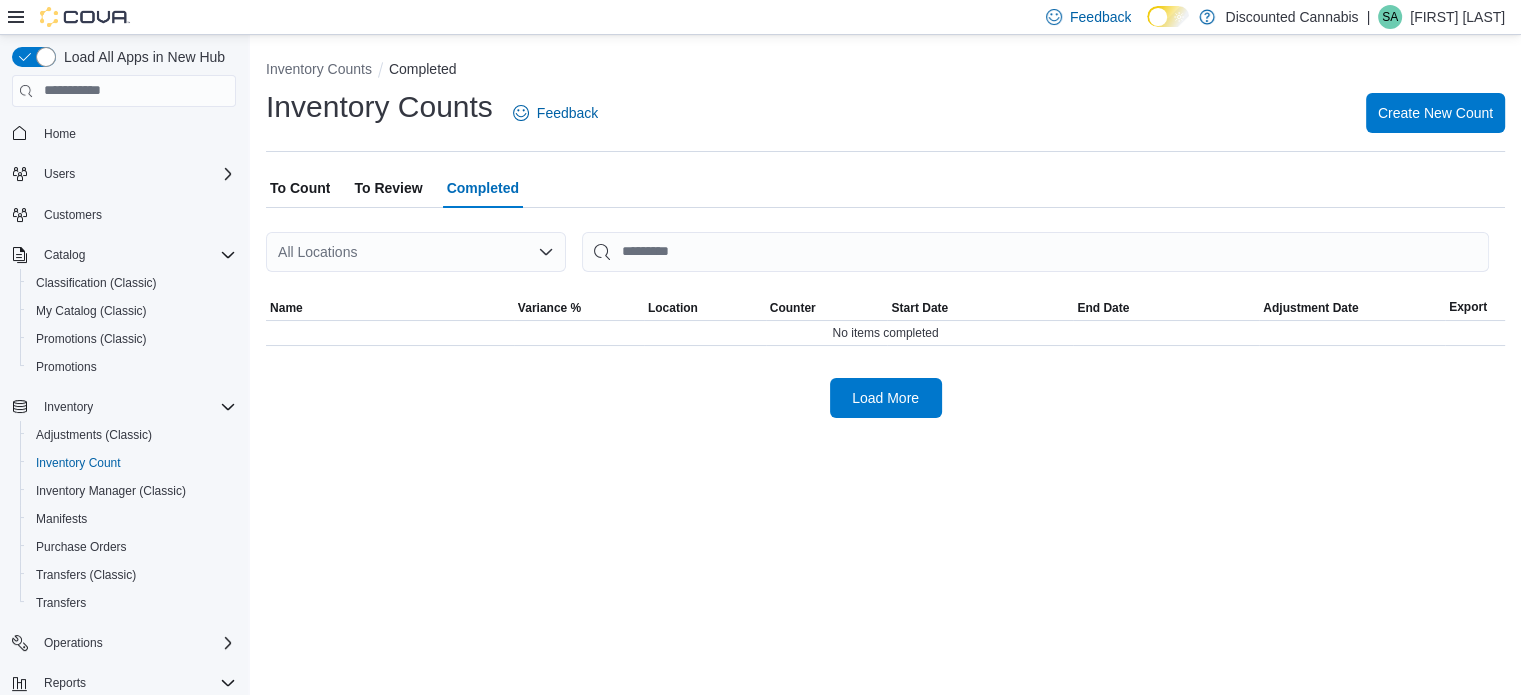 scroll, scrollTop: 0, scrollLeft: 0, axis: both 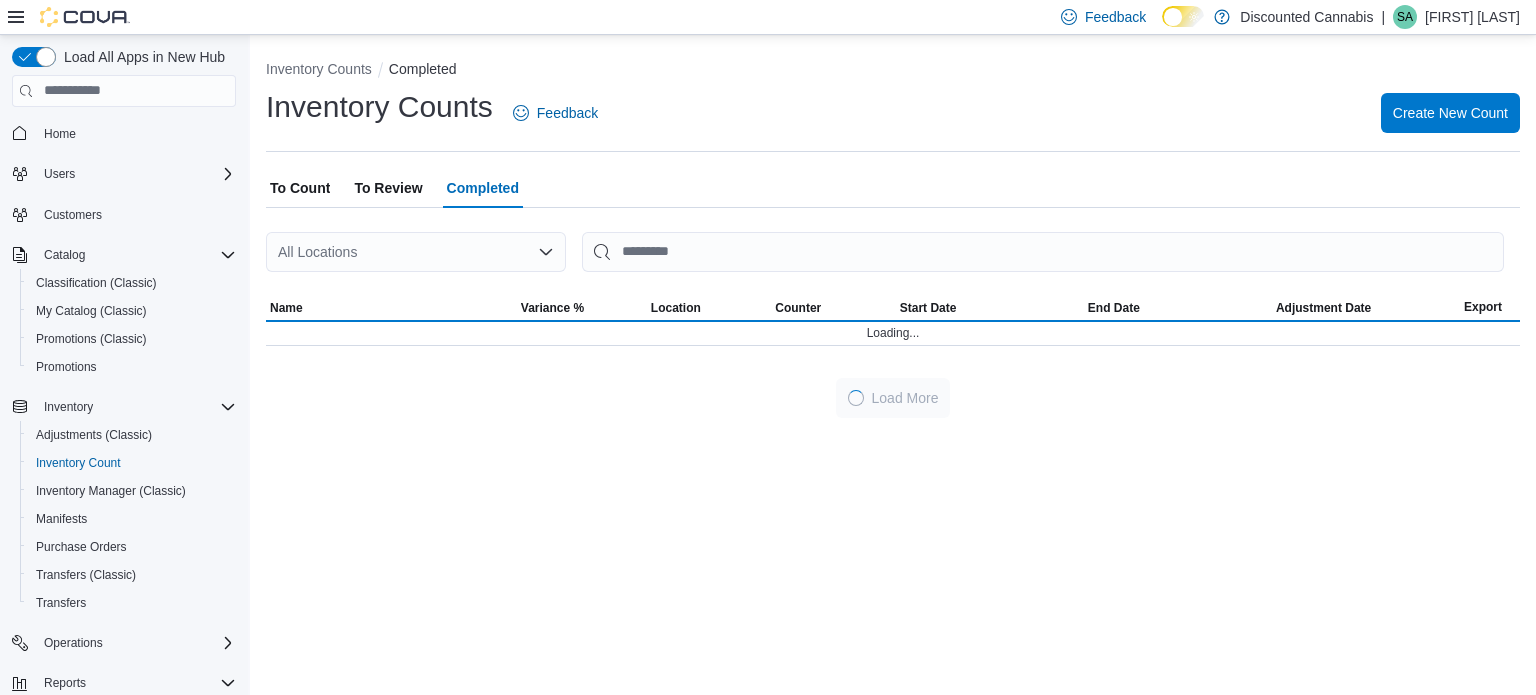 click on "To Review" at bounding box center (388, 188) 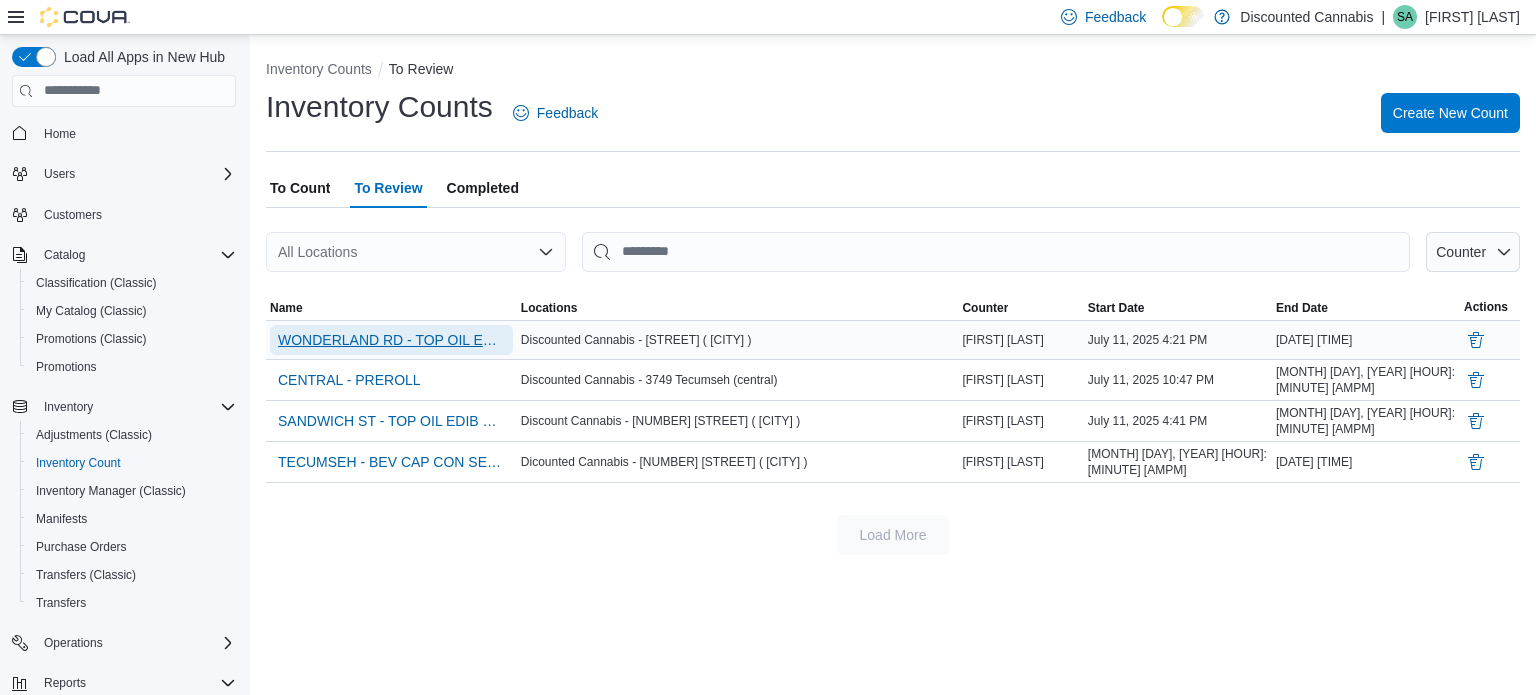 click on "WONDERLAND RD - TOP OIL EDIB VAPE" at bounding box center [391, 340] 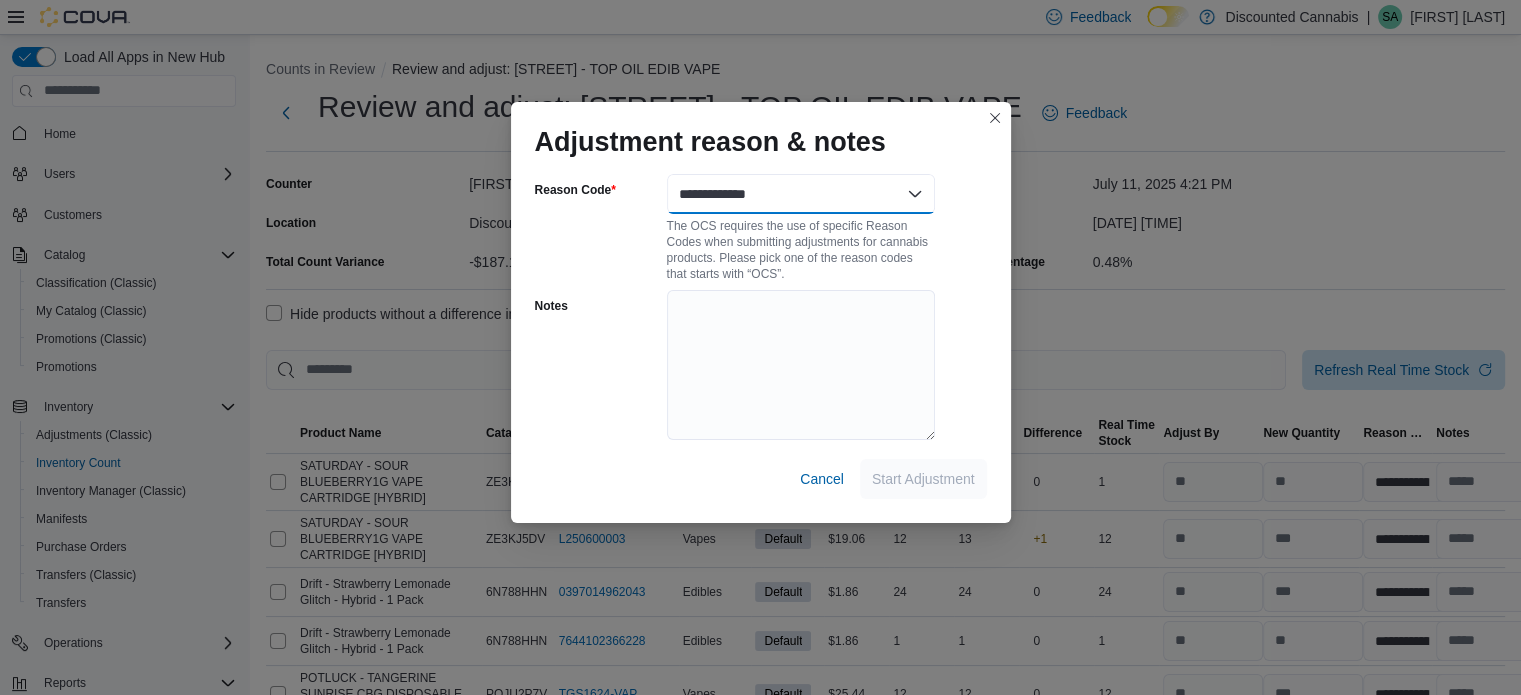 click on "**********" at bounding box center (801, 194) 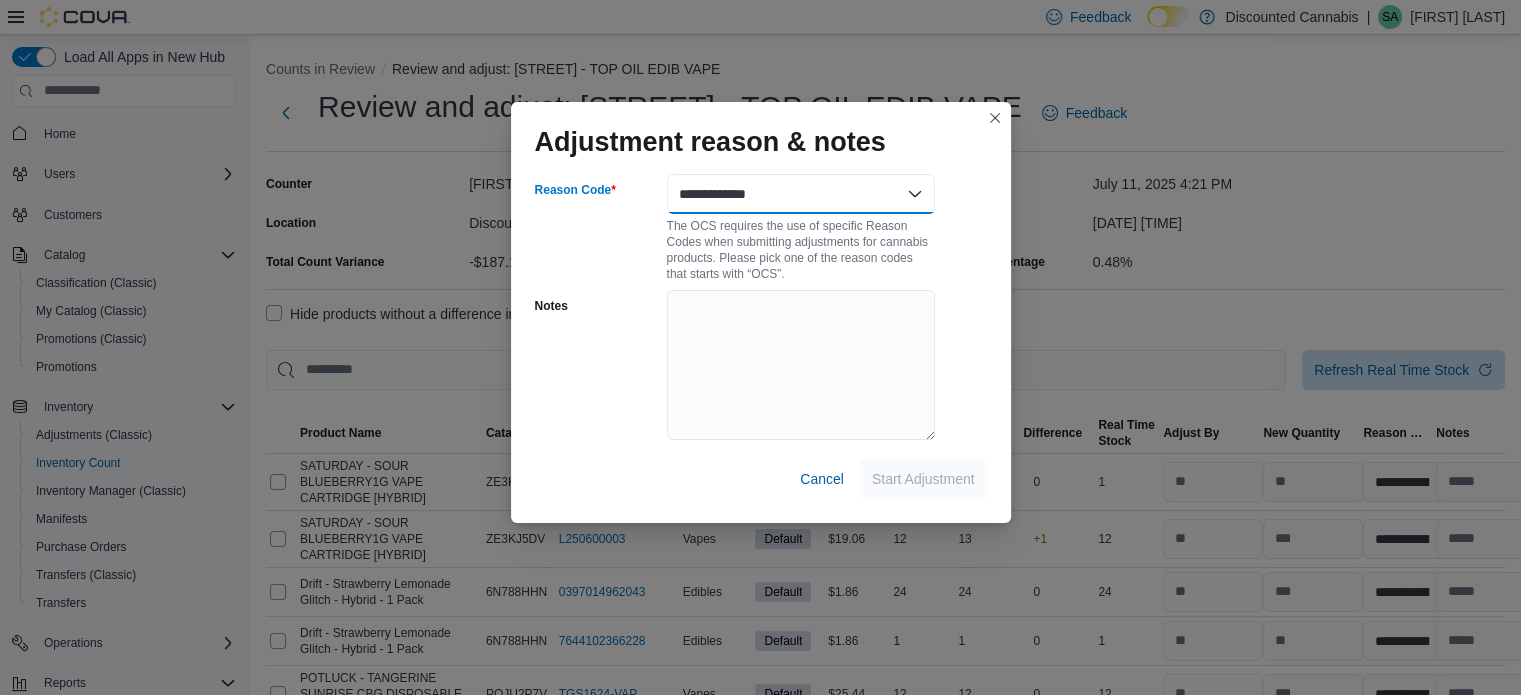 select on "**********" 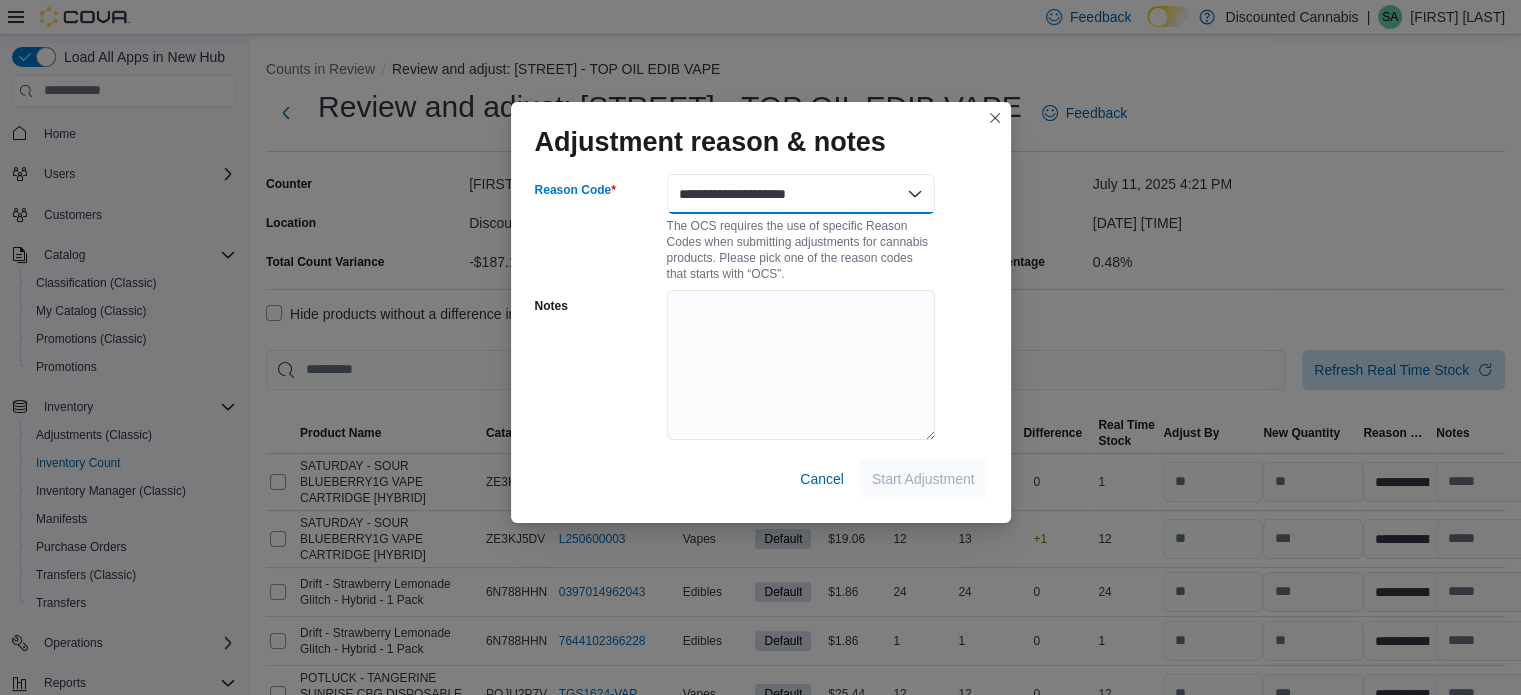 click on "**********" at bounding box center (801, 194) 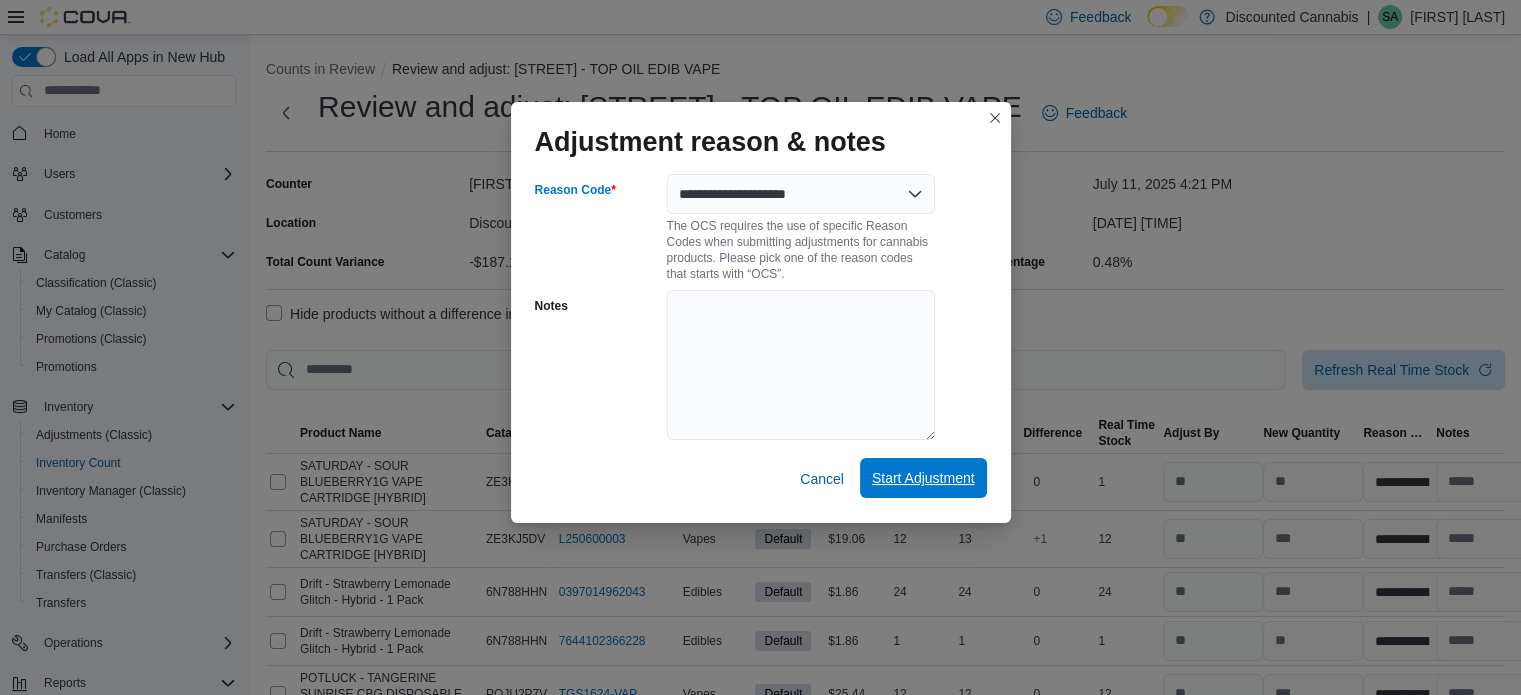 click on "Start Adjustment" at bounding box center (923, 478) 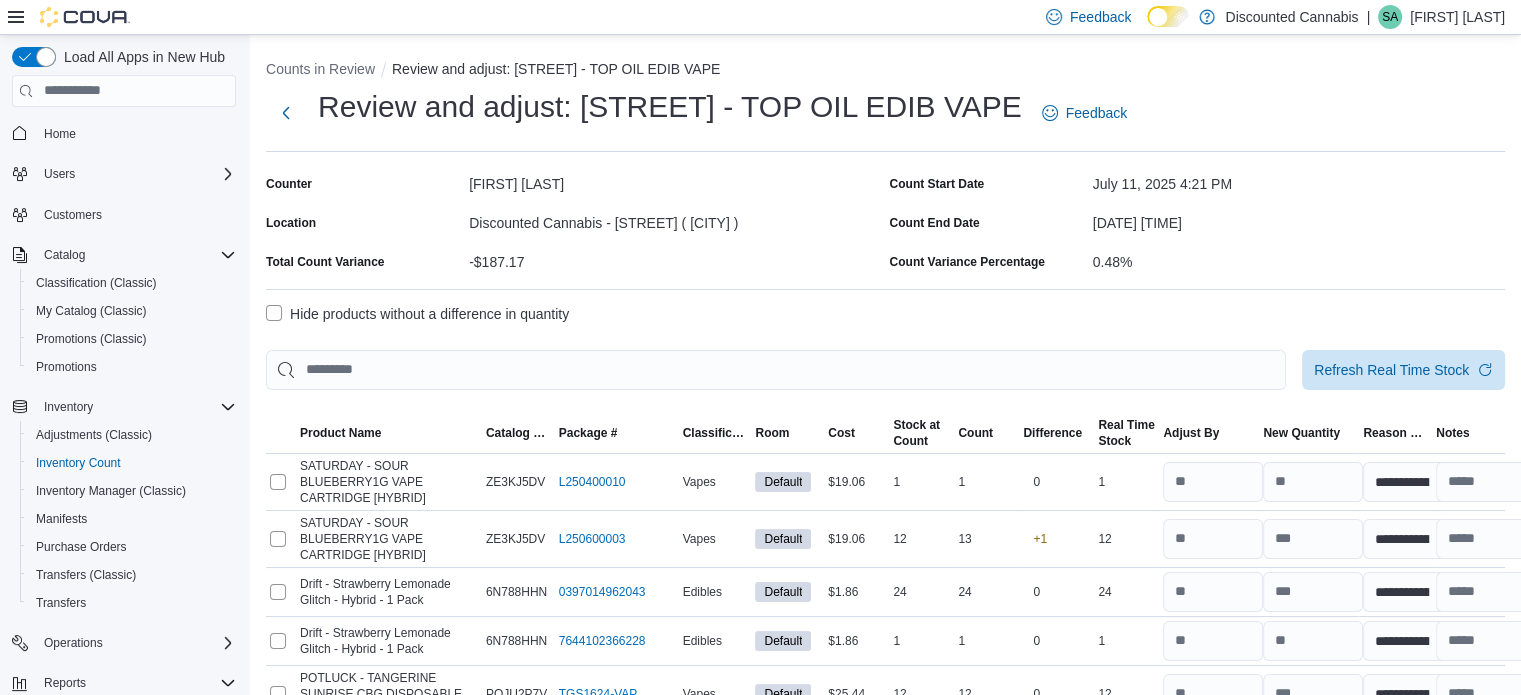 select on "**********" 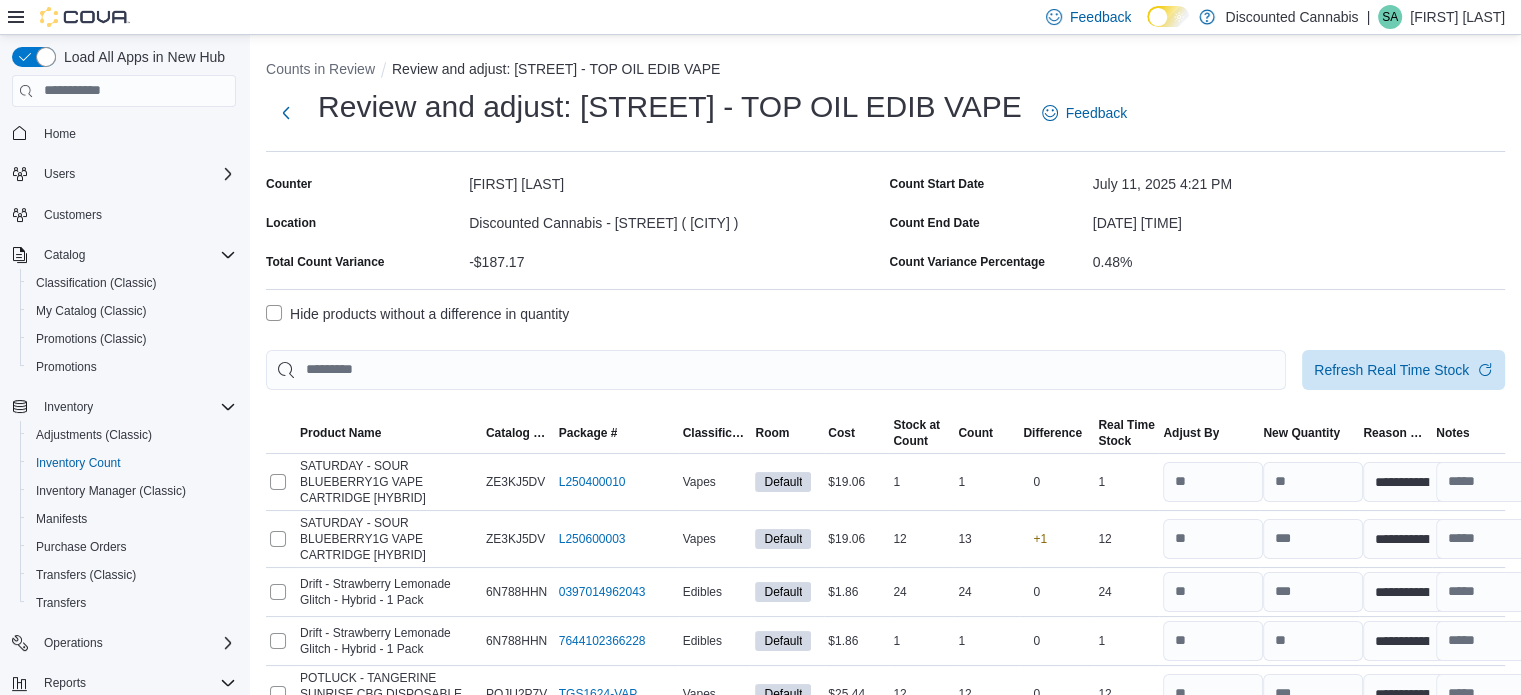 select on "**********" 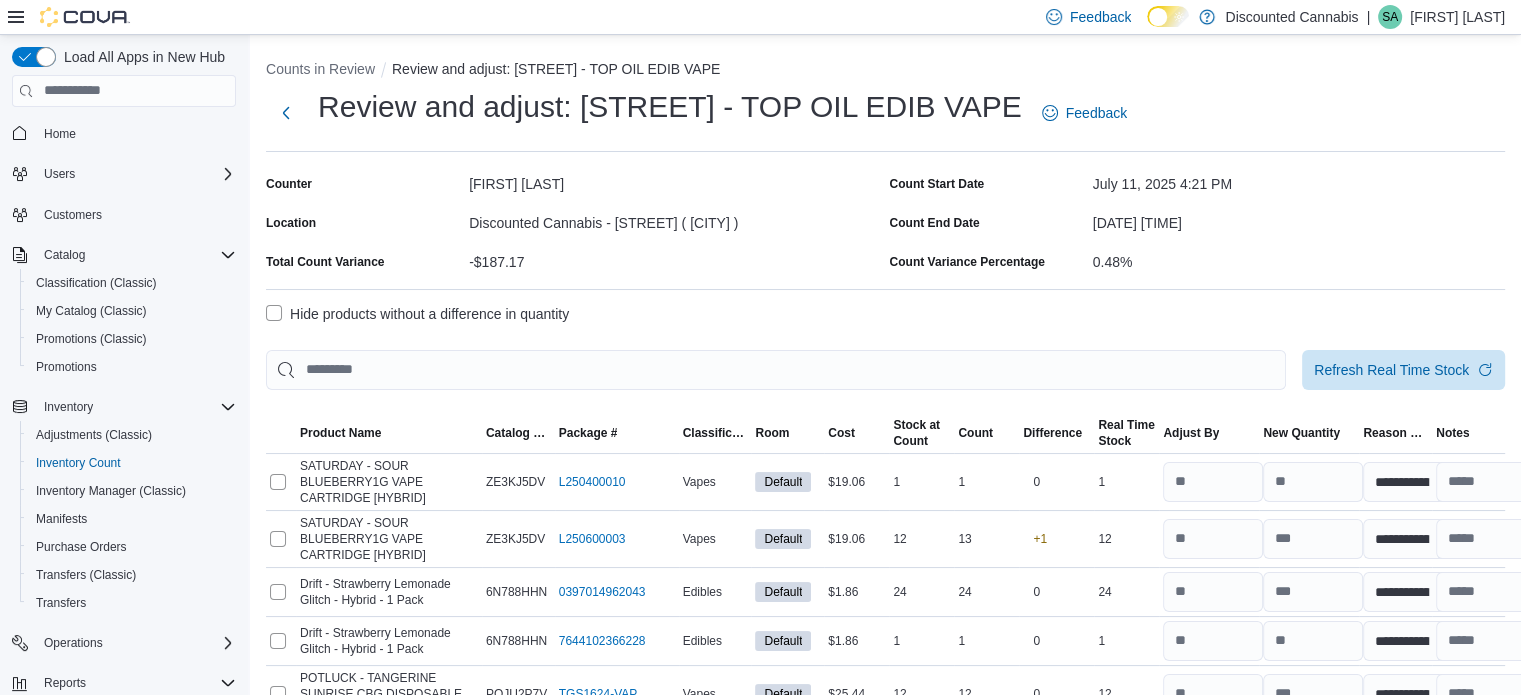 click on "Hide products without a difference in quantity" at bounding box center (417, 314) 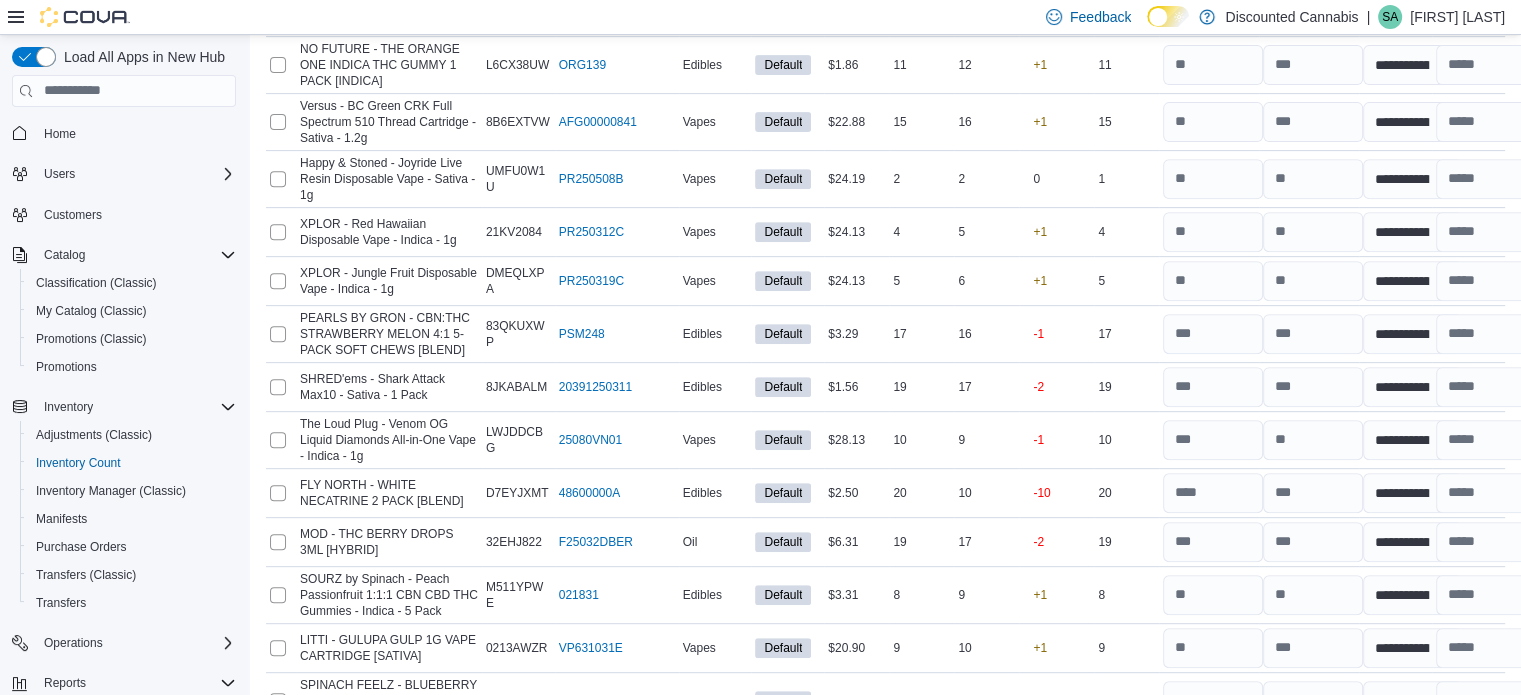 scroll, scrollTop: 900, scrollLeft: 0, axis: vertical 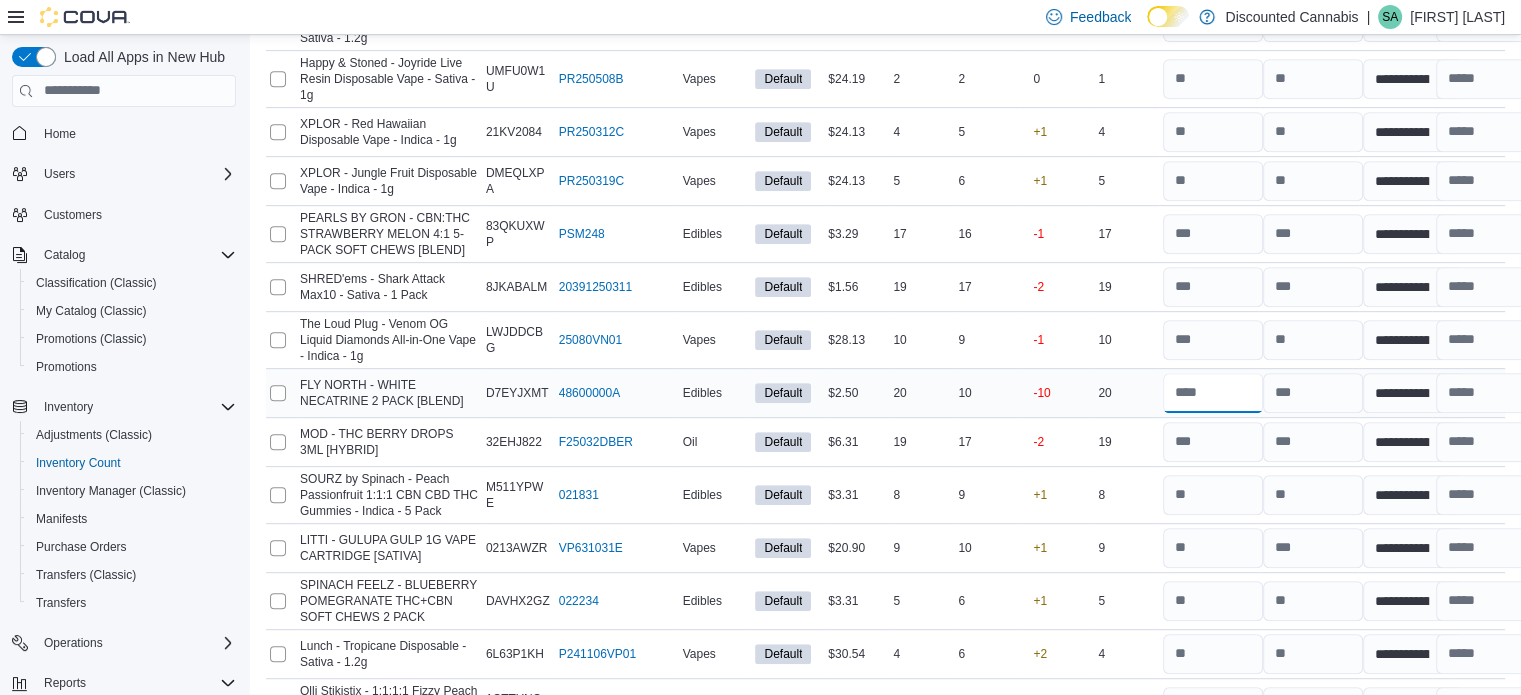 click at bounding box center [1213, 393] 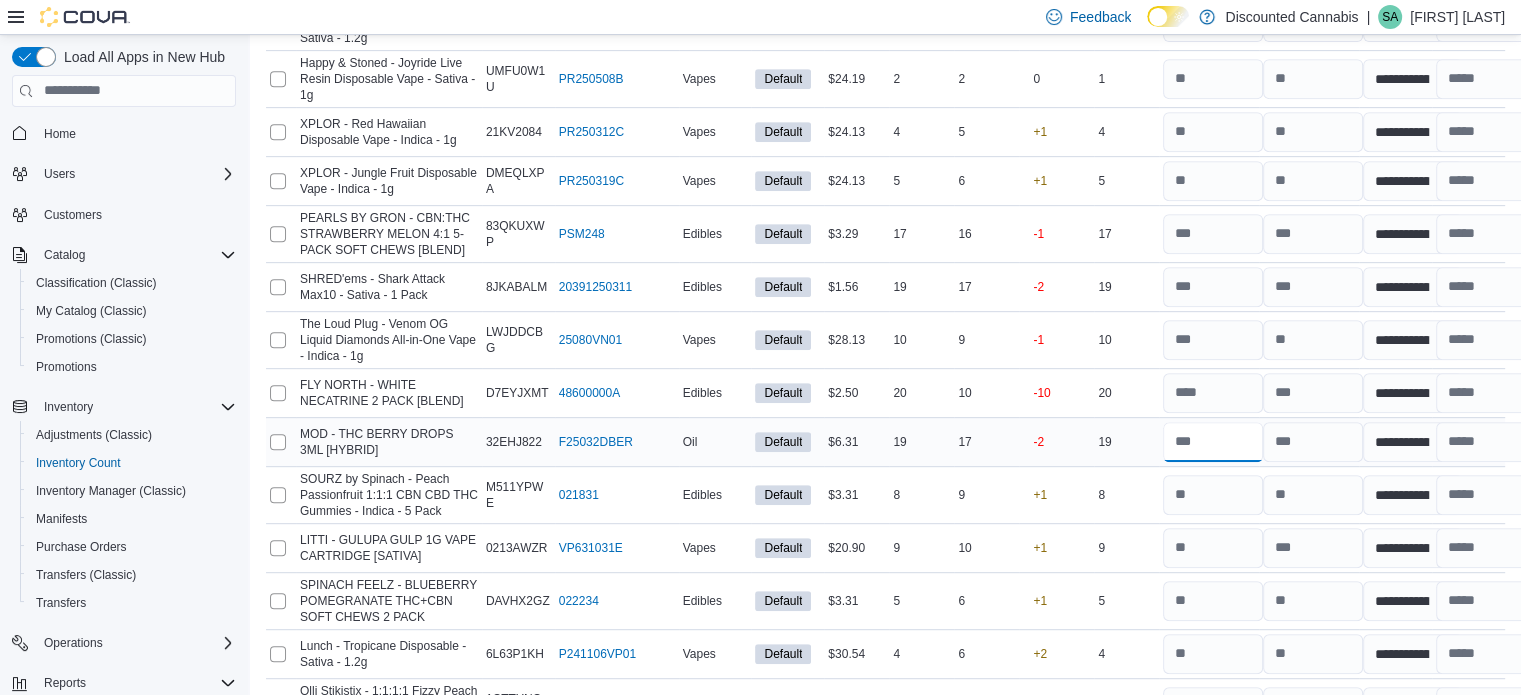 click at bounding box center [1213, 442] 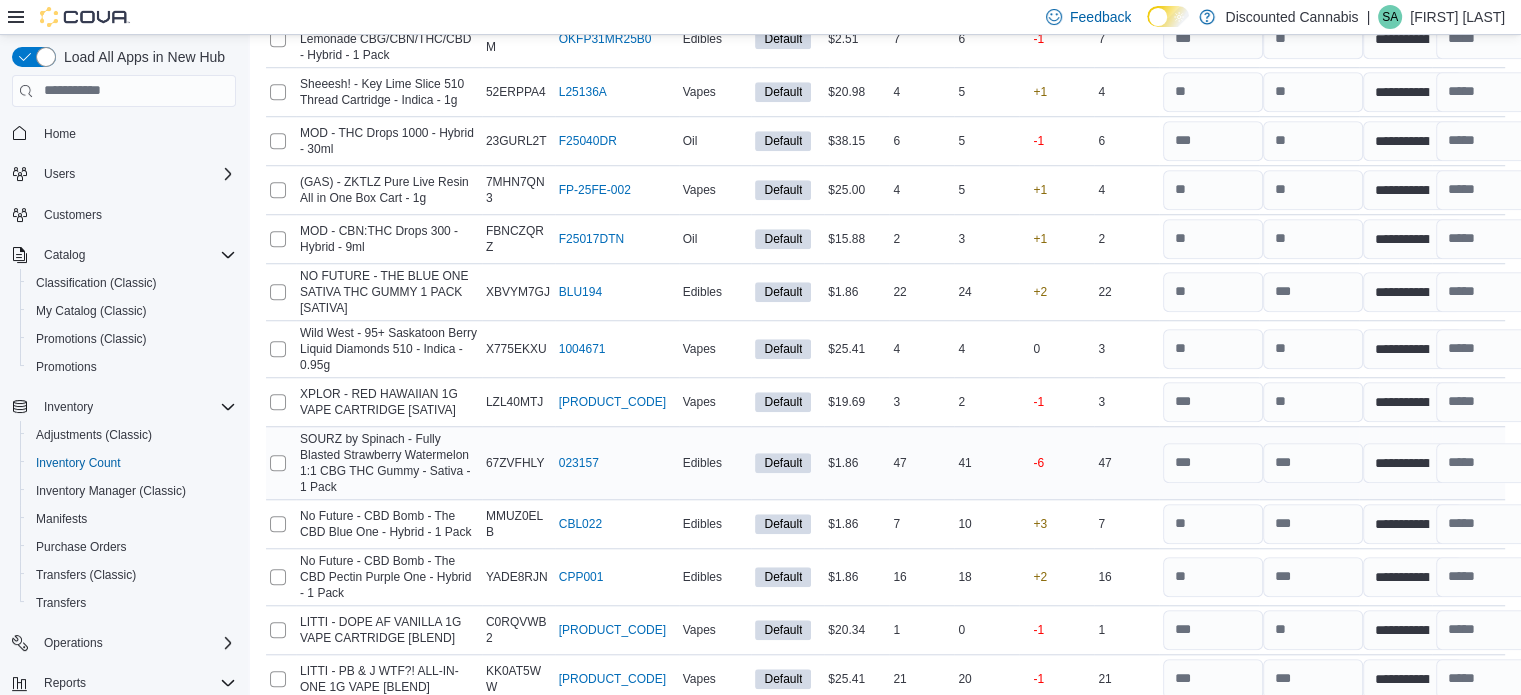 scroll, scrollTop: 1600, scrollLeft: 0, axis: vertical 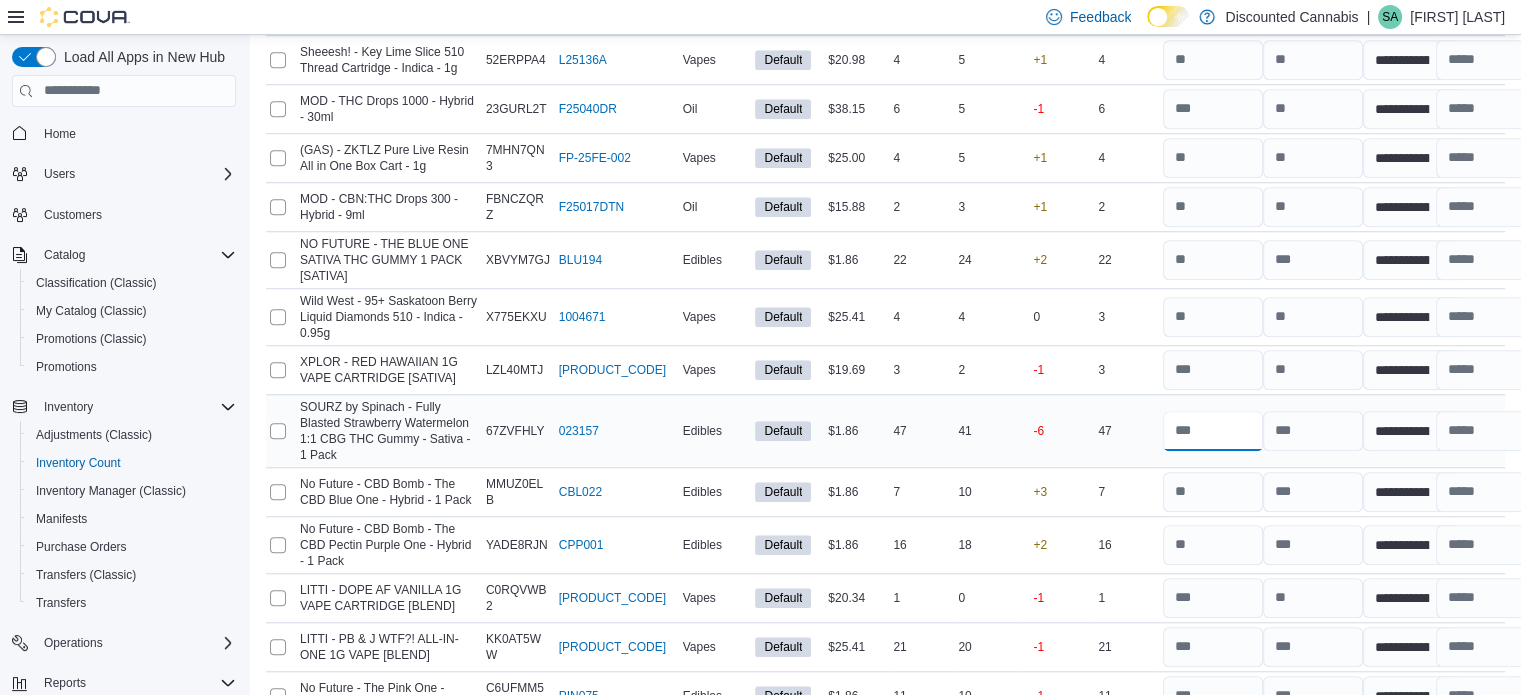 click at bounding box center [1213, 431] 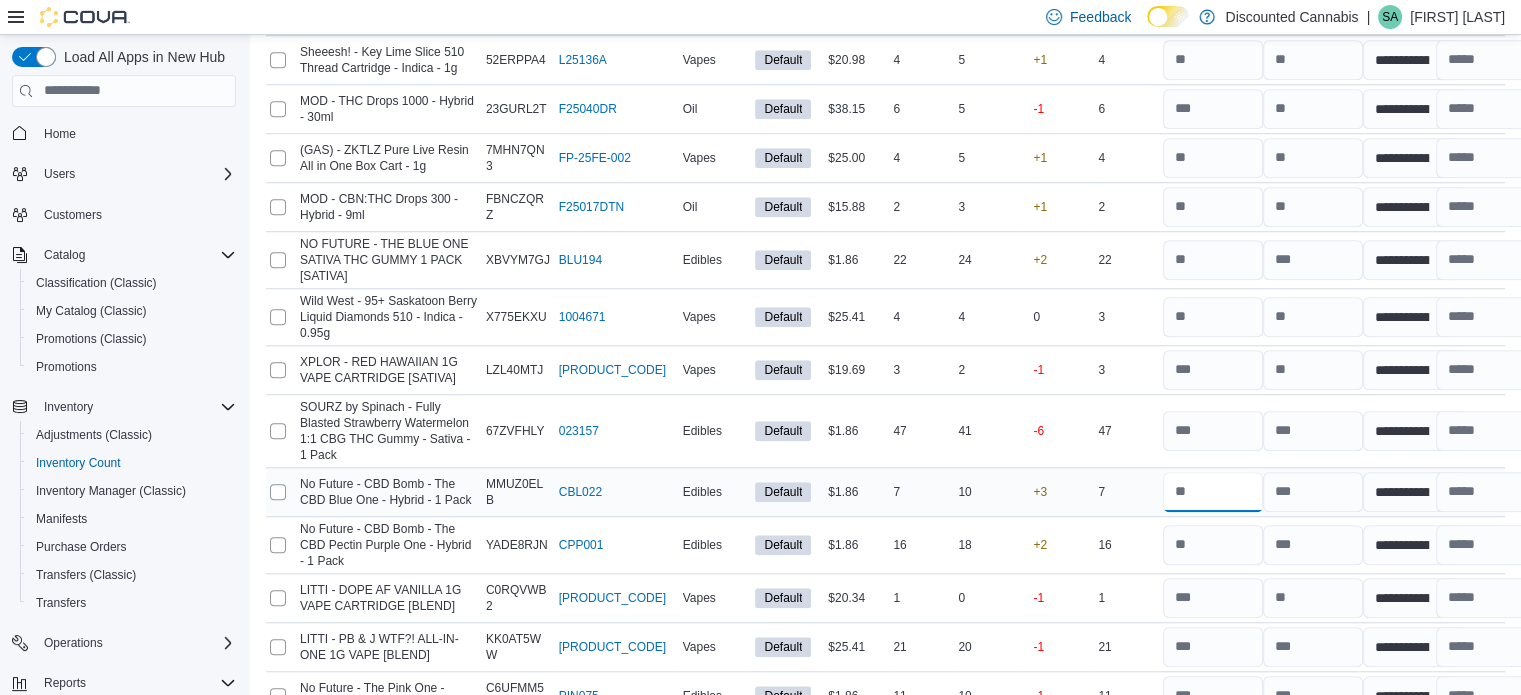 click at bounding box center [1213, 492] 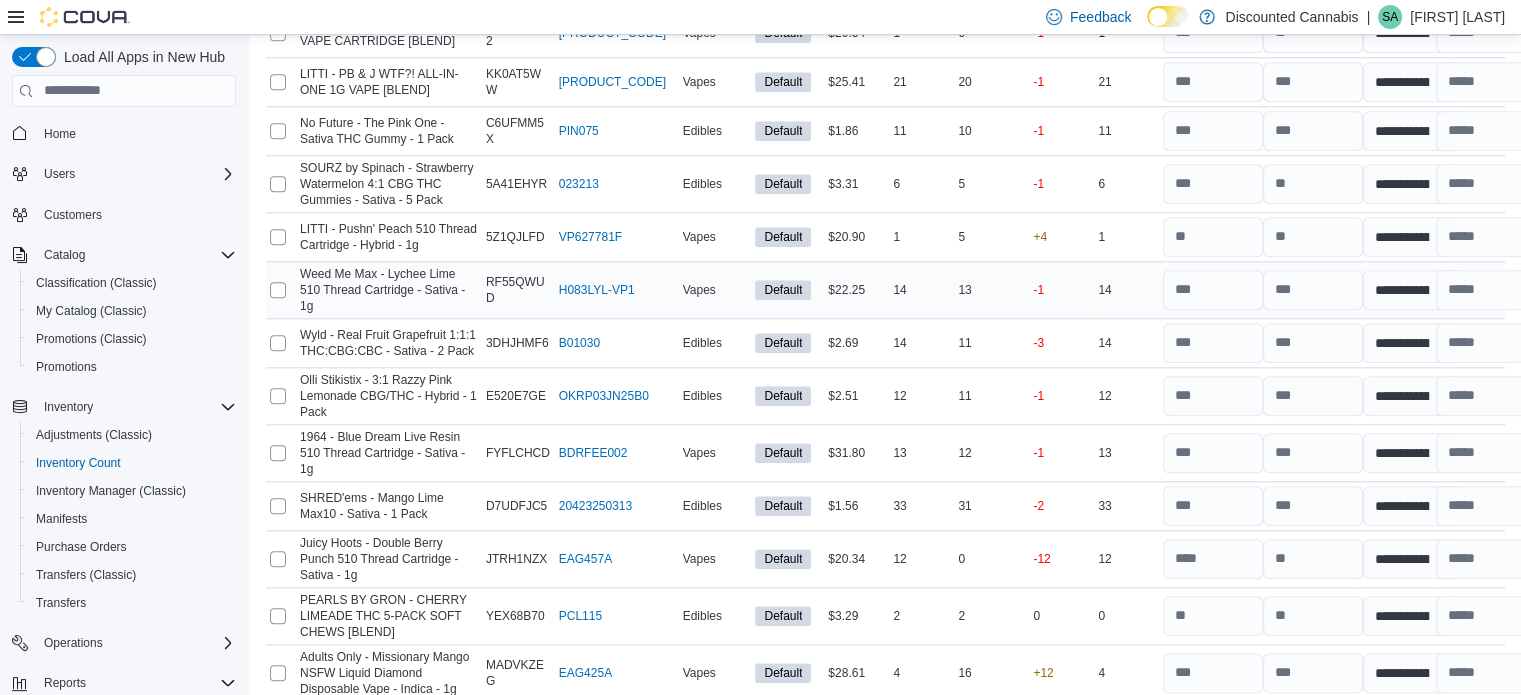 scroll, scrollTop: 2200, scrollLeft: 0, axis: vertical 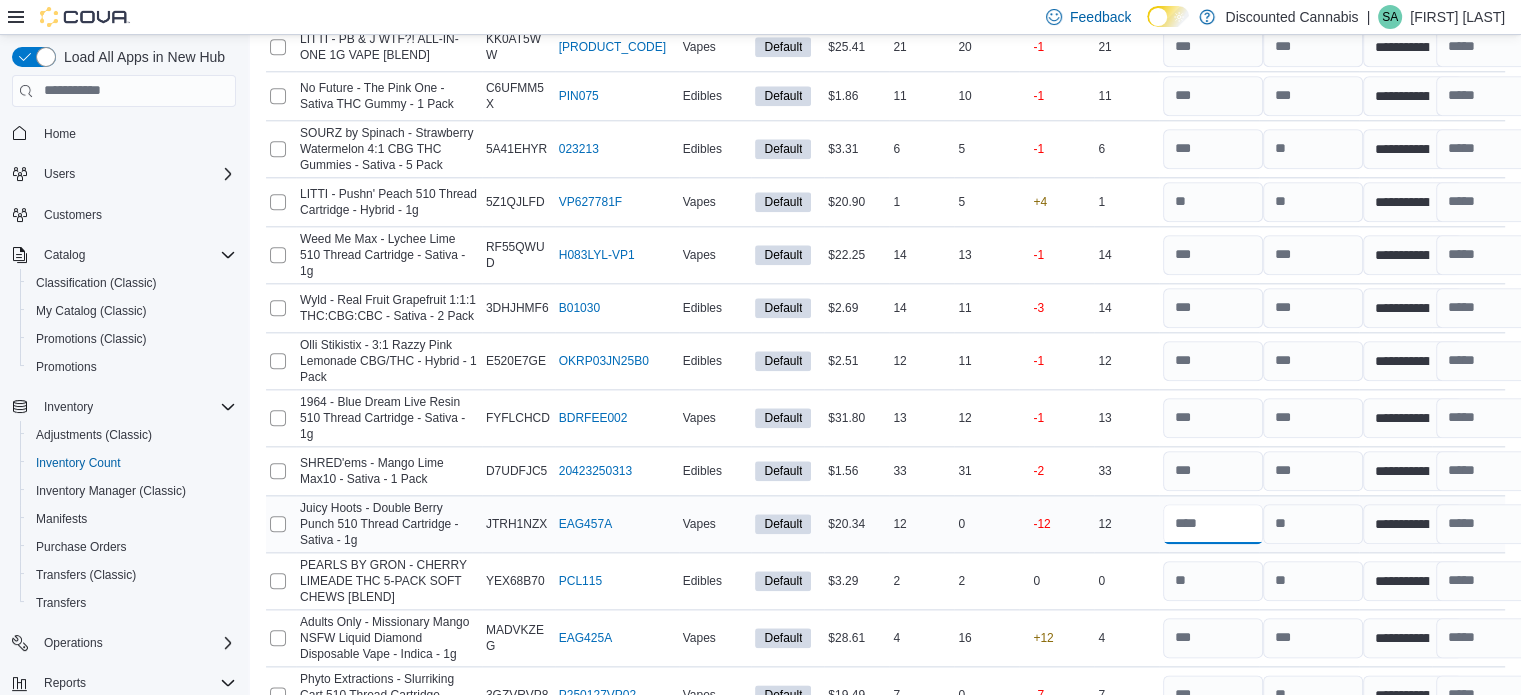 click at bounding box center (1213, 524) 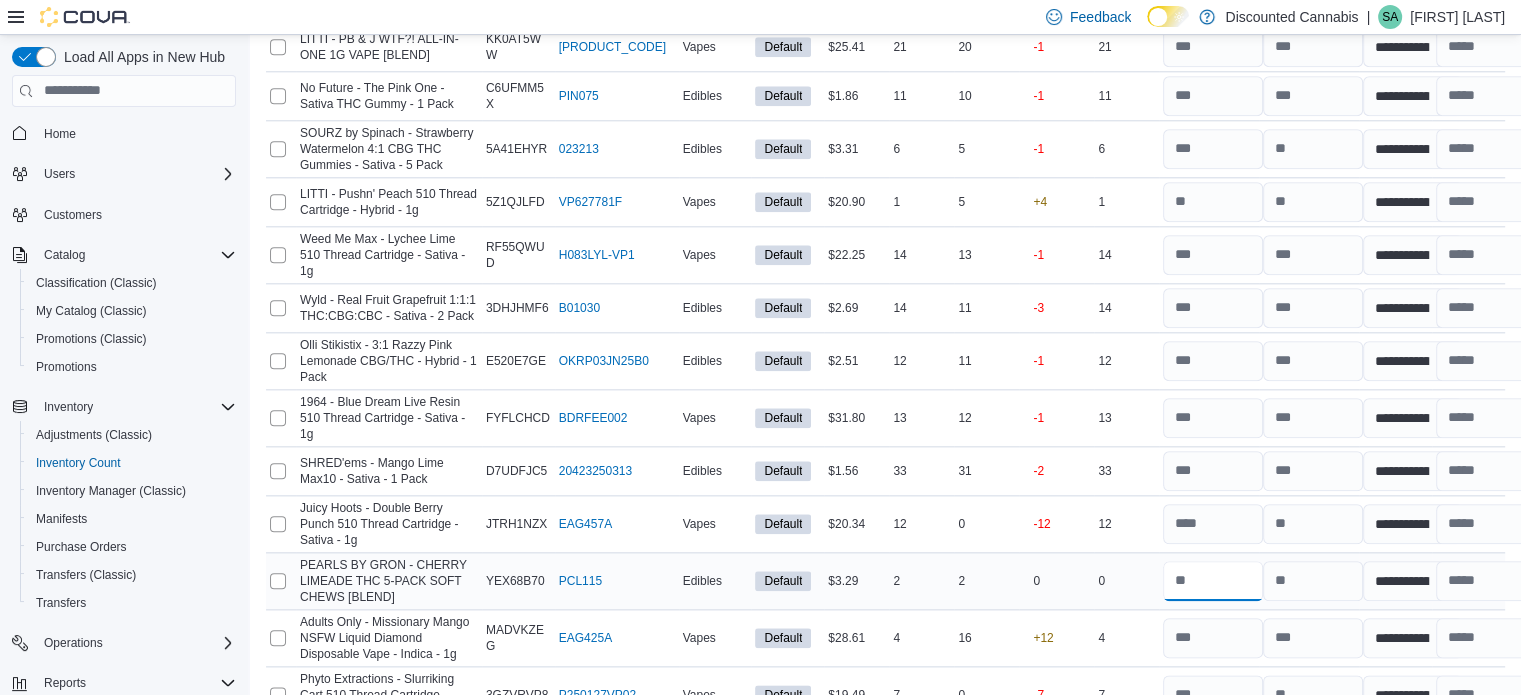 click at bounding box center [1213, 581] 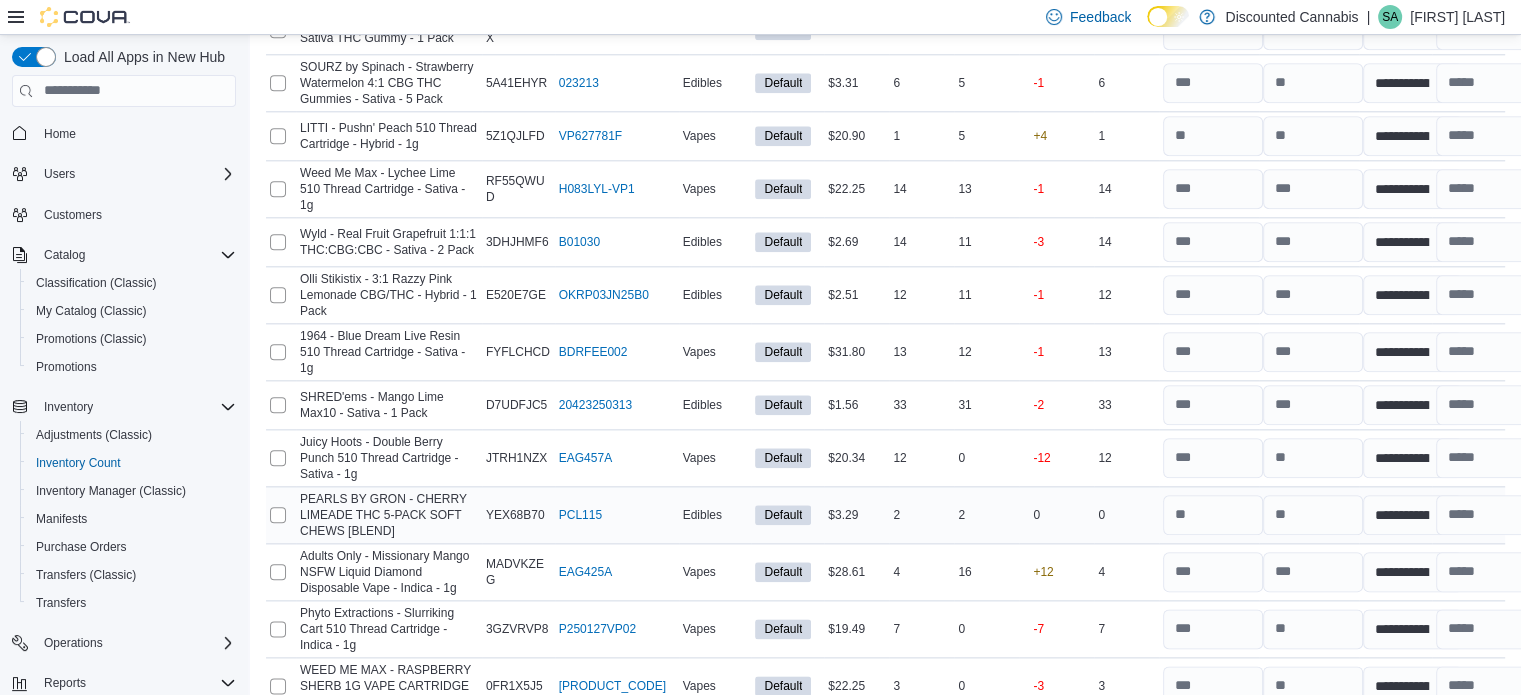 scroll, scrollTop: 2300, scrollLeft: 0, axis: vertical 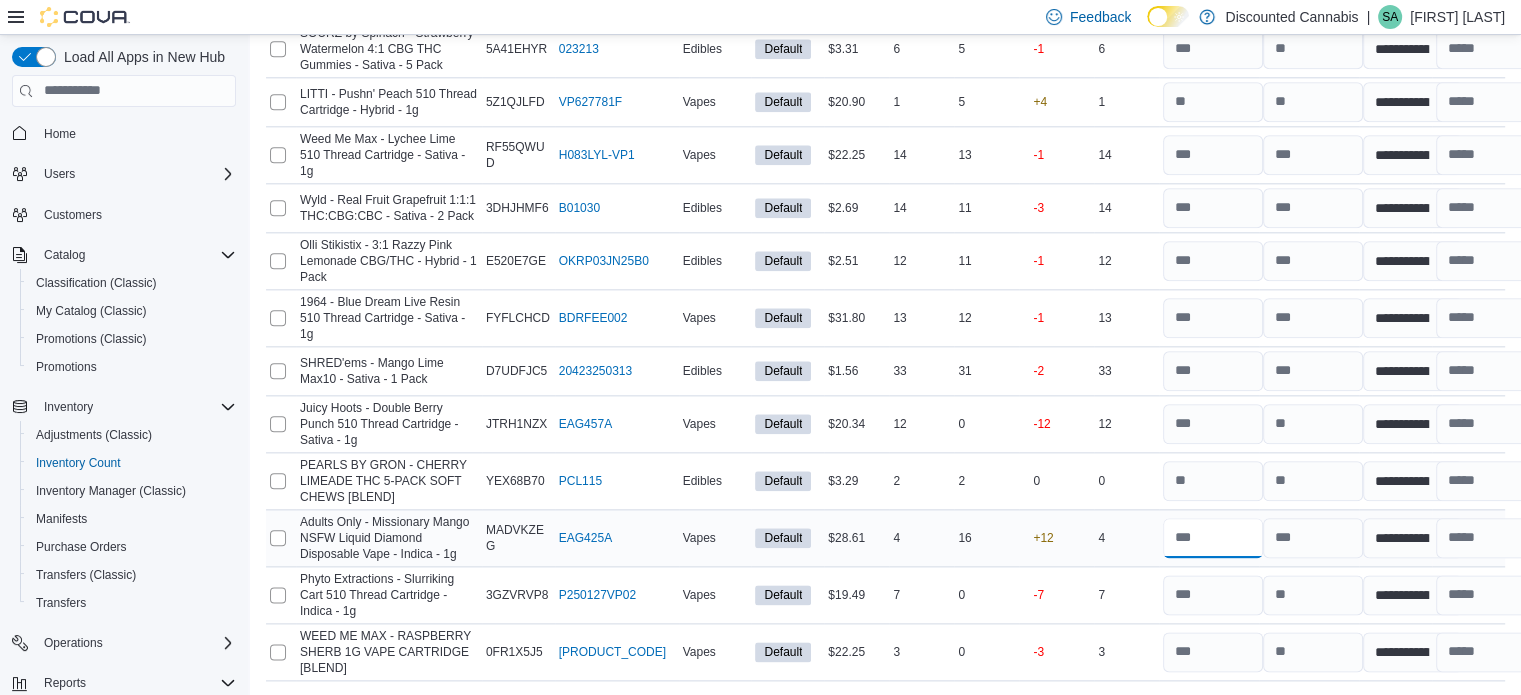 click at bounding box center (1213, 538) 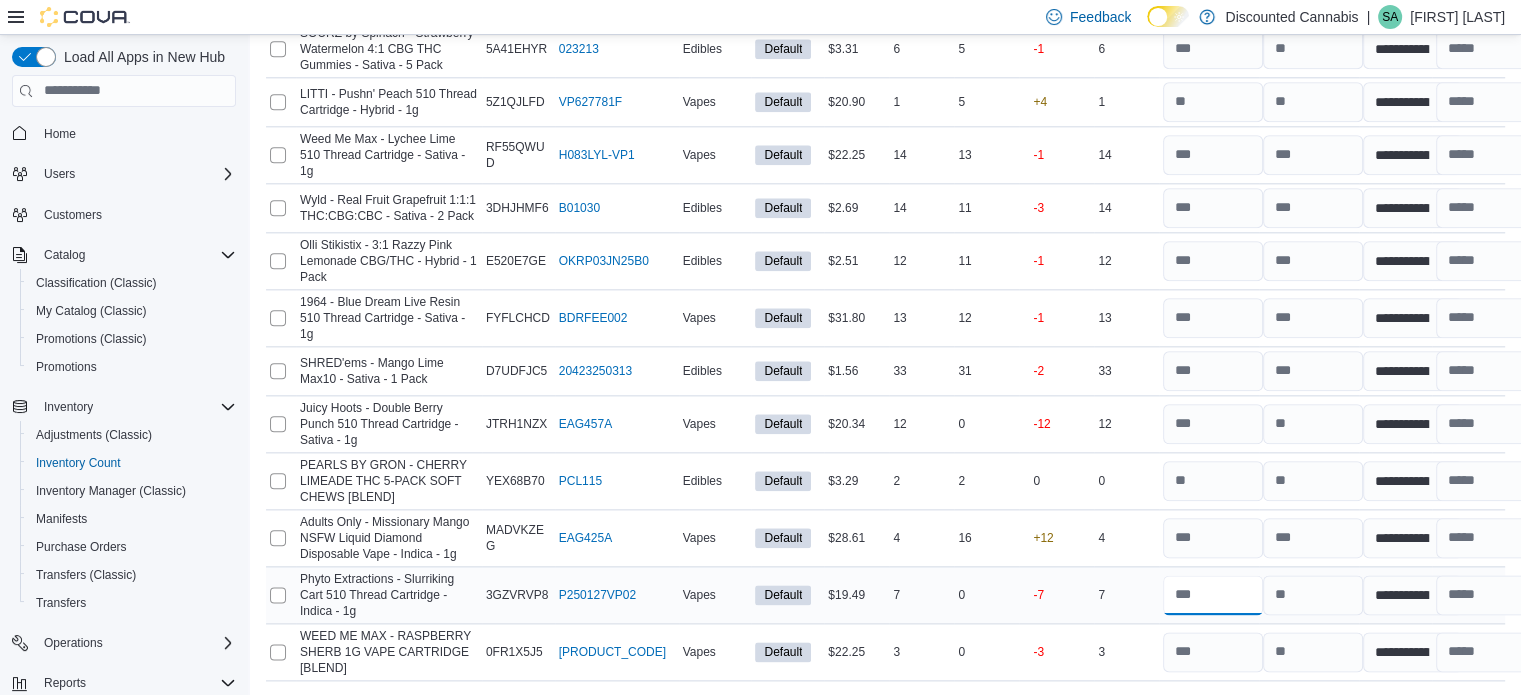 click at bounding box center (1213, 595) 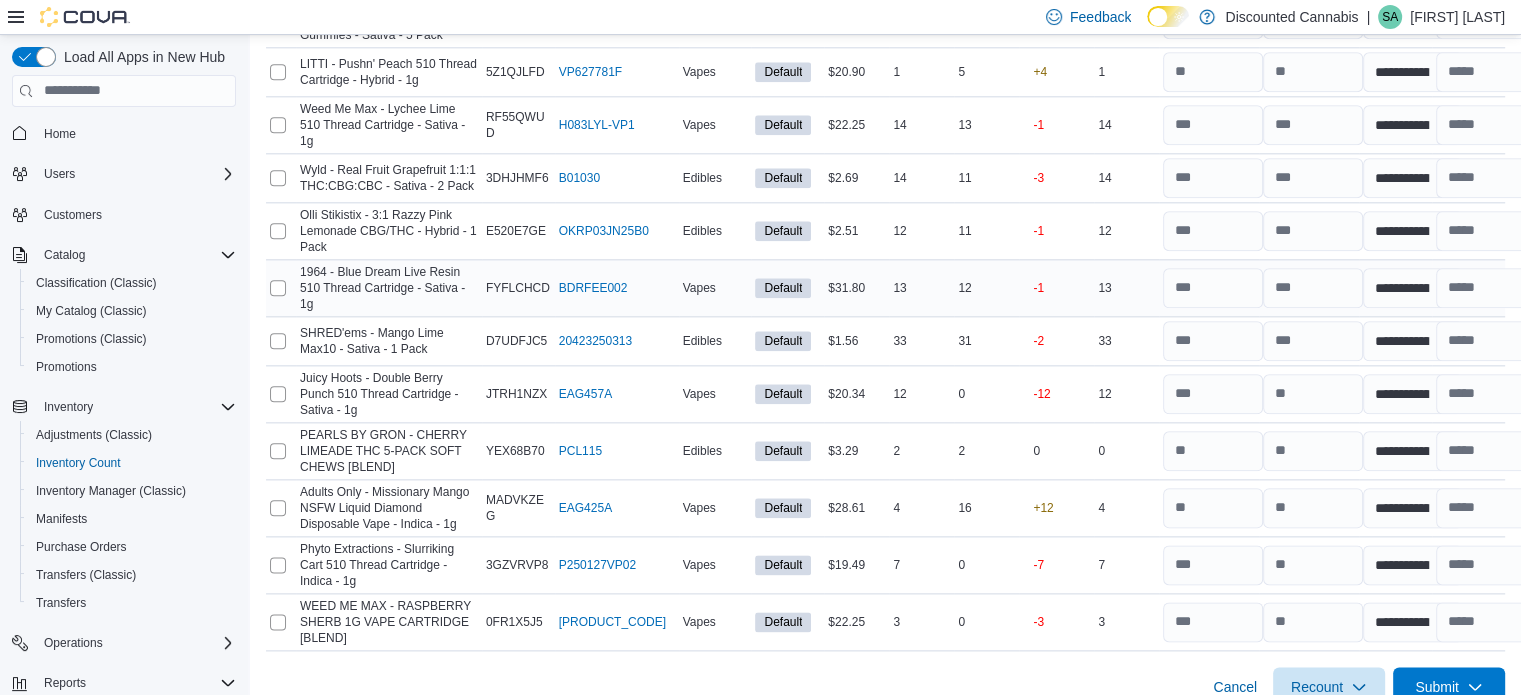 scroll, scrollTop: 2340, scrollLeft: 0, axis: vertical 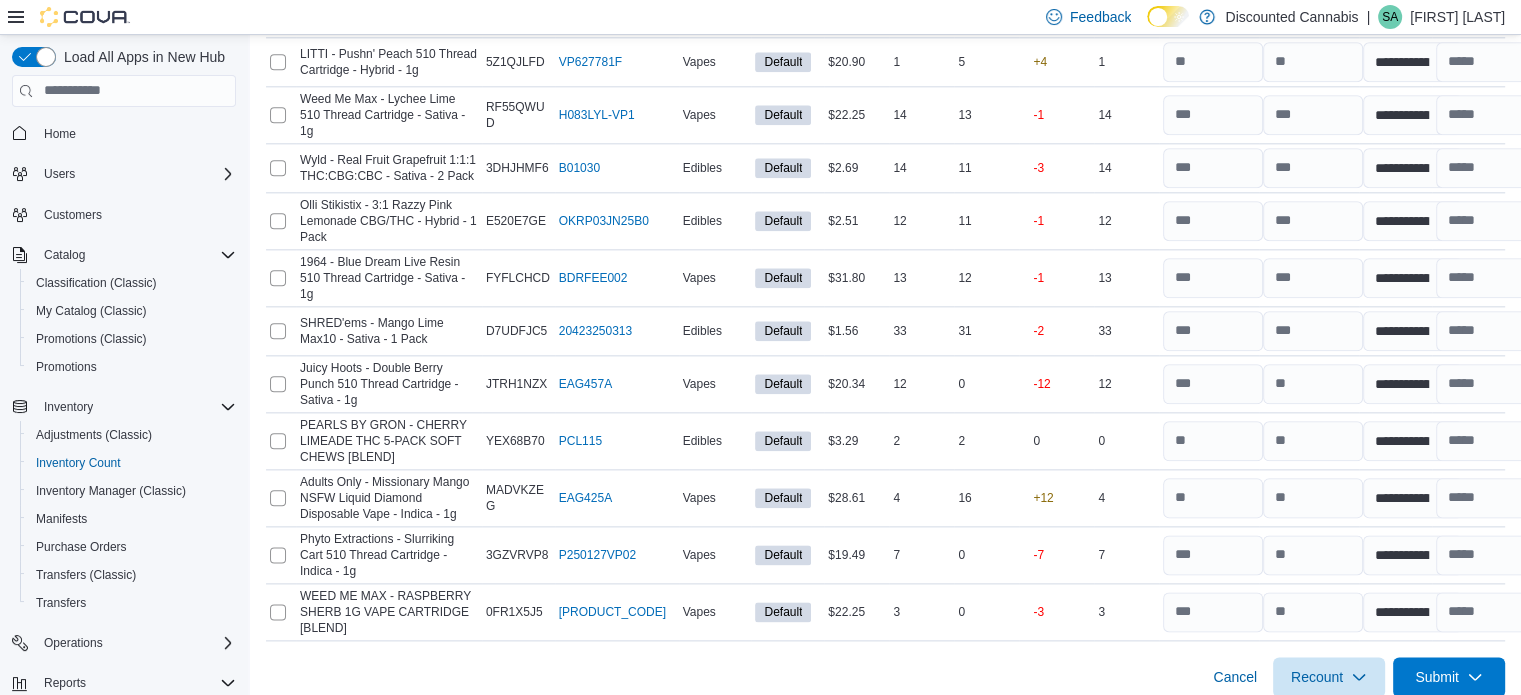 click on "Cancel Recount Submit" at bounding box center (885, 669) 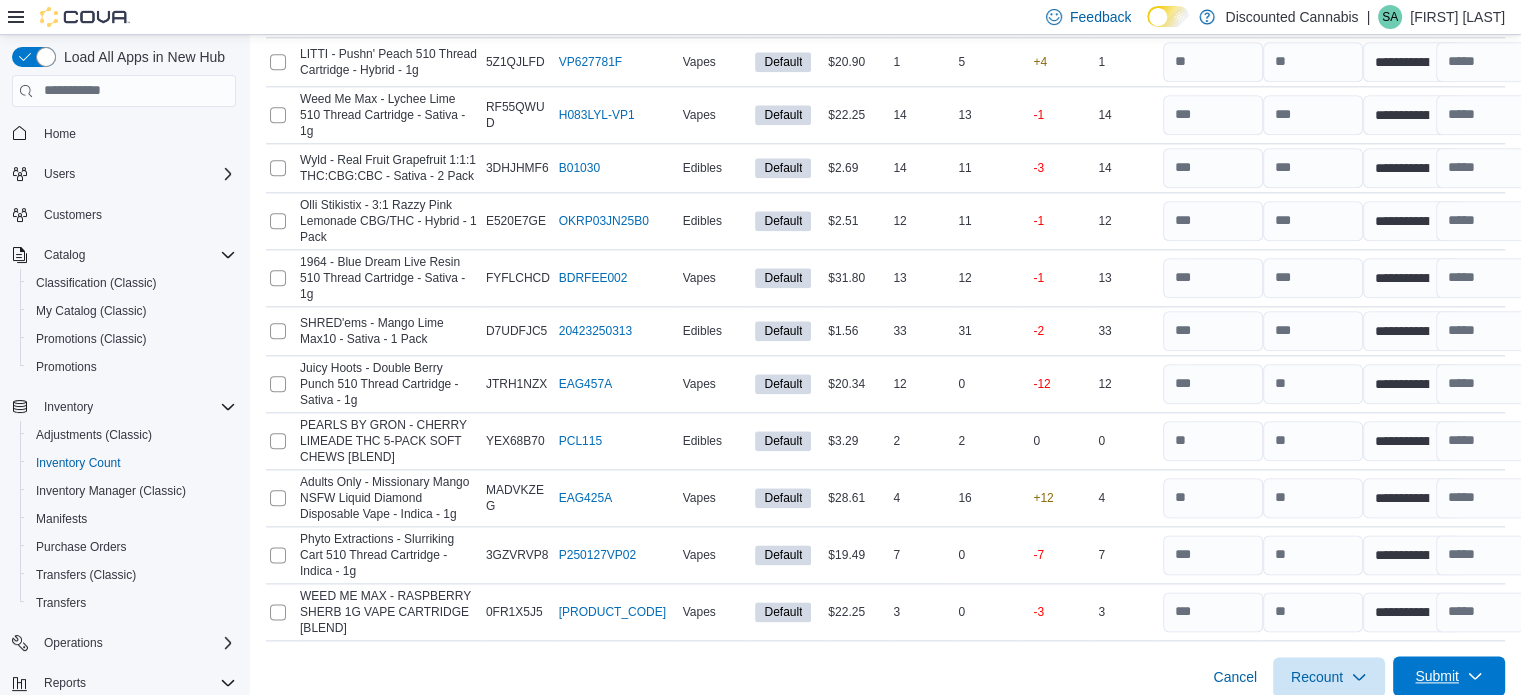 click on "Submit" at bounding box center (1449, 676) 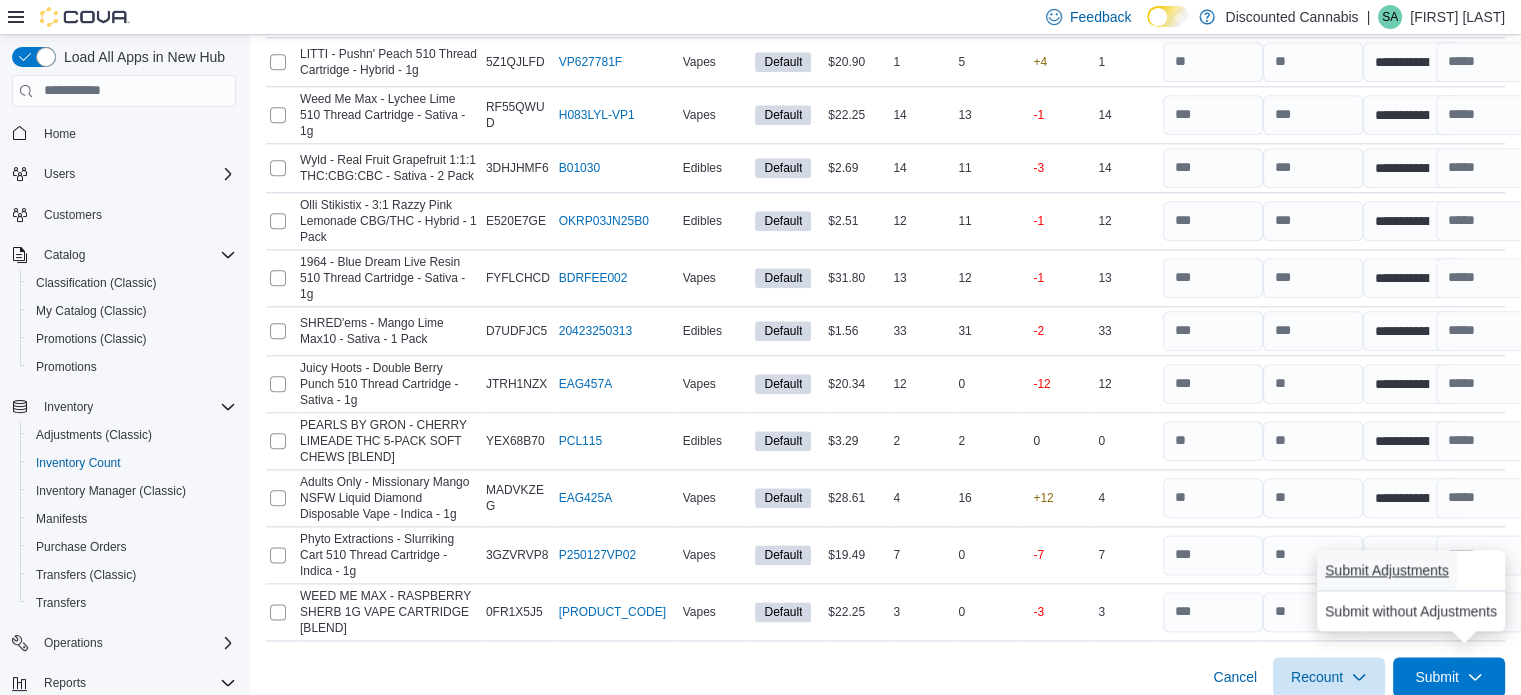 click on "Submit Adjustments" at bounding box center (1387, 570) 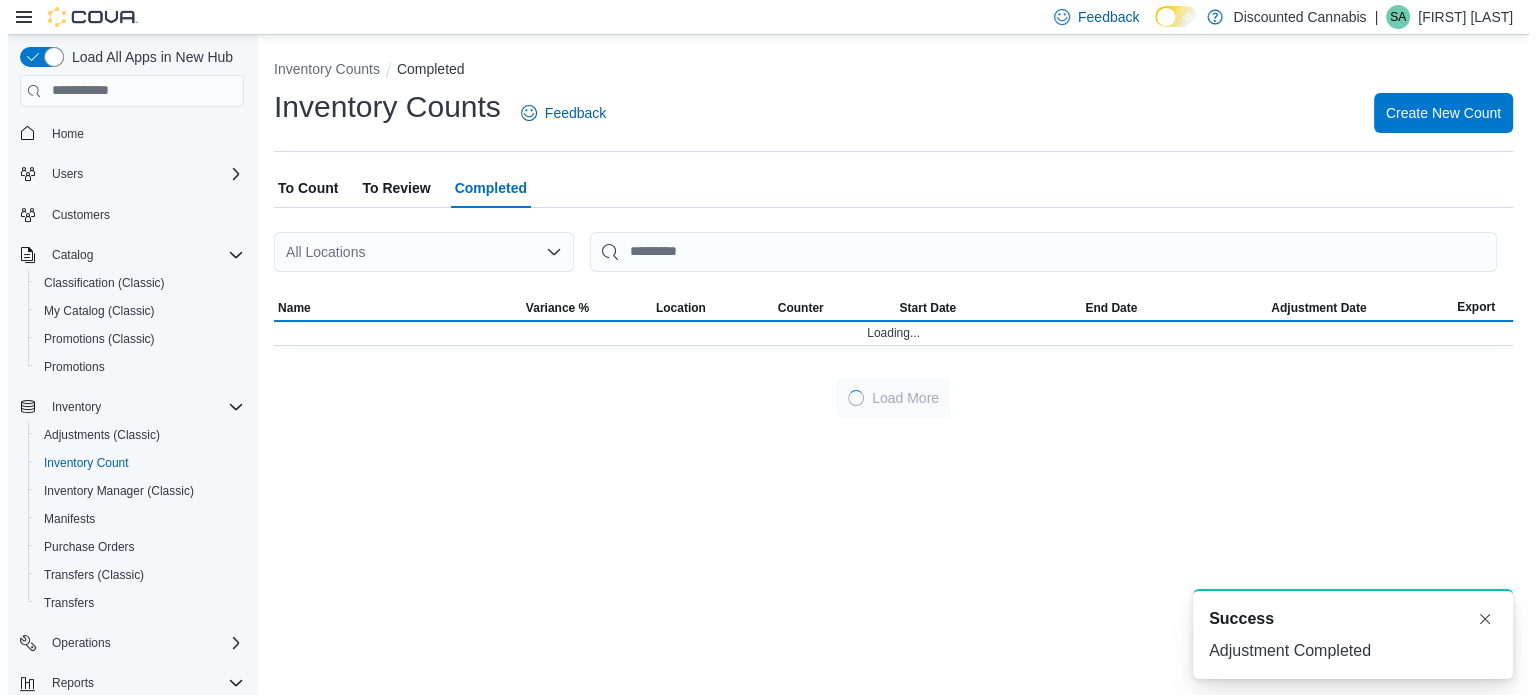 scroll, scrollTop: 0, scrollLeft: 0, axis: both 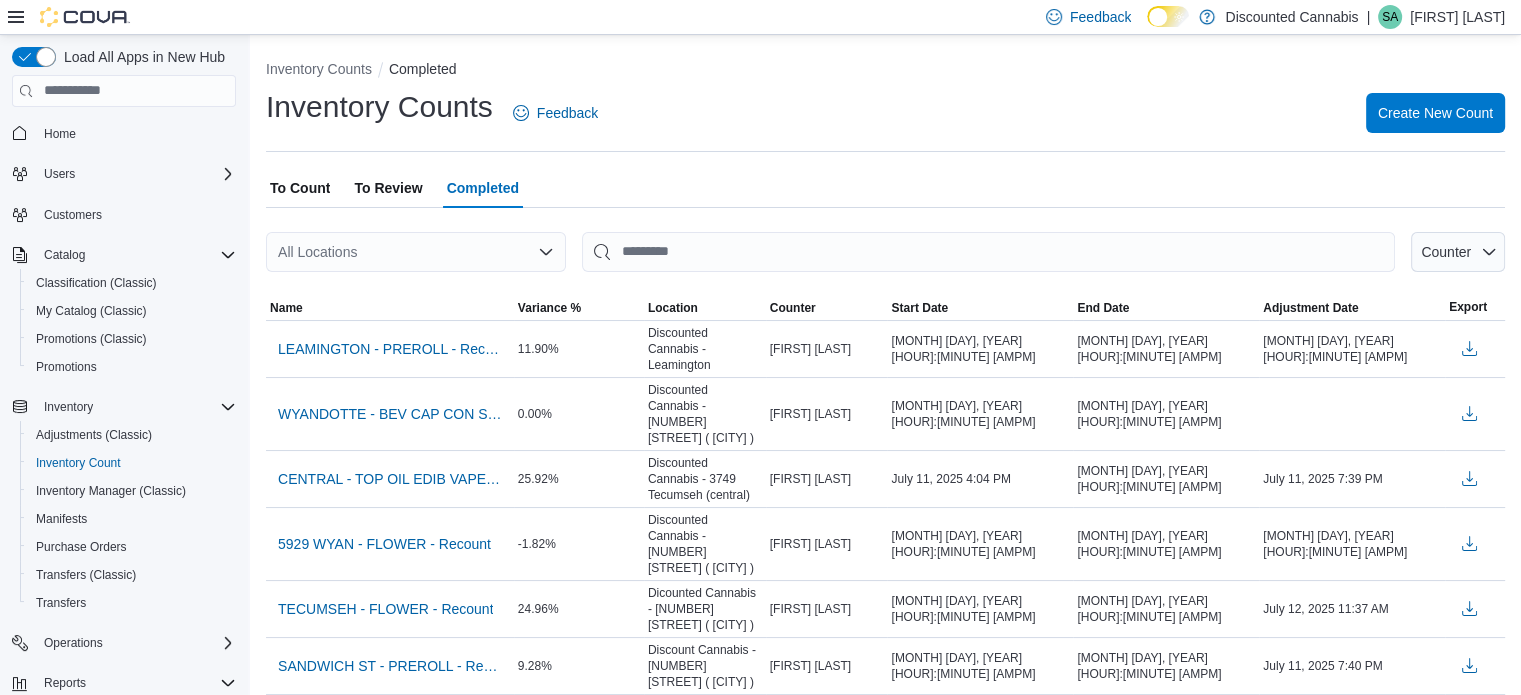 click on "To Review" at bounding box center [388, 188] 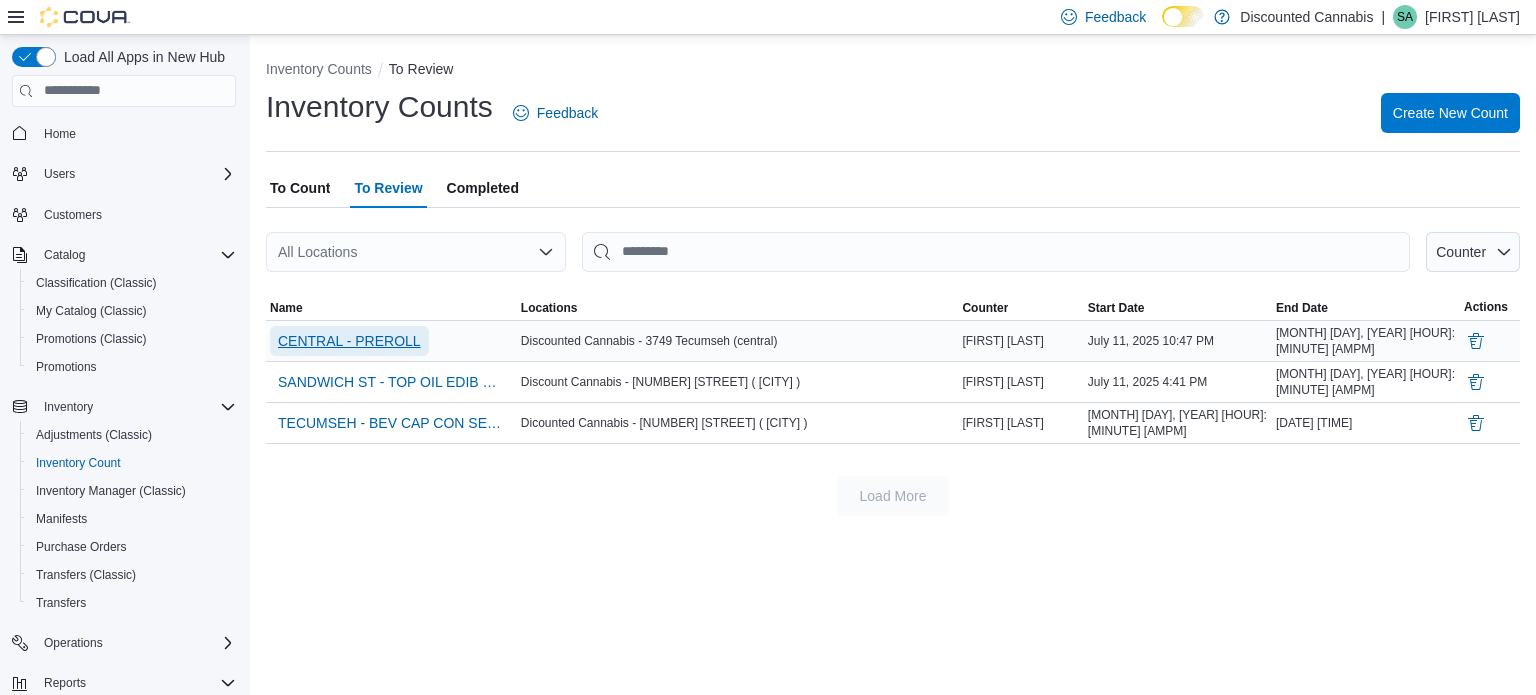 click on "CENTRAL - PREROLL" at bounding box center (349, 341) 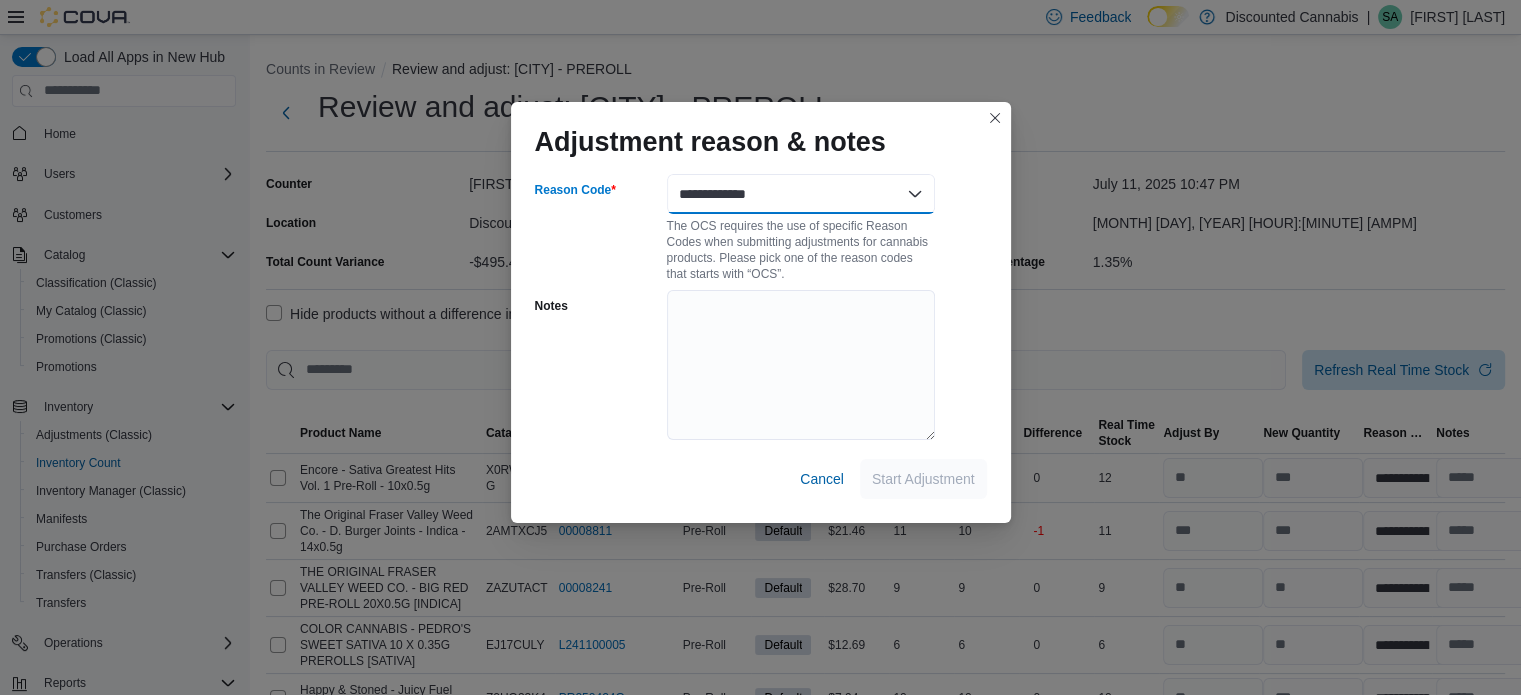 click on "**********" at bounding box center [801, 194] 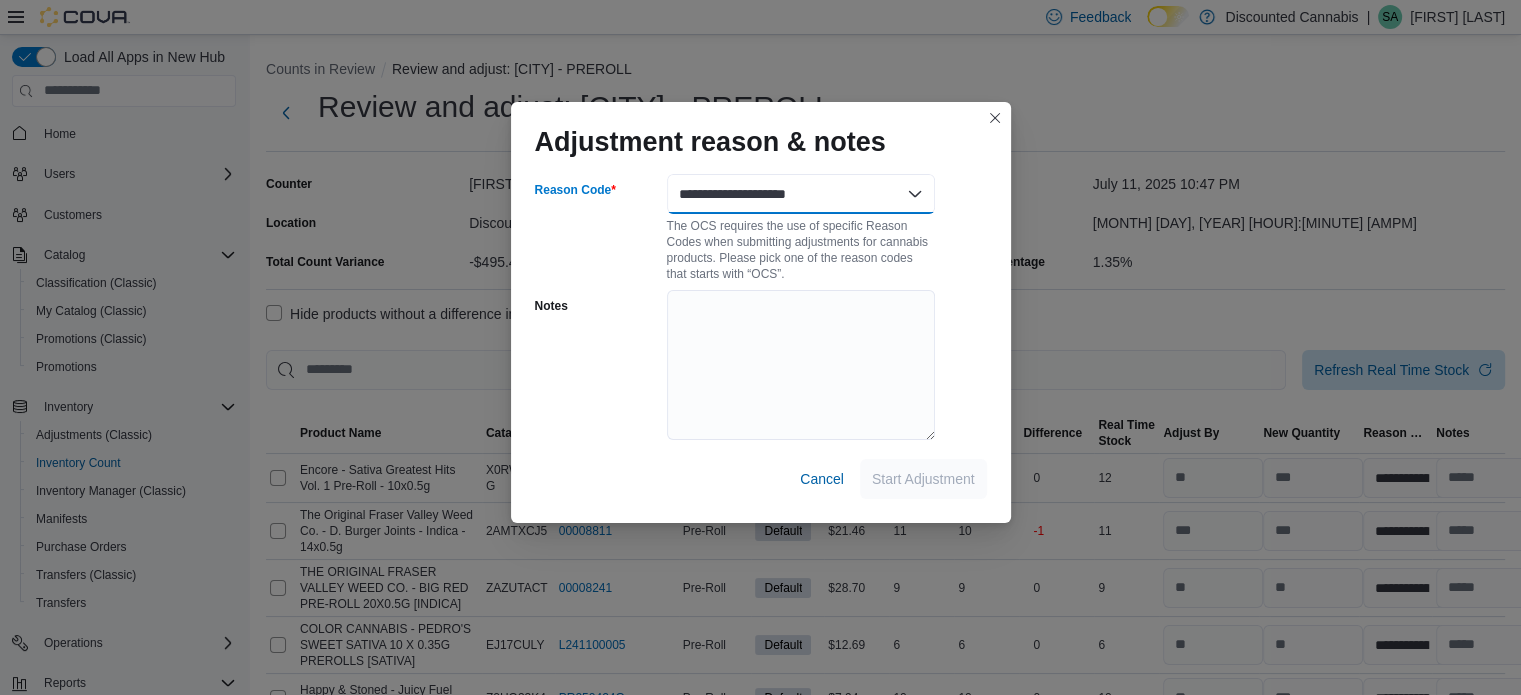 click on "**********" at bounding box center [801, 194] 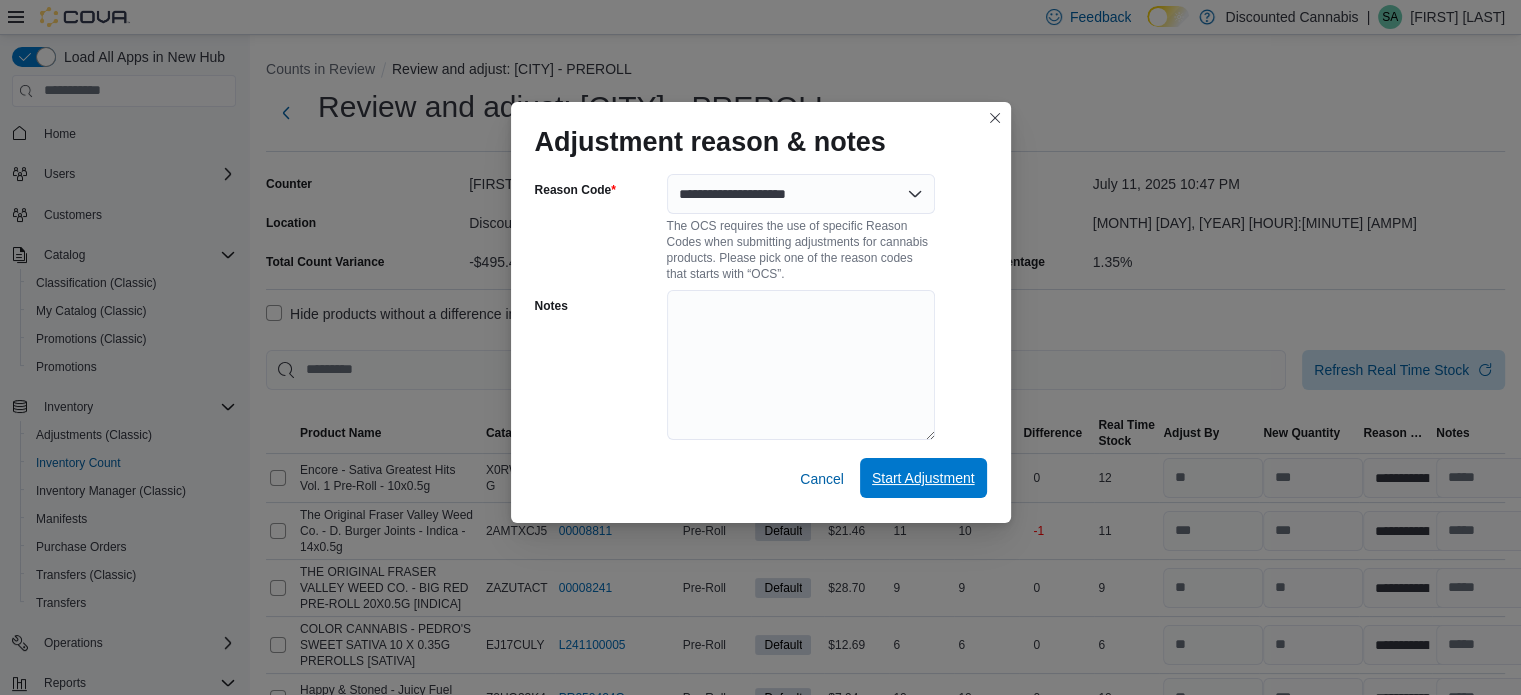 click on "Start Adjustment" at bounding box center [923, 478] 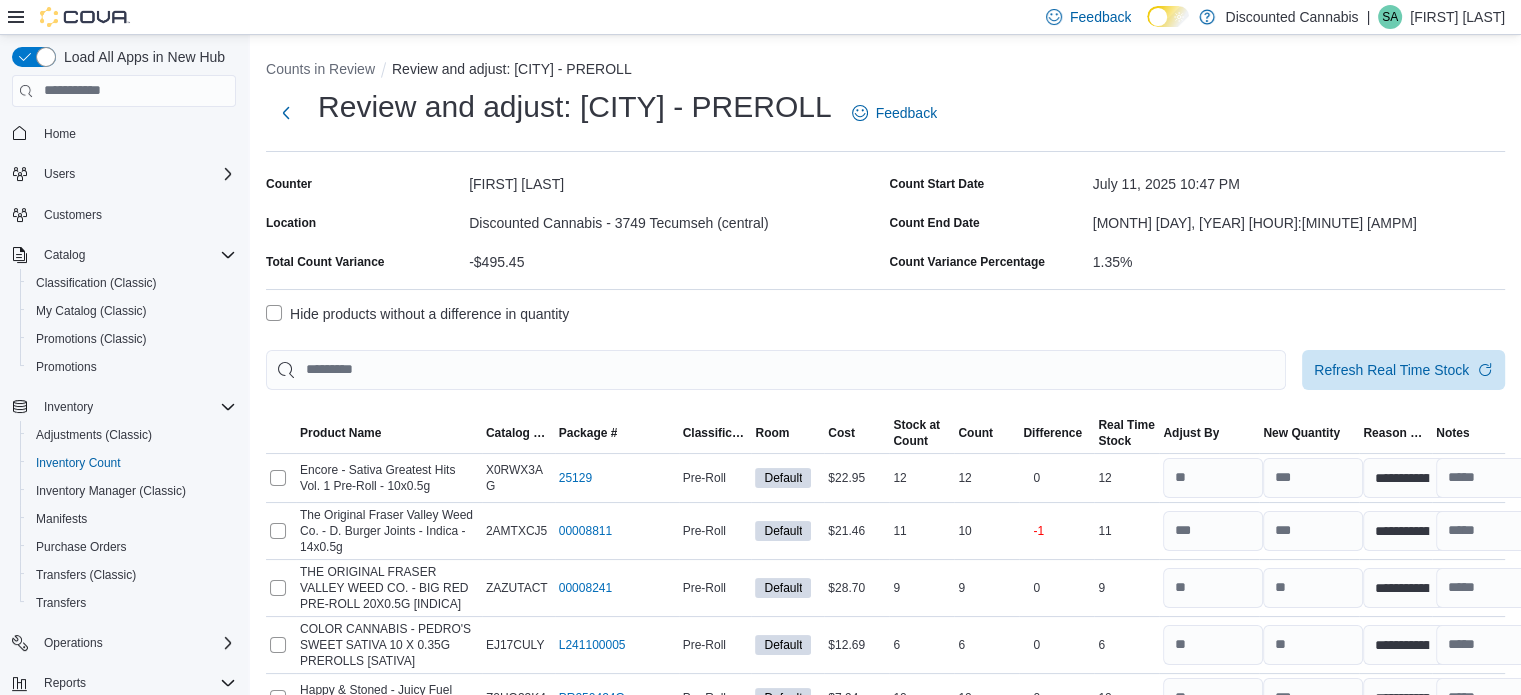 click on "Hide products without a difference in quantity" at bounding box center [417, 314] 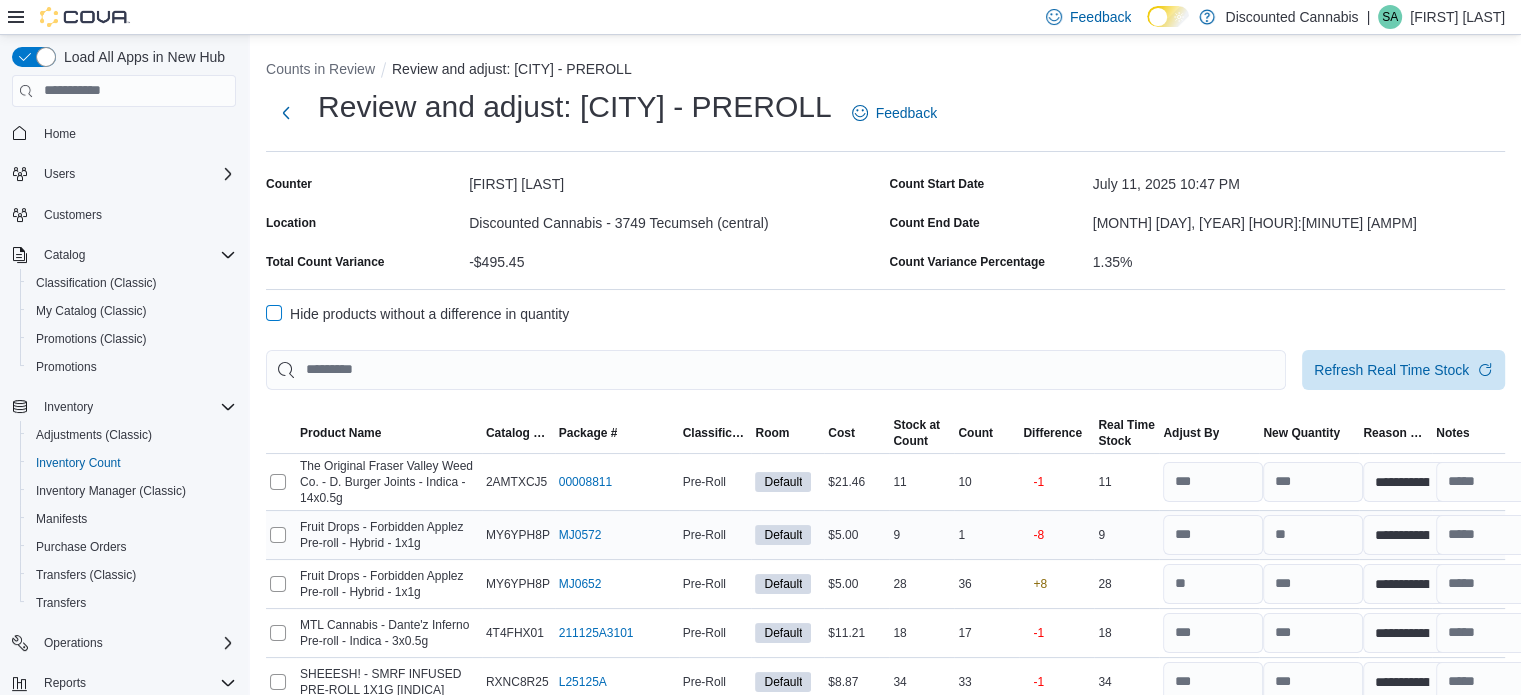 scroll, scrollTop: 100, scrollLeft: 0, axis: vertical 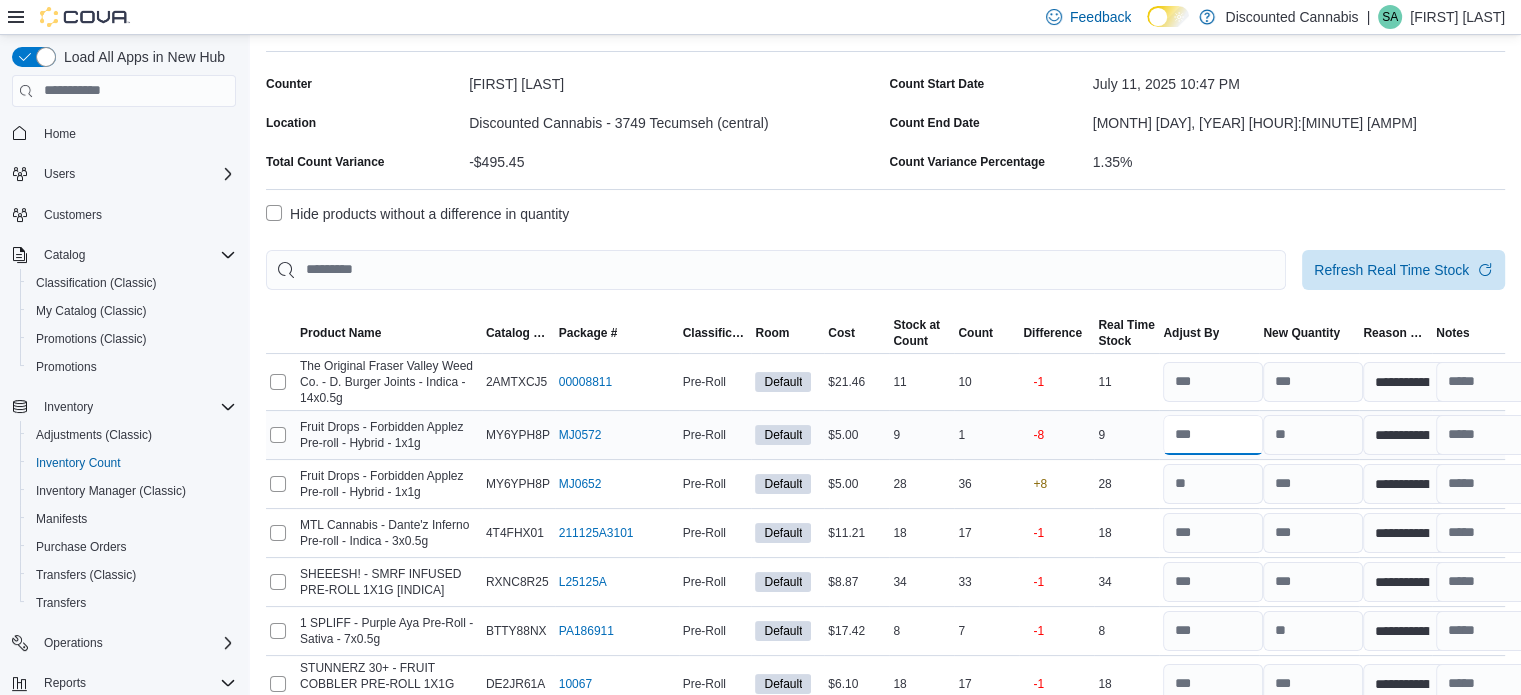click at bounding box center (1213, 435) 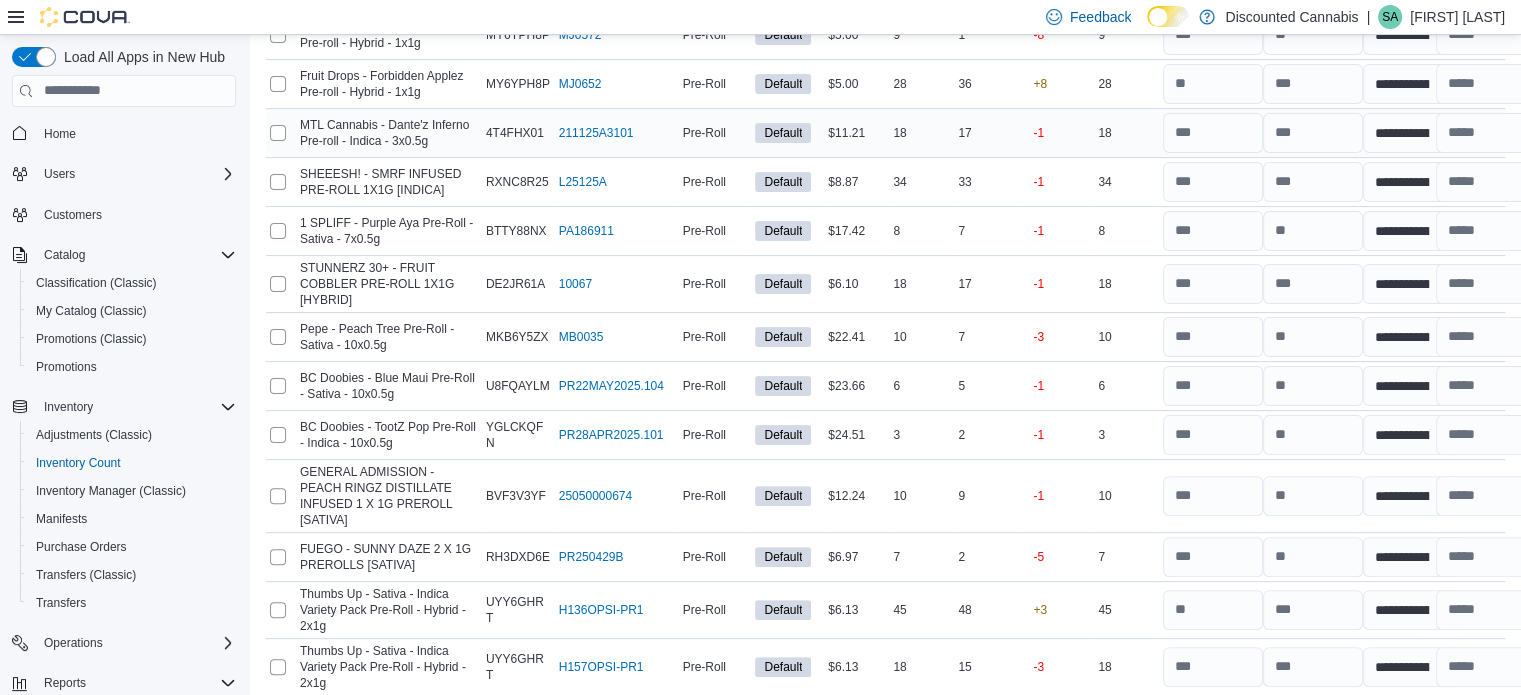 scroll, scrollTop: 600, scrollLeft: 0, axis: vertical 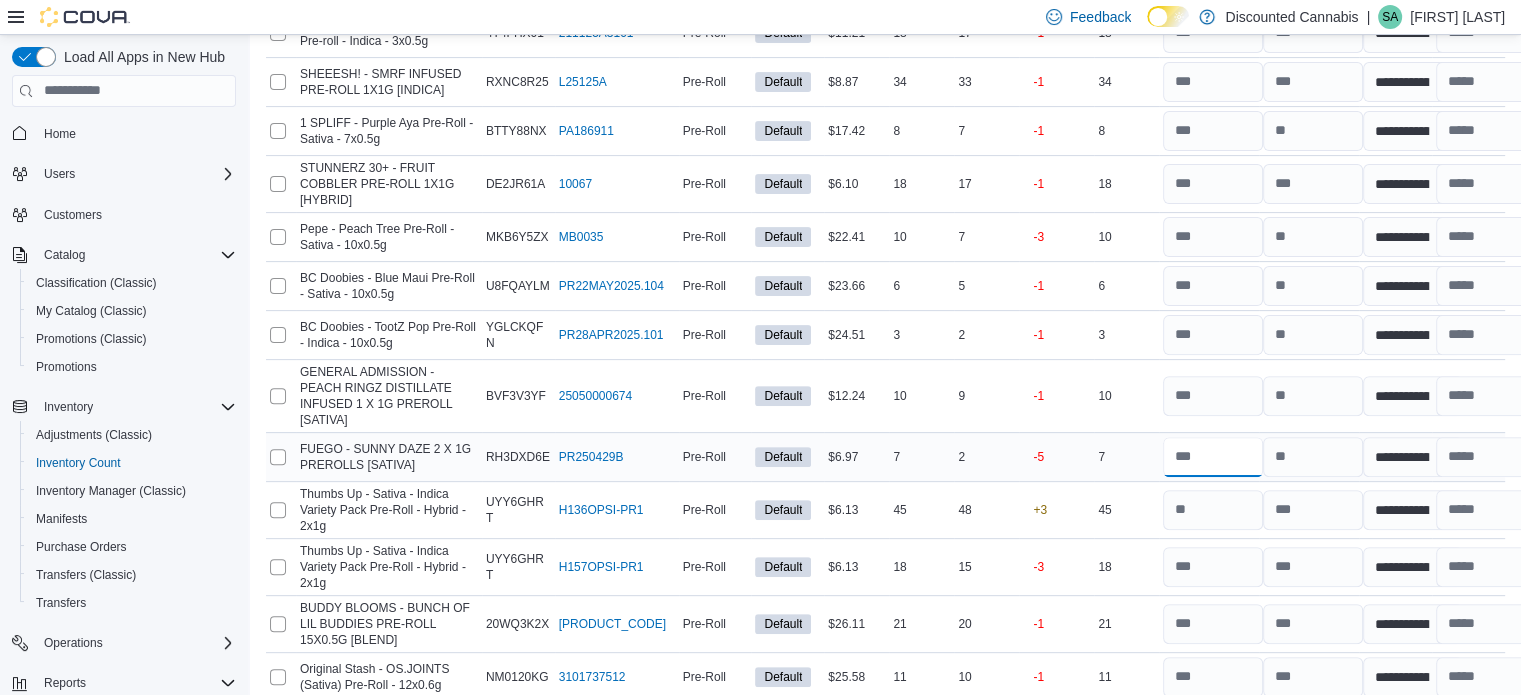 click at bounding box center [1213, 457] 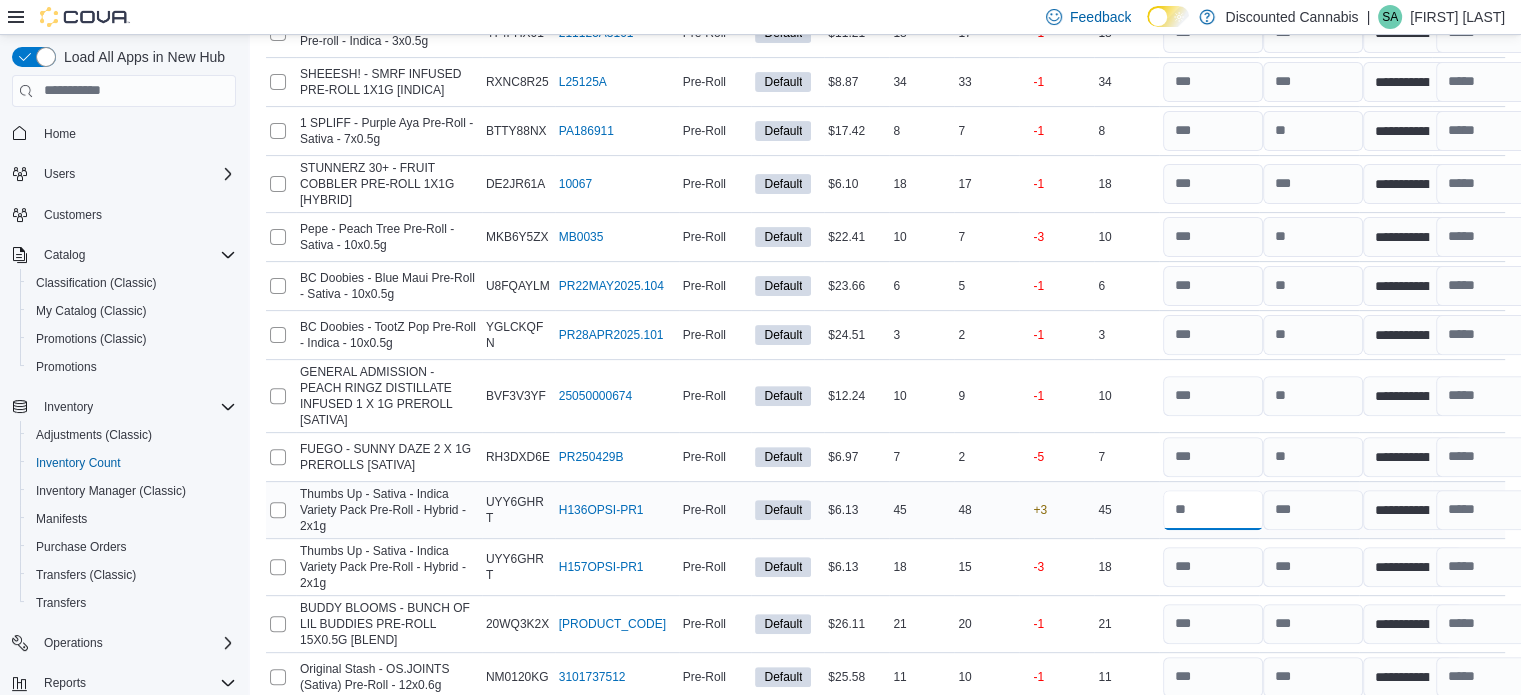 click at bounding box center [1213, 510] 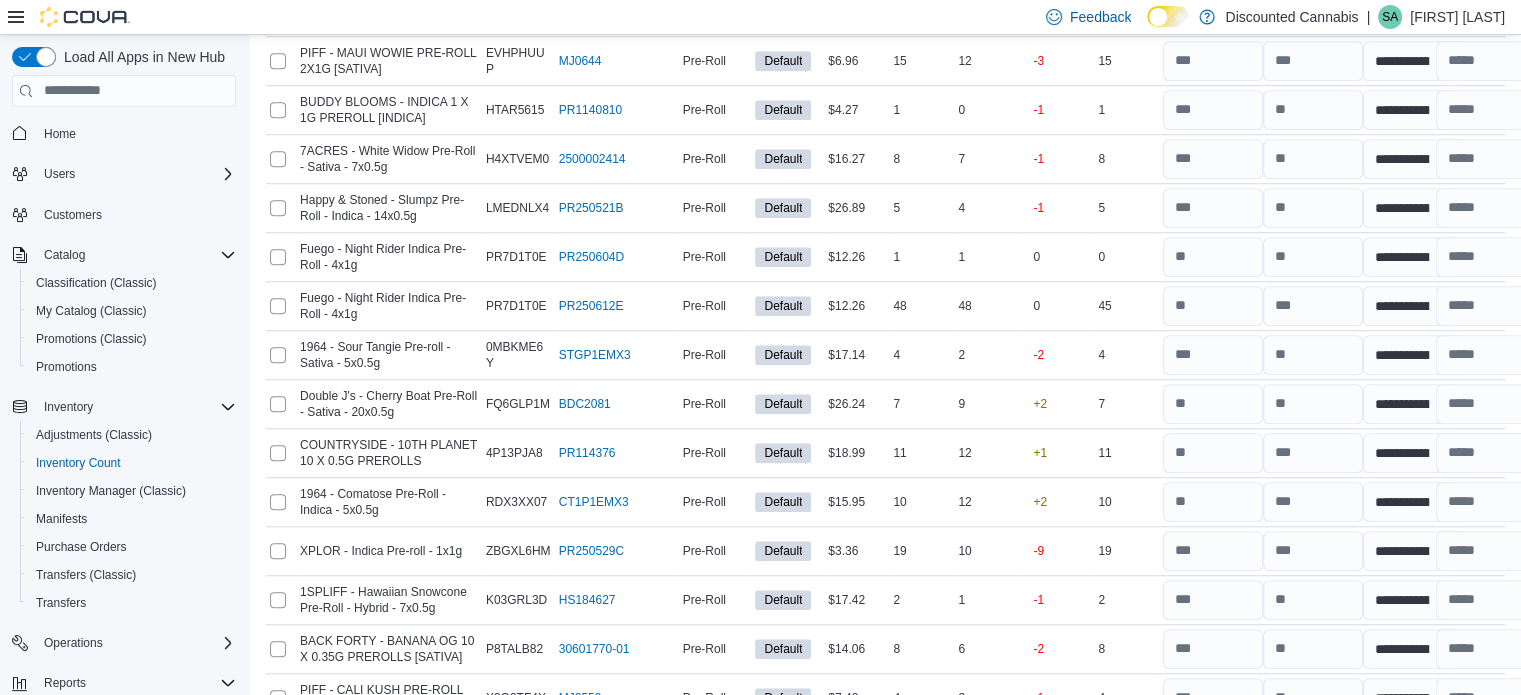 scroll, scrollTop: 1600, scrollLeft: 0, axis: vertical 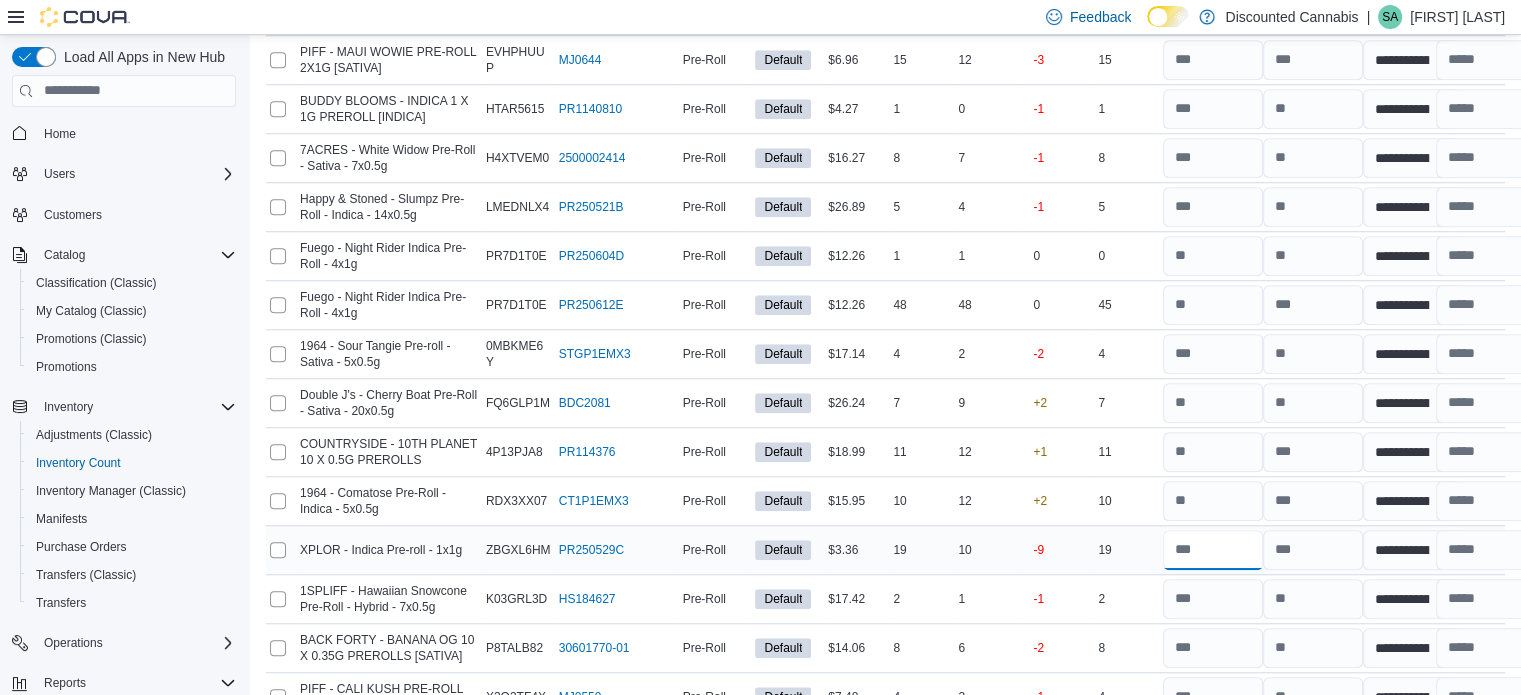 click at bounding box center [1213, 550] 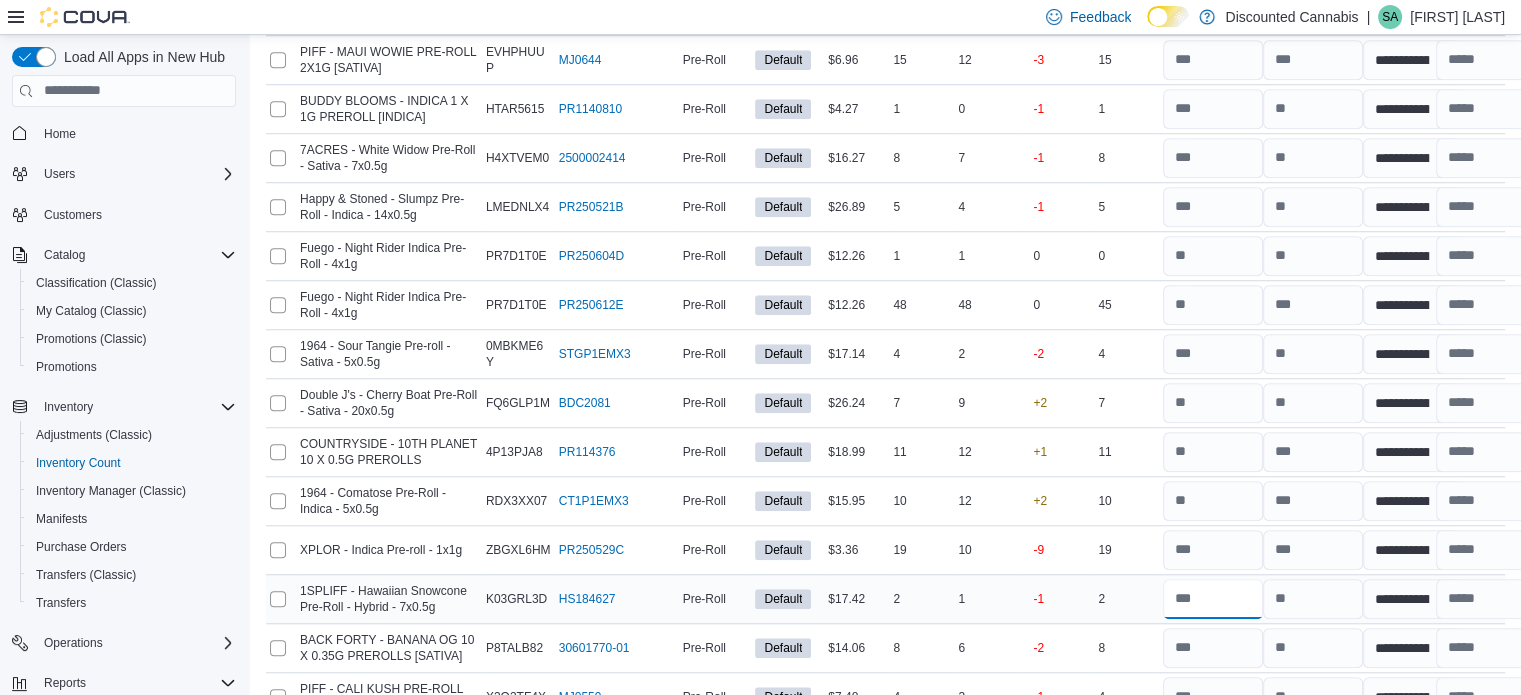 click at bounding box center [1213, 599] 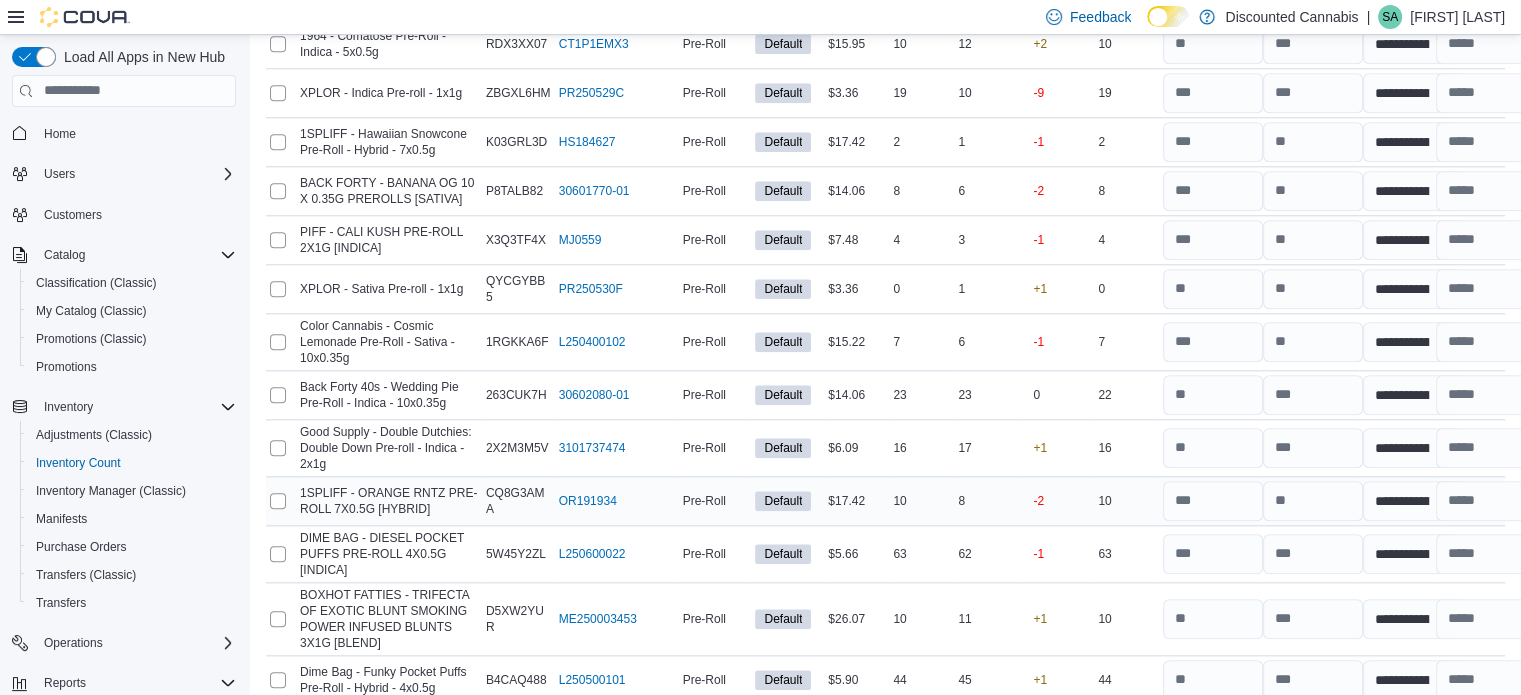 scroll, scrollTop: 2113, scrollLeft: 0, axis: vertical 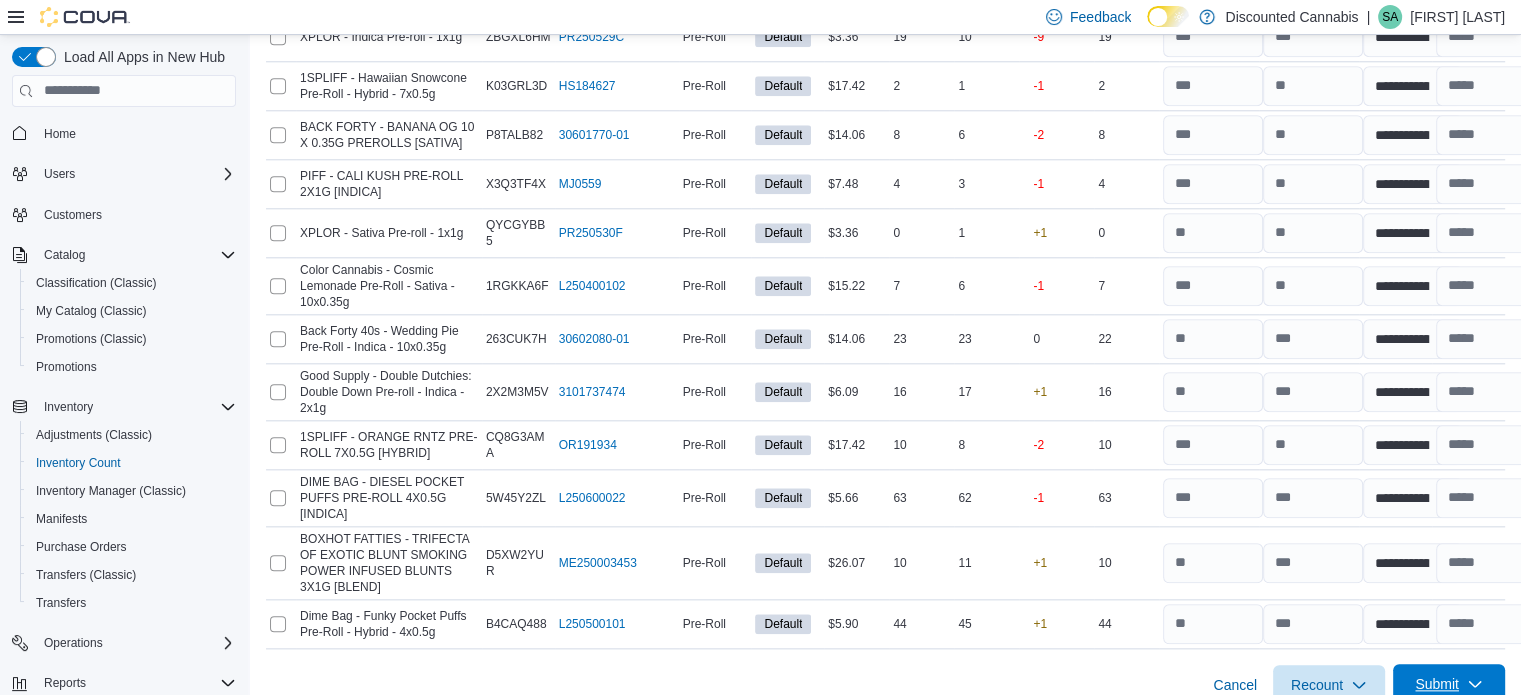 click on "Submit" at bounding box center [1449, 684] 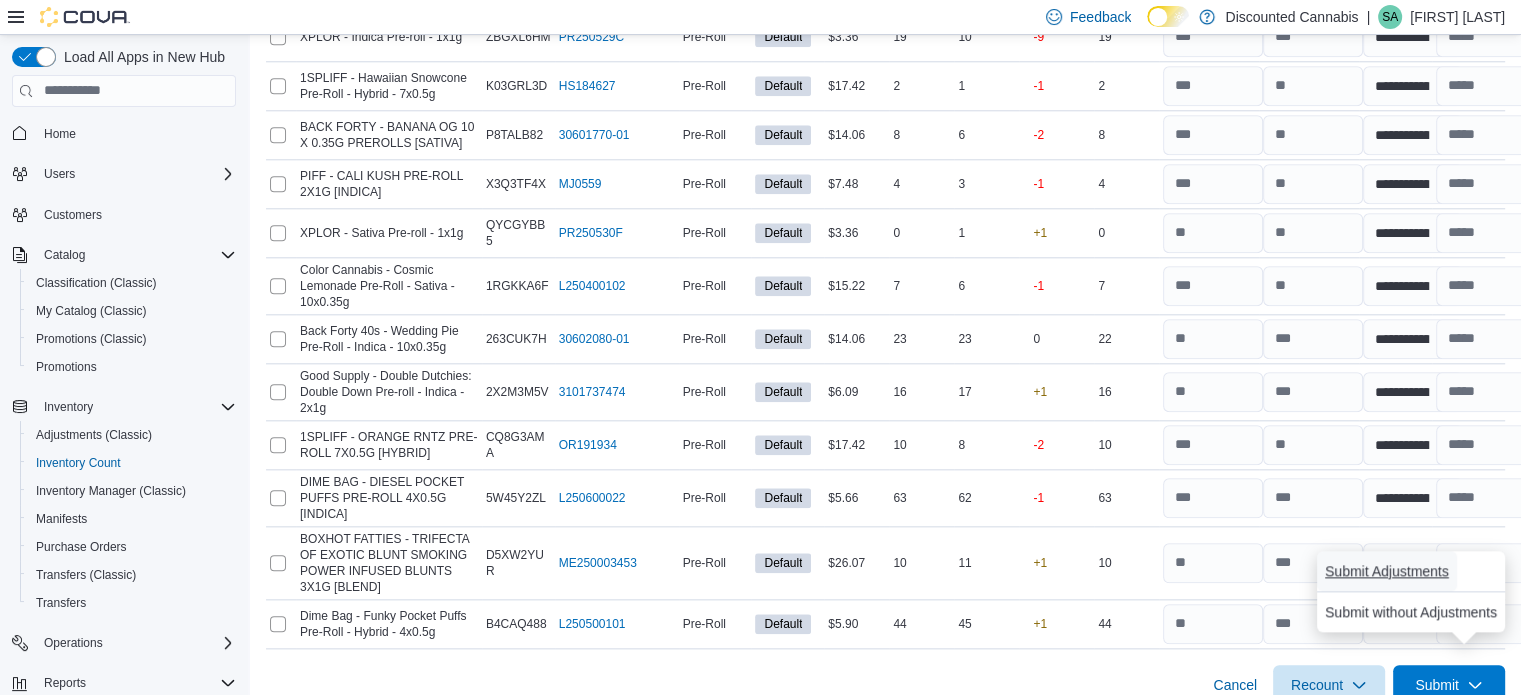 drag, startPoint x: 1387, startPoint y: 570, endPoint x: 1143, endPoint y: 596, distance: 245.38133 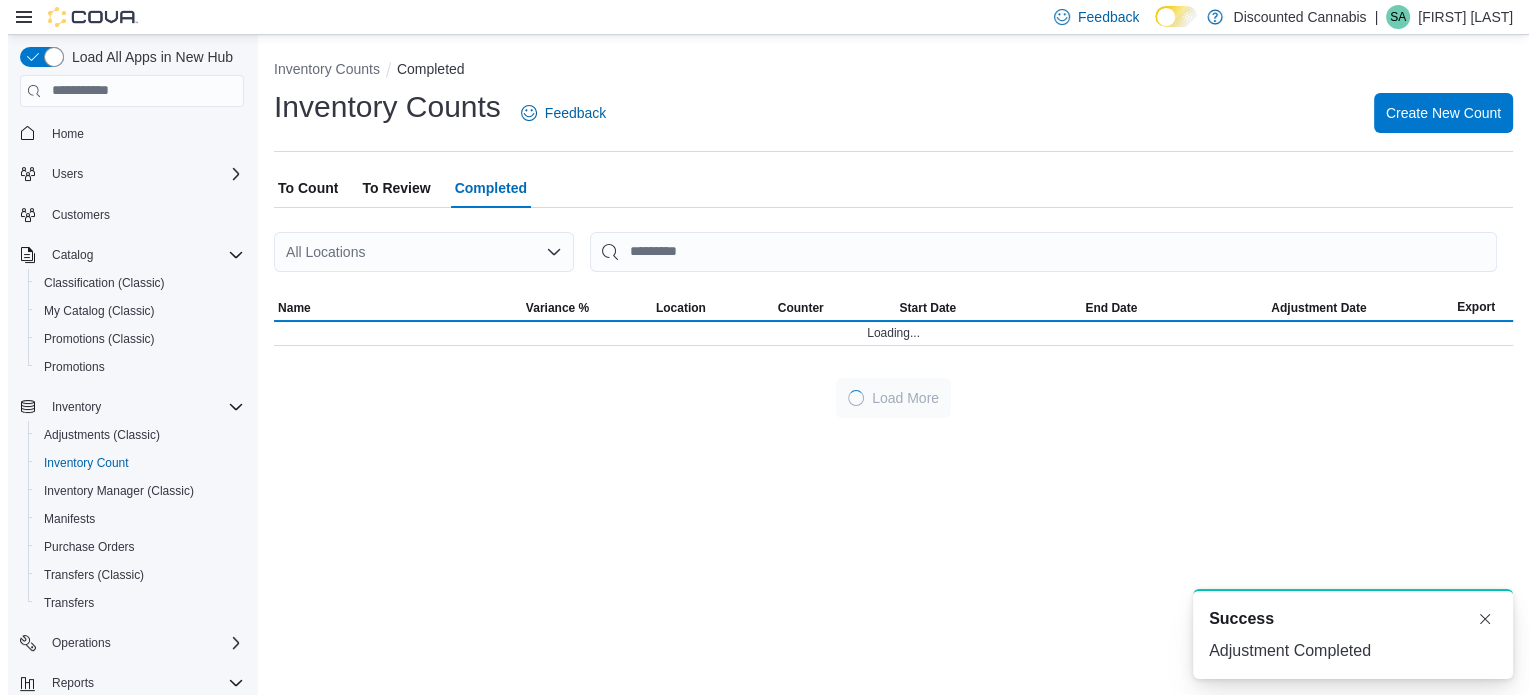 scroll, scrollTop: 0, scrollLeft: 0, axis: both 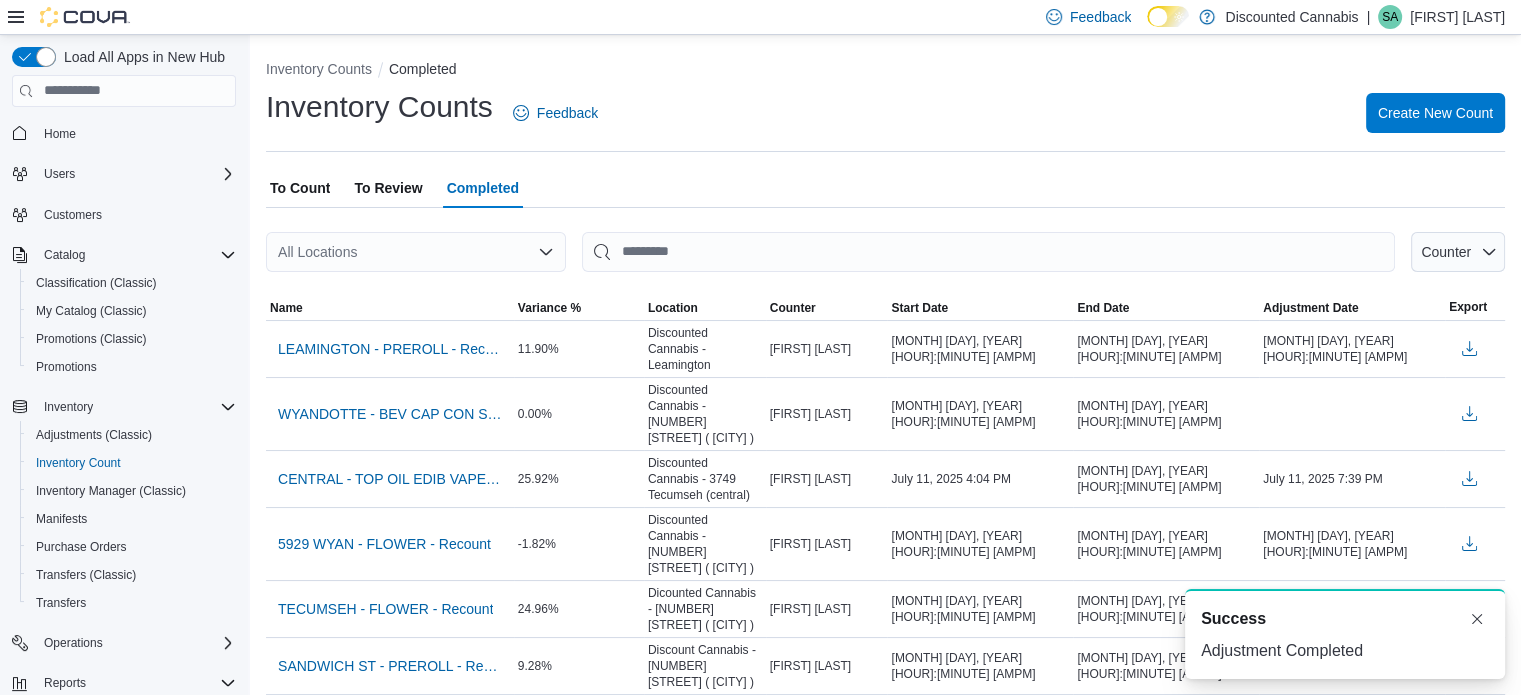click on "To Review" at bounding box center (388, 188) 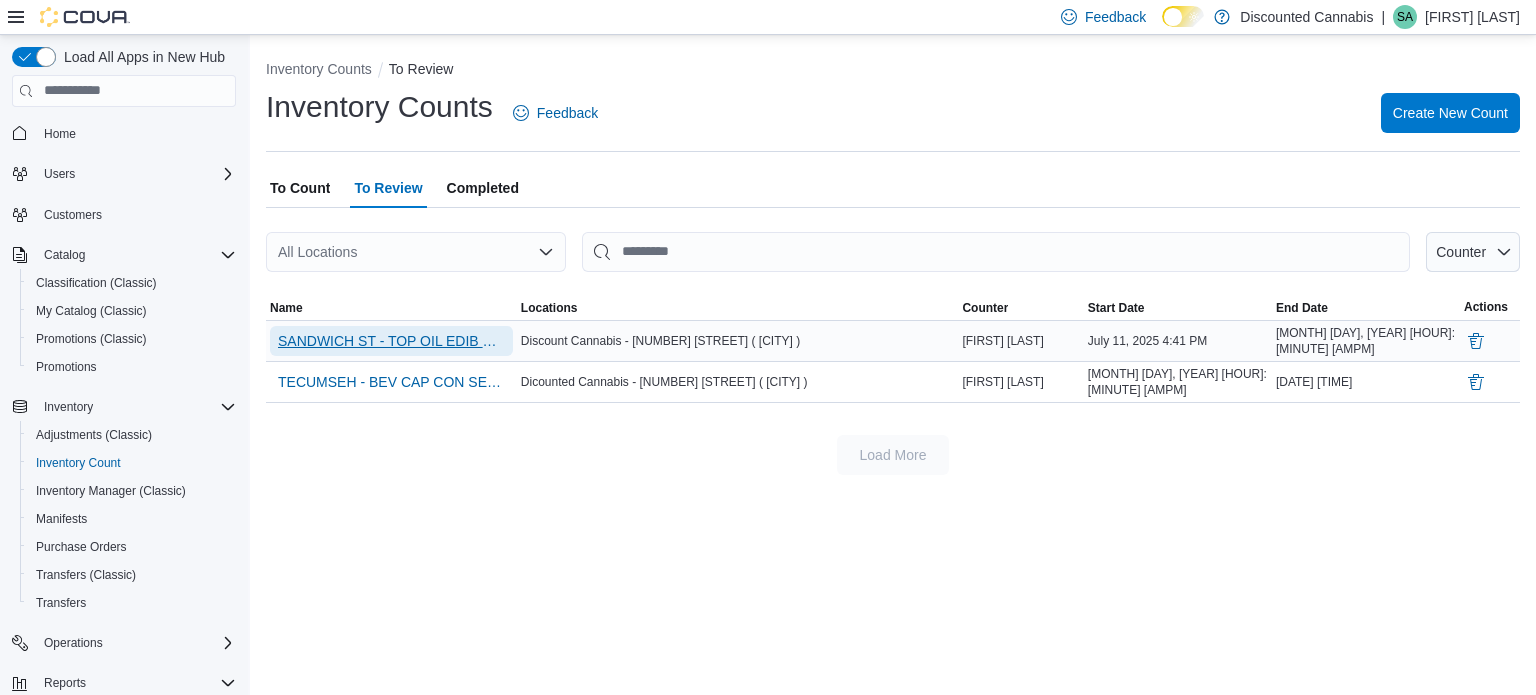 click on "SANDWICH ST - TOP OIL EDIB VAPE" at bounding box center (391, 341) 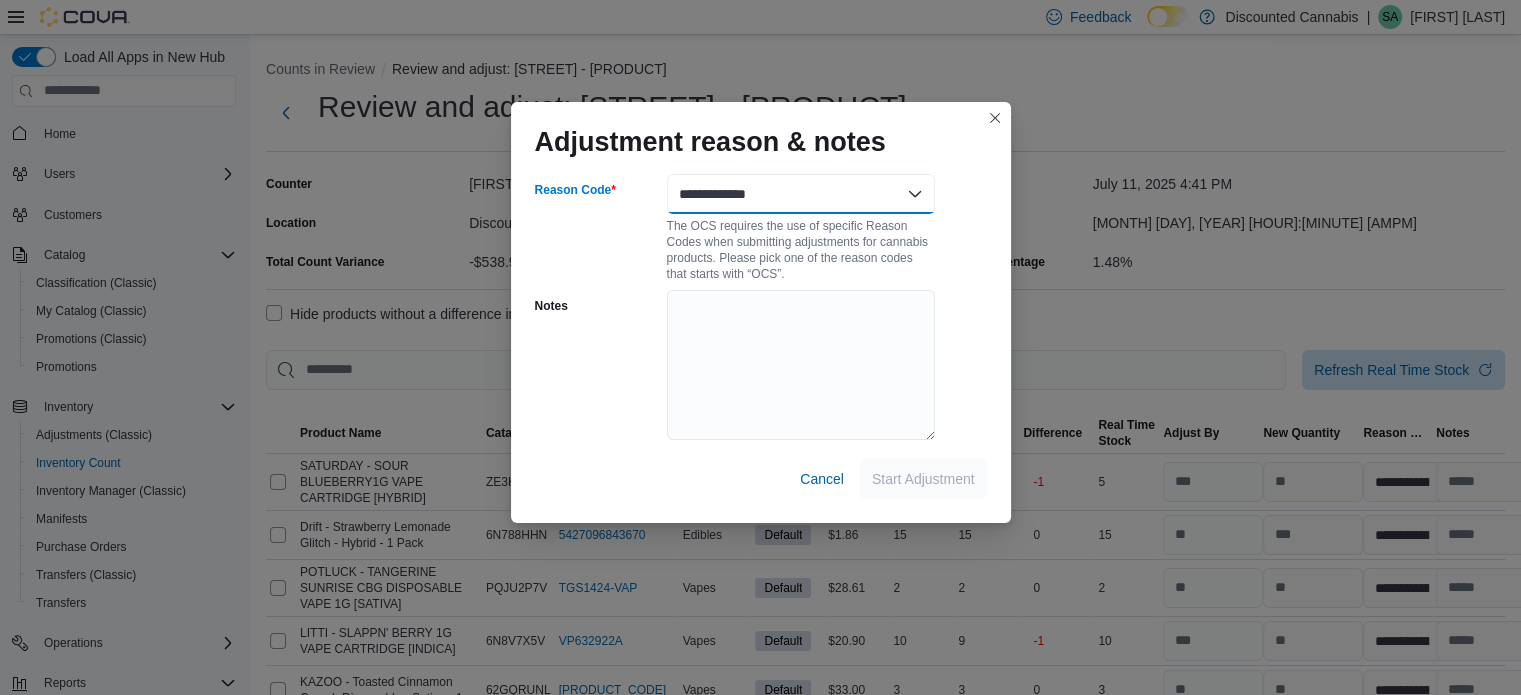 click on "**********" at bounding box center (801, 194) 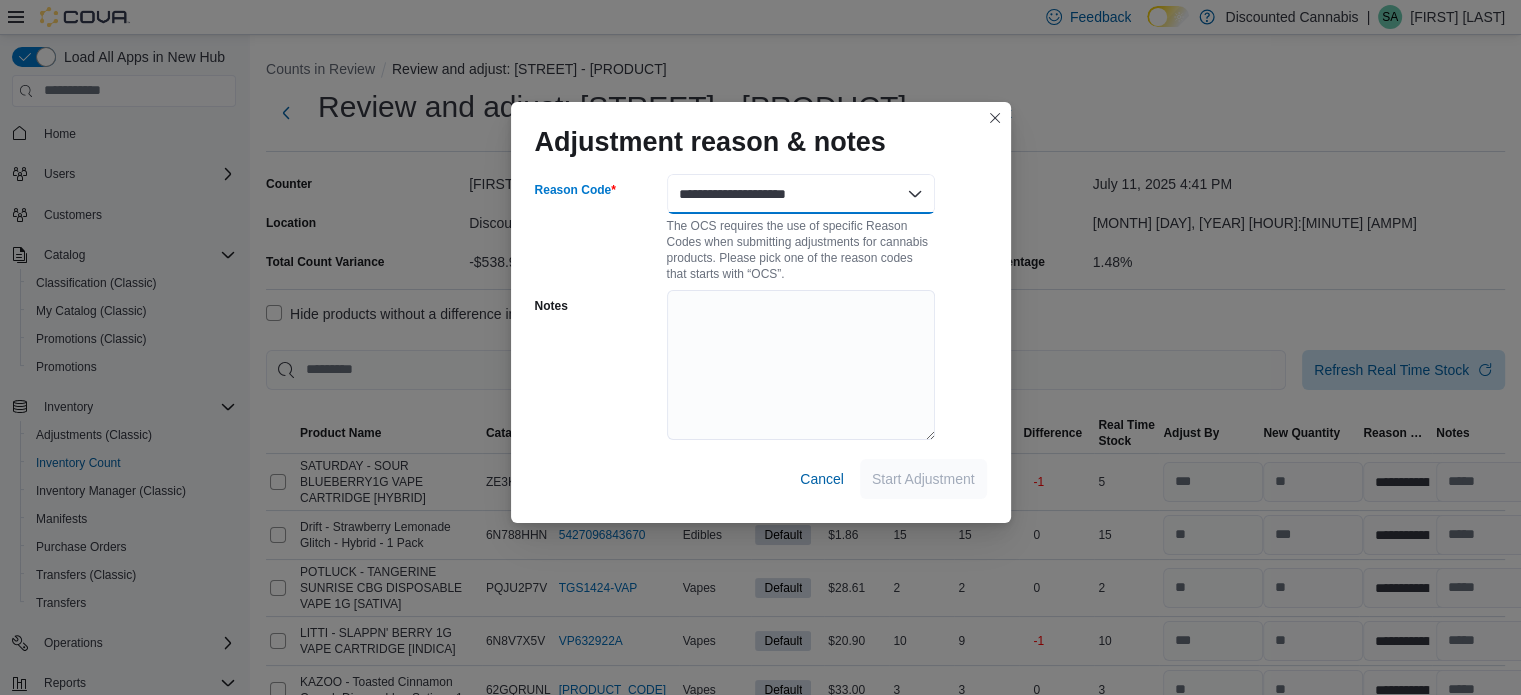 click on "**********" at bounding box center [801, 194] 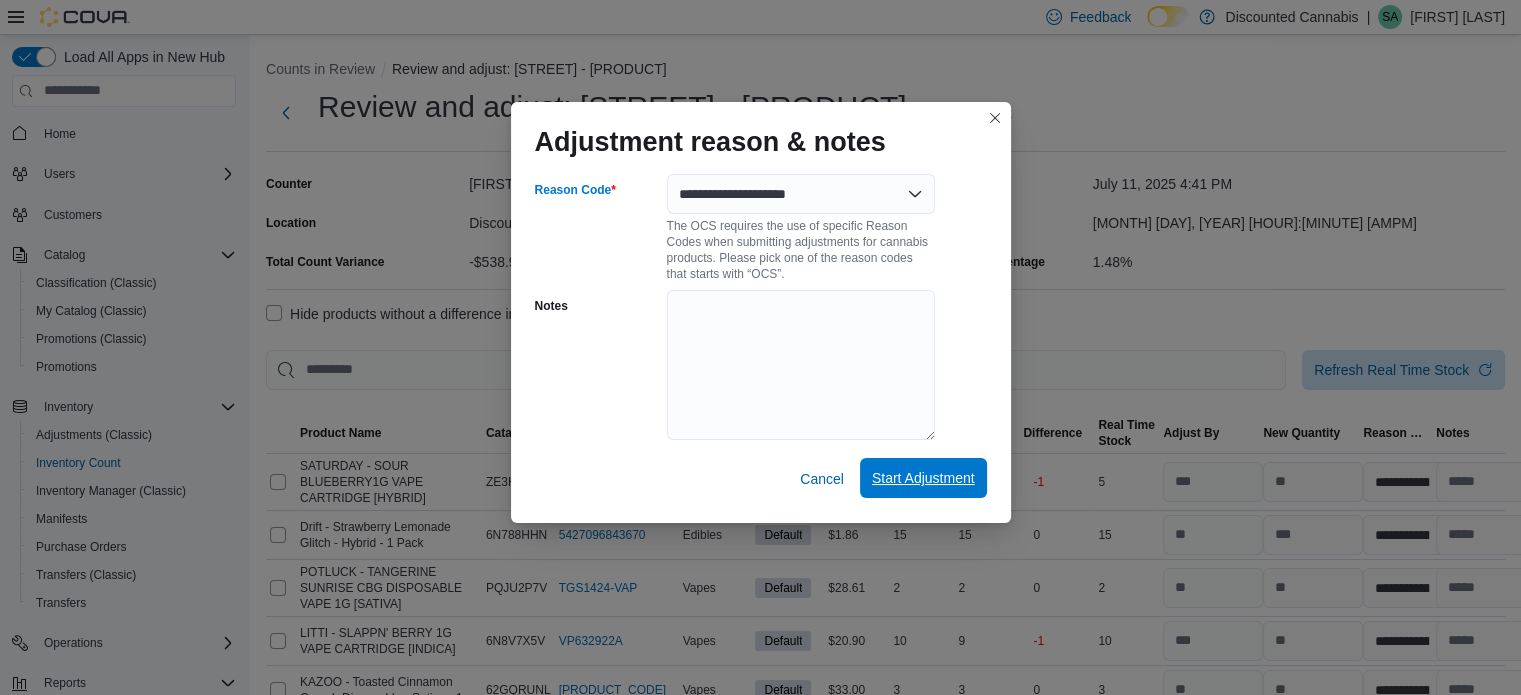click on "Start Adjustment" at bounding box center [923, 478] 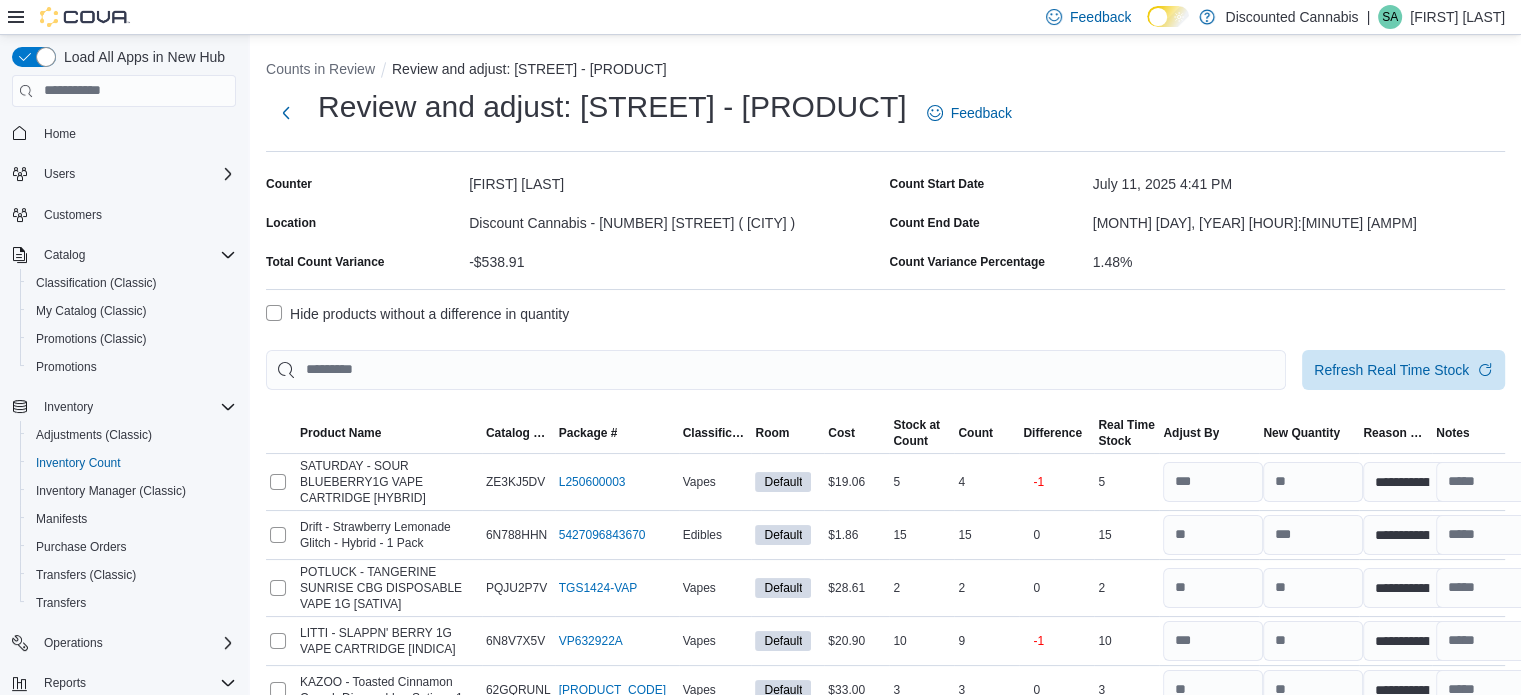 click on "Hide products without a difference in quantity" at bounding box center (417, 314) 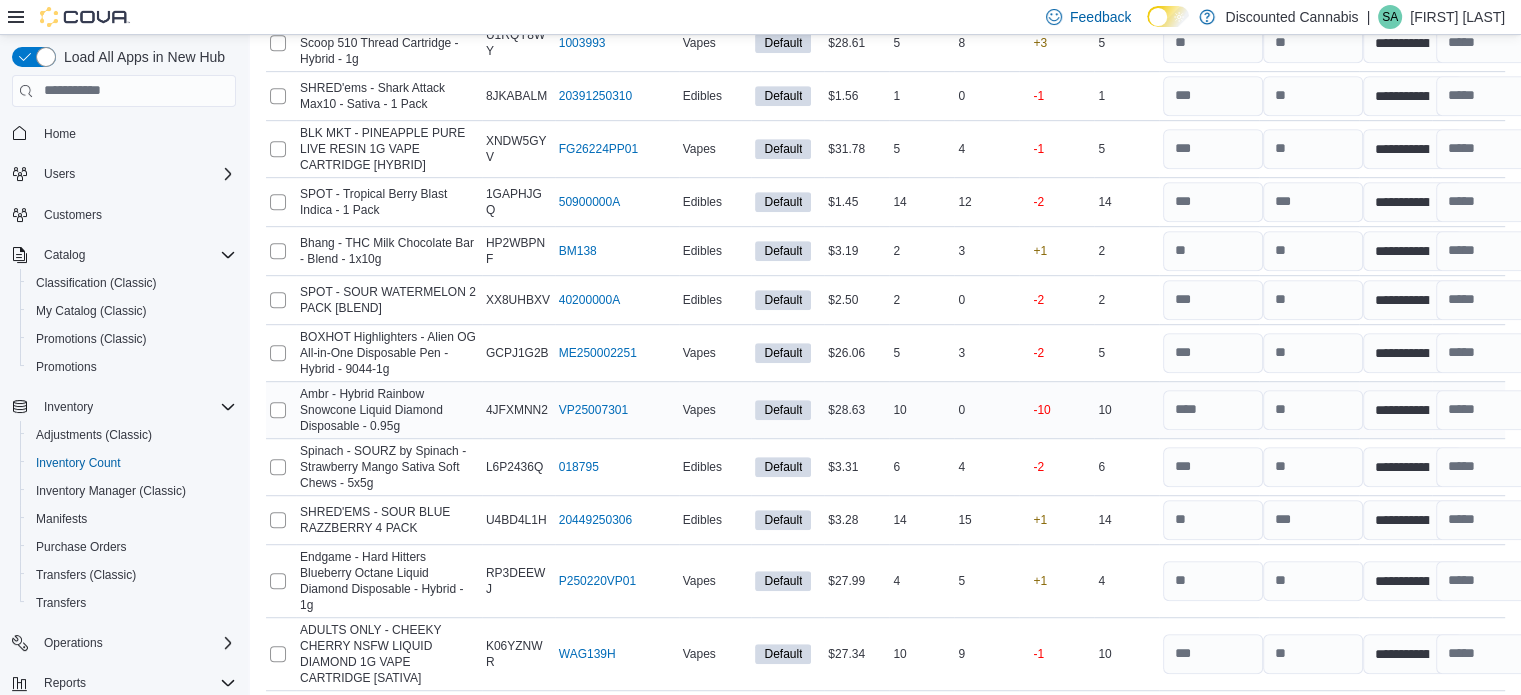 scroll, scrollTop: 1100, scrollLeft: 0, axis: vertical 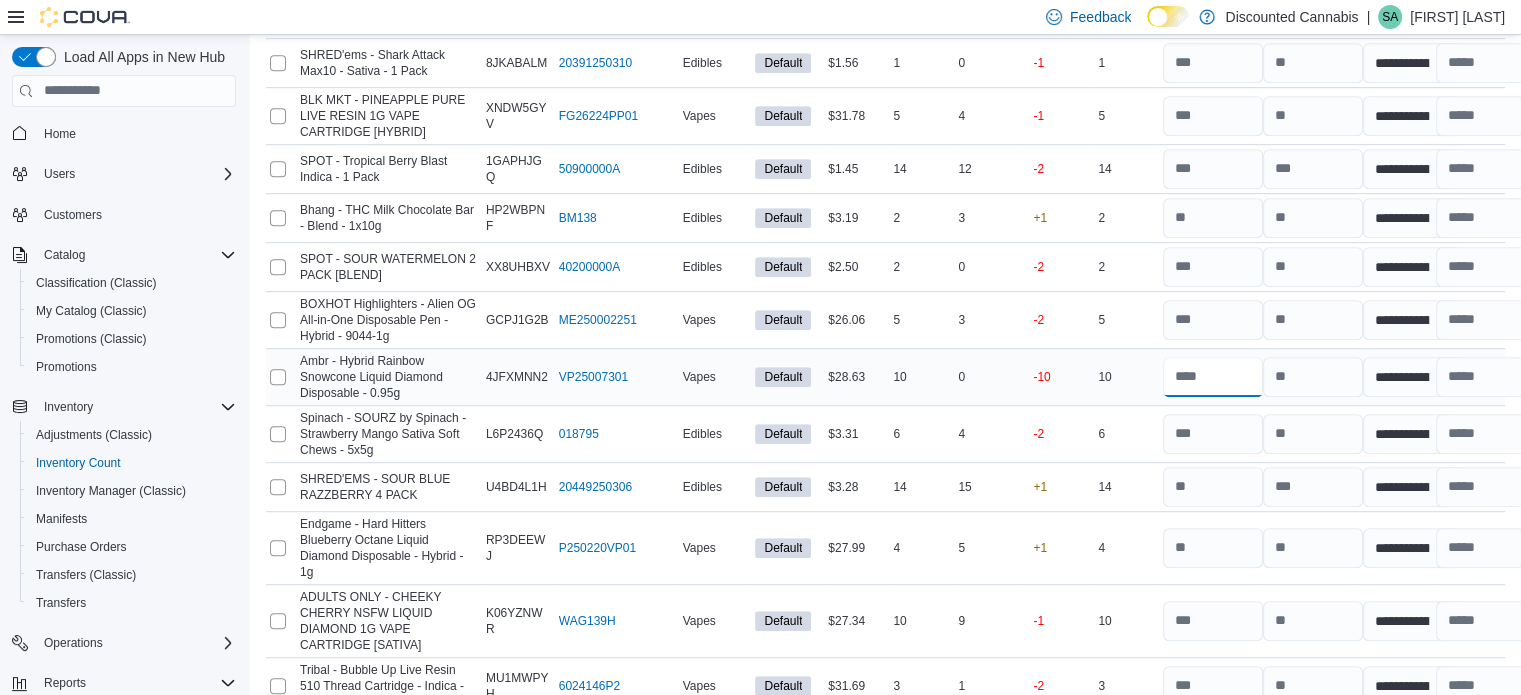 click at bounding box center [1213, 377] 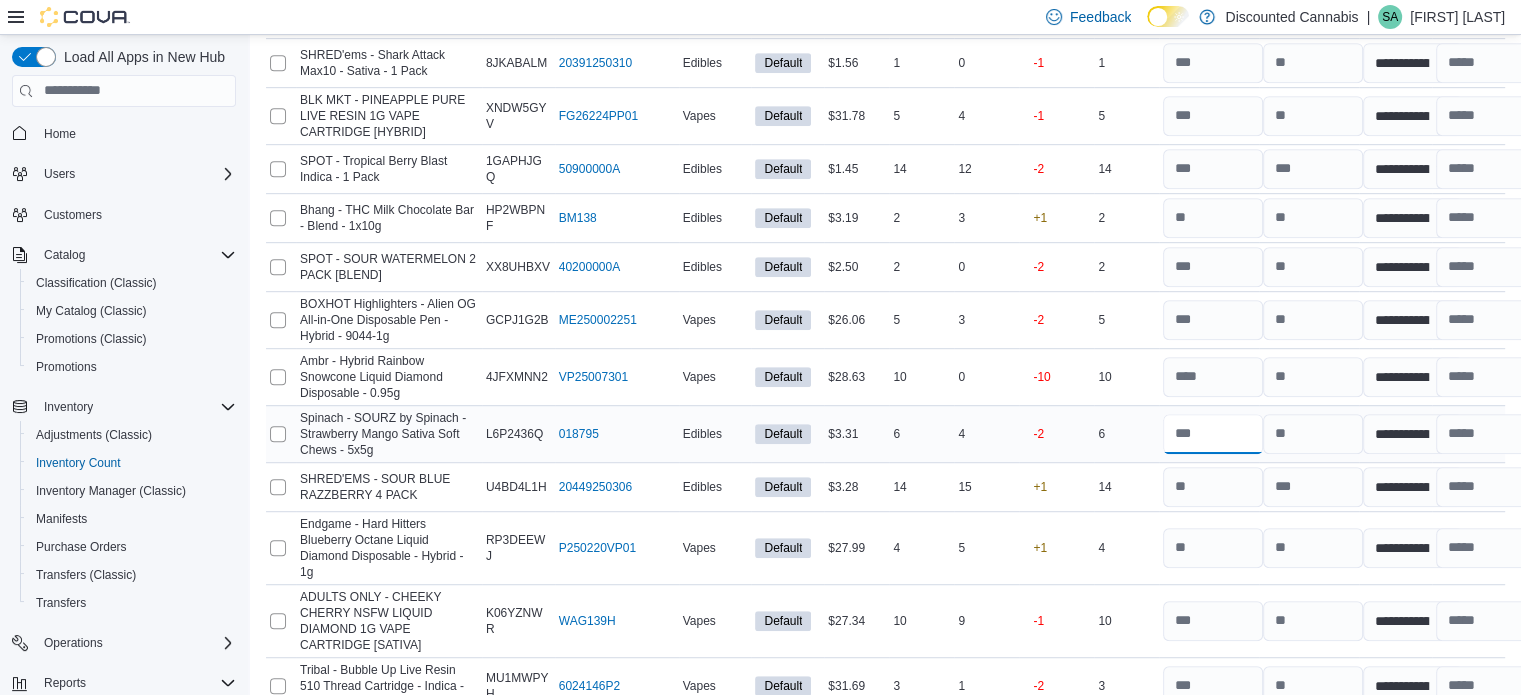 click at bounding box center [1213, 434] 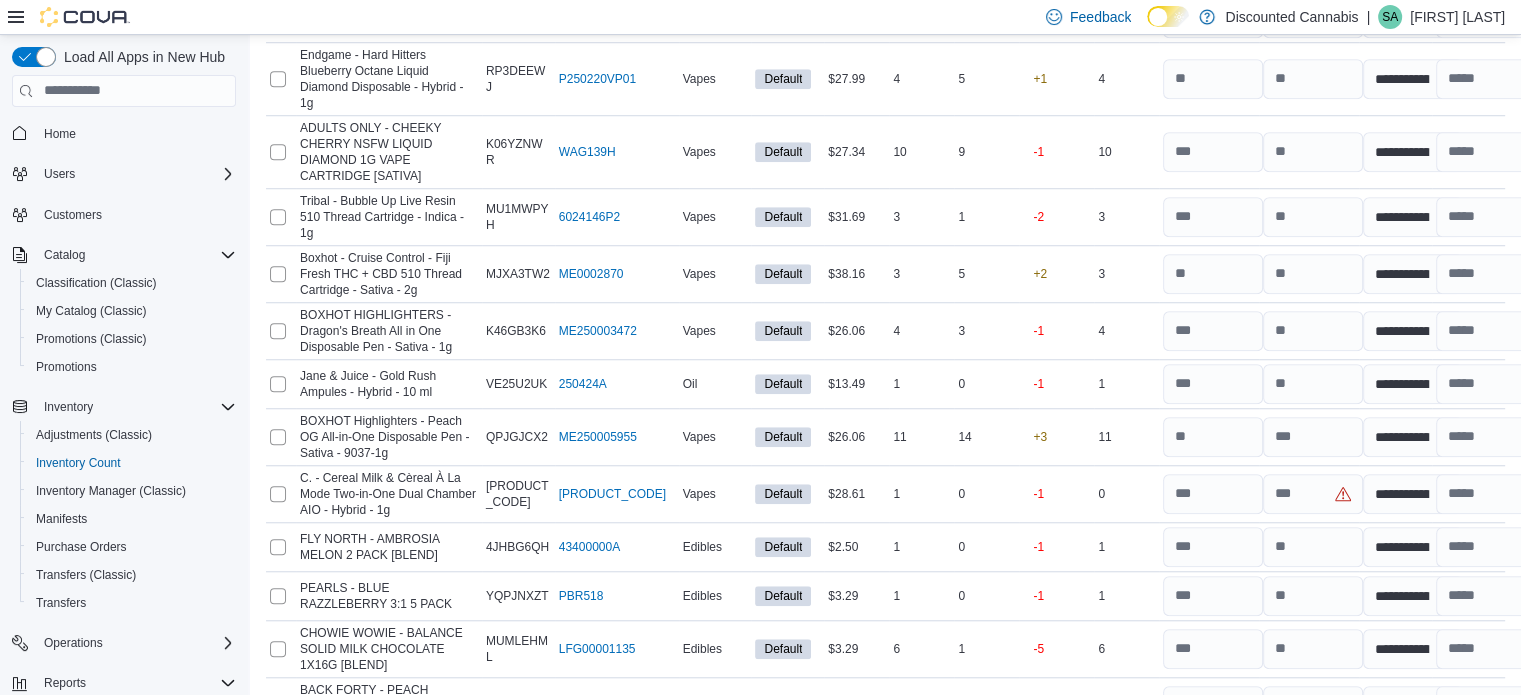 scroll, scrollTop: 1600, scrollLeft: 0, axis: vertical 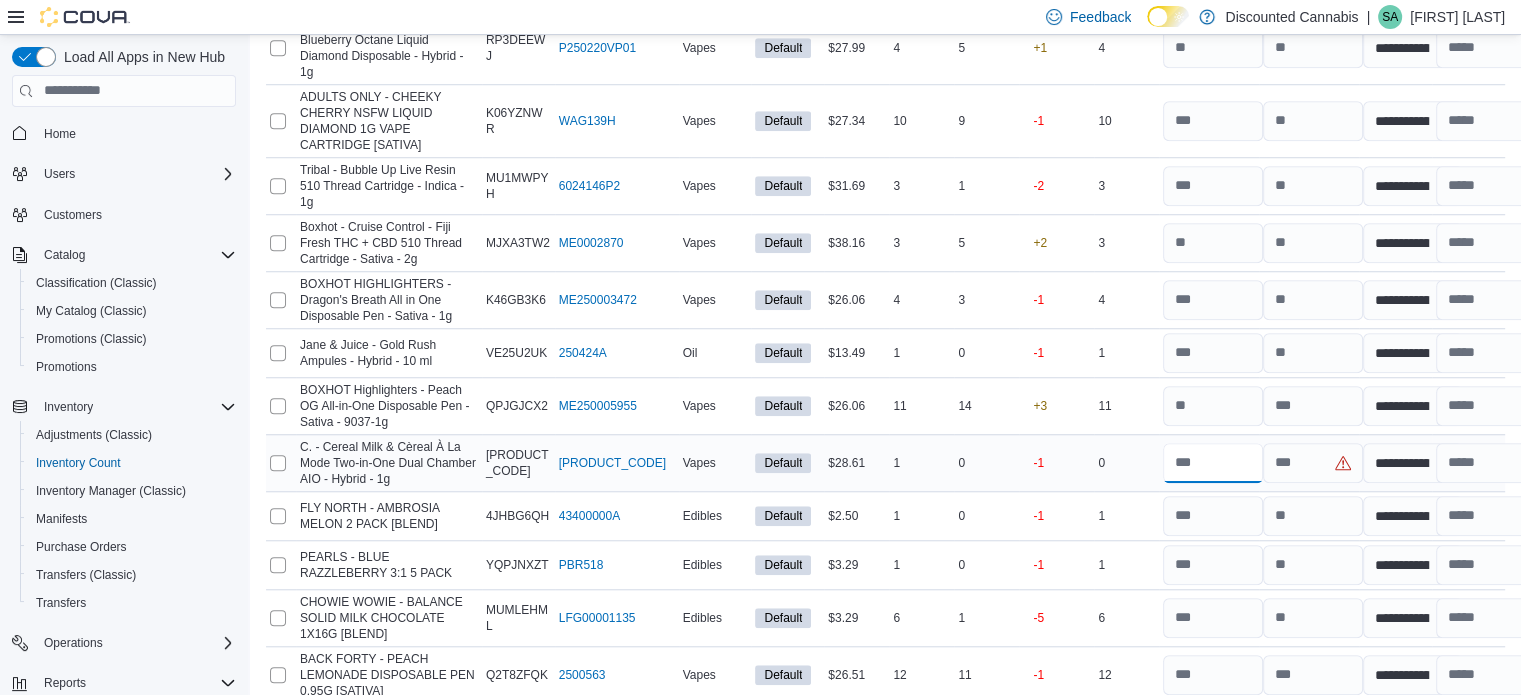 click at bounding box center [1213, 463] 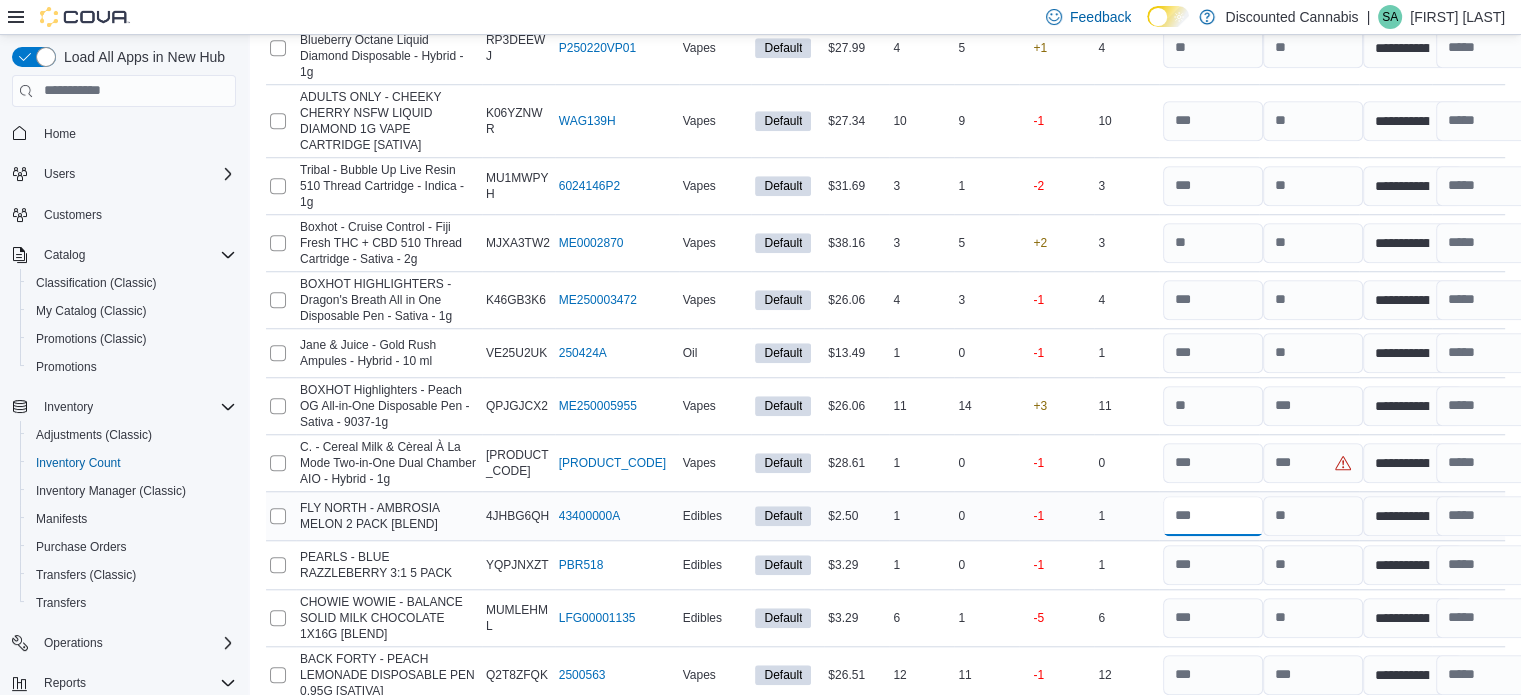 click at bounding box center [1213, 516] 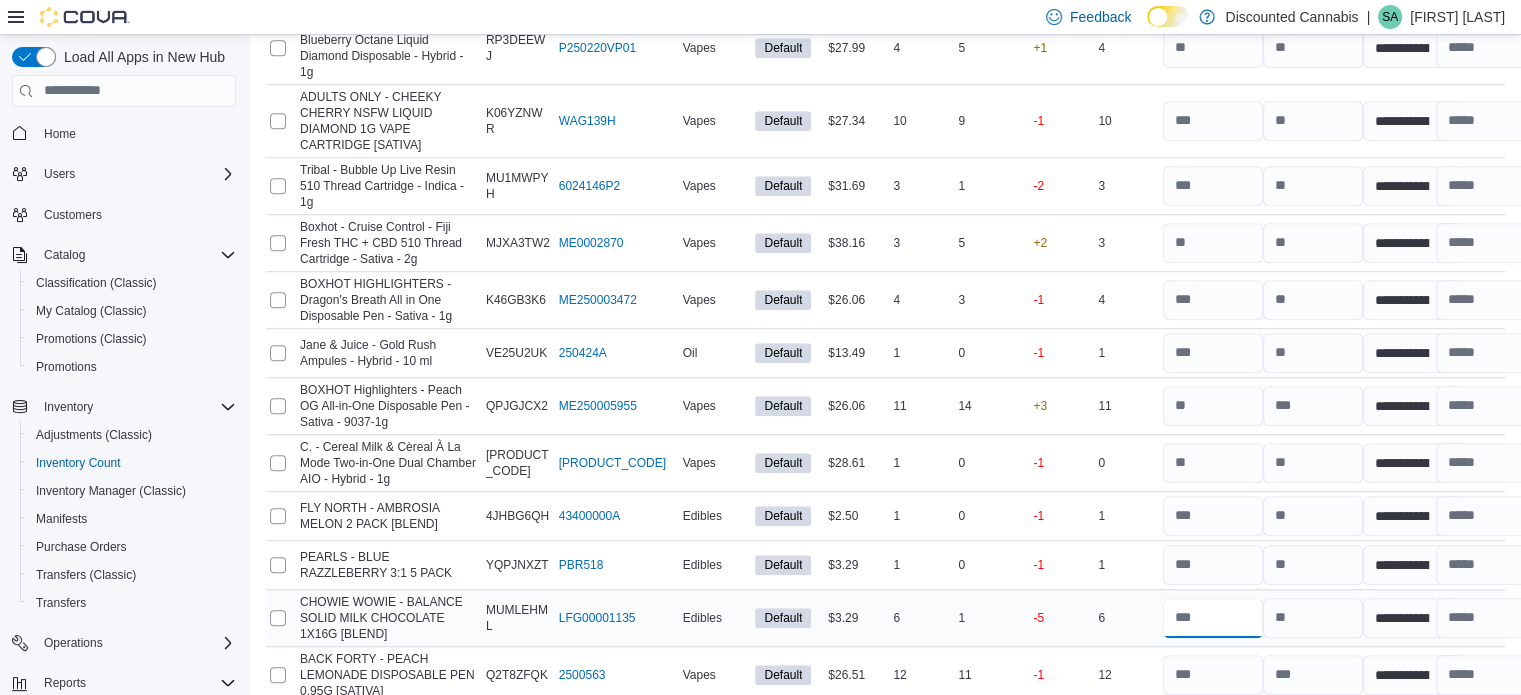 click at bounding box center (1213, 618) 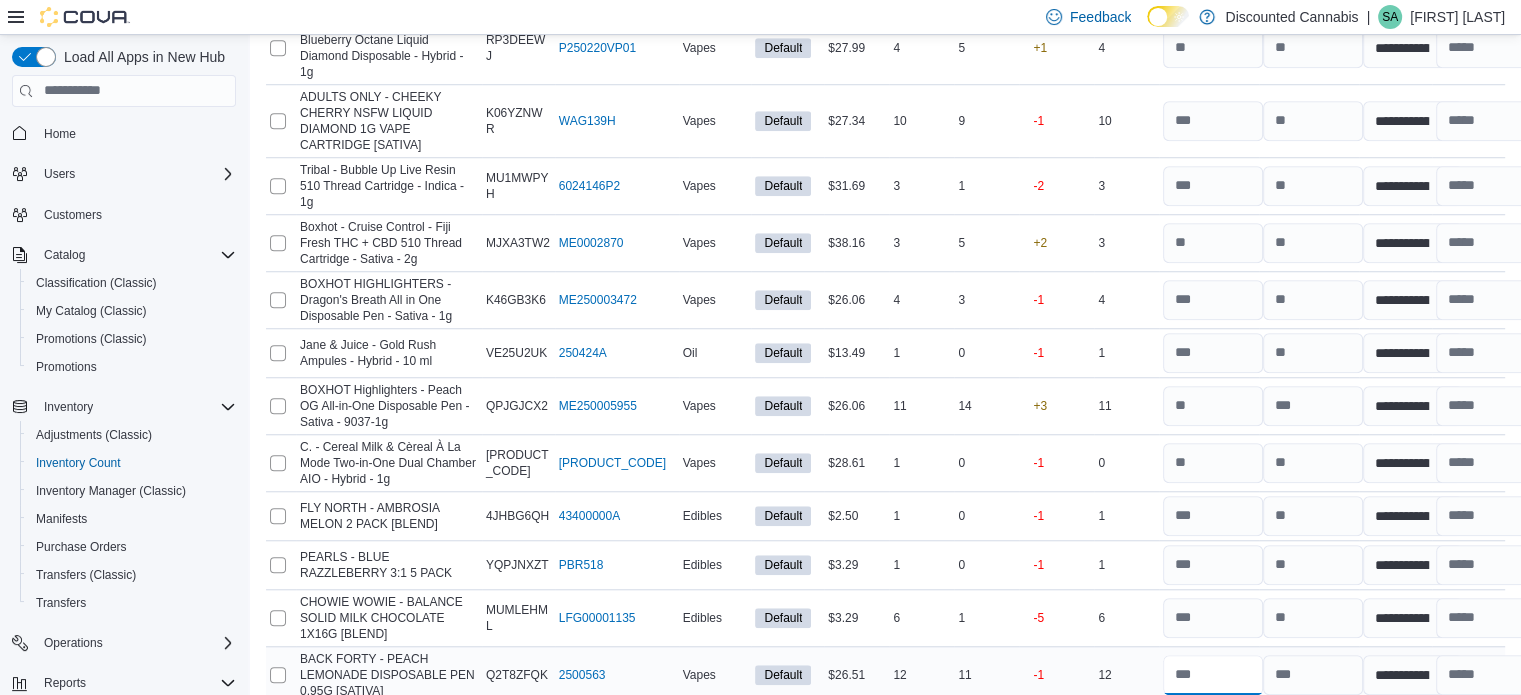 click at bounding box center [1213, 675] 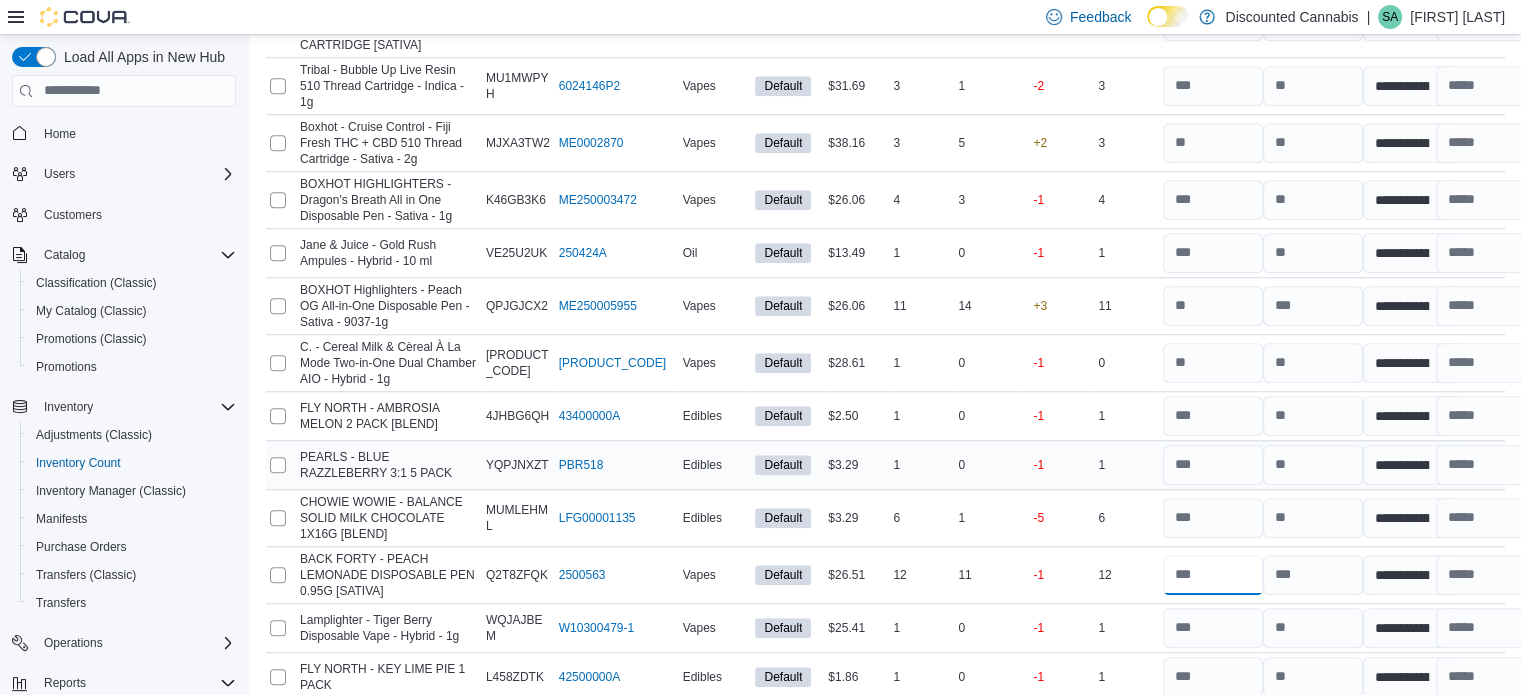 scroll, scrollTop: 1747, scrollLeft: 0, axis: vertical 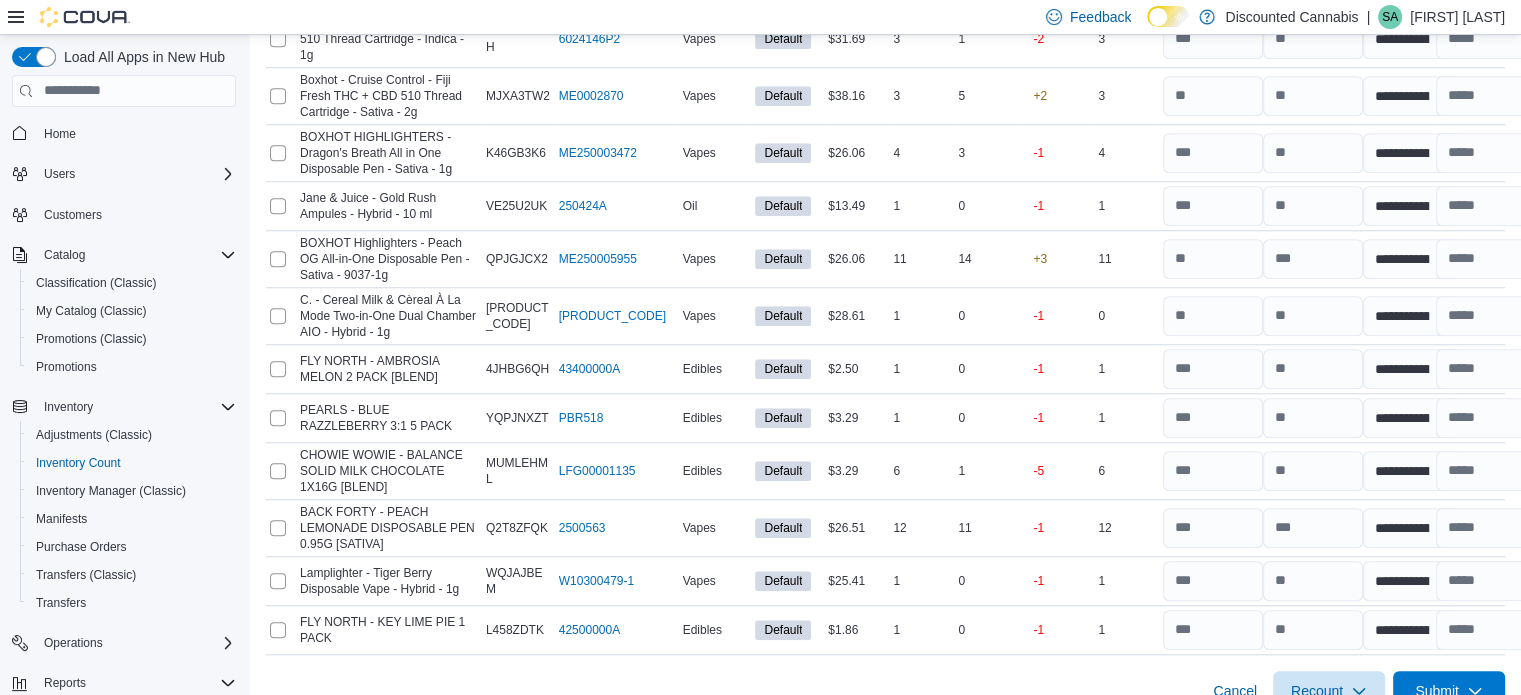 click on "Cancel Recount Submit" at bounding box center (885, 683) 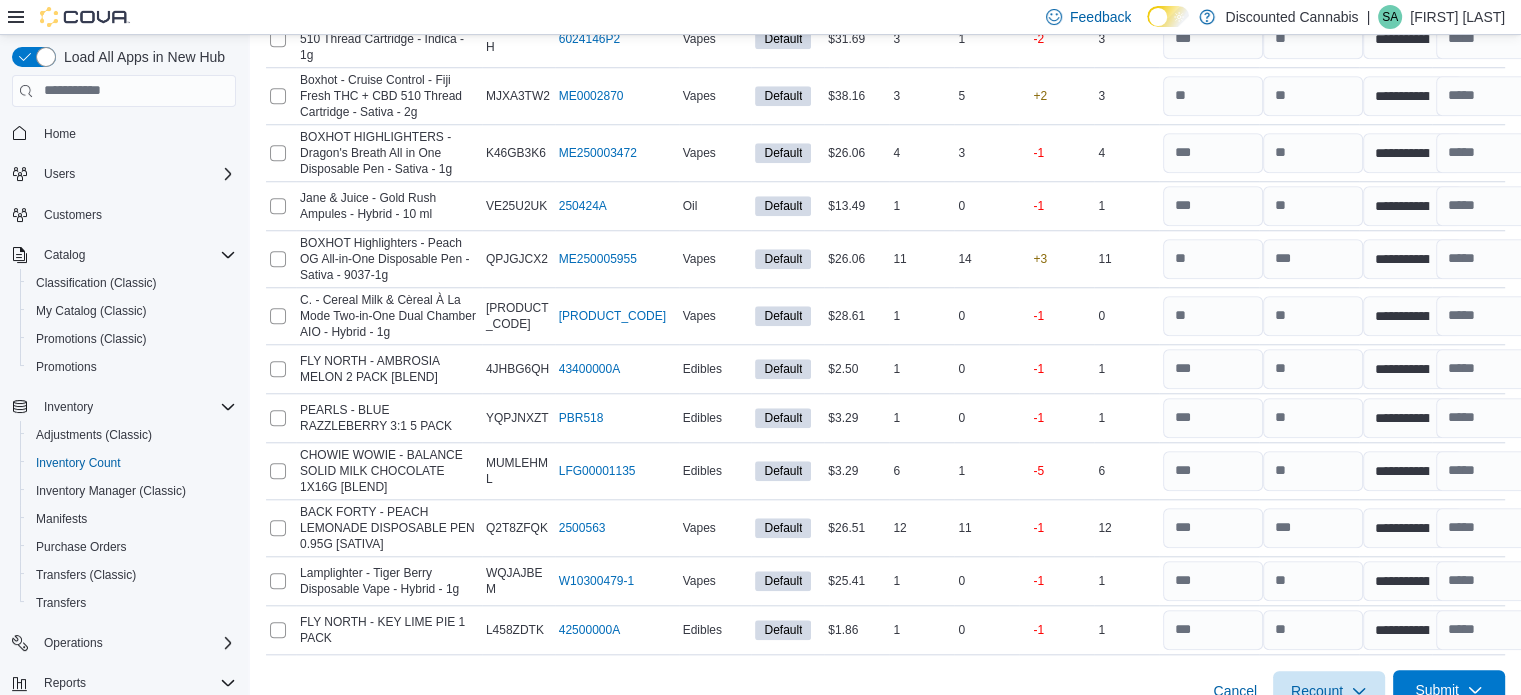 drag, startPoint x: 1498, startPoint y: 655, endPoint x: 1486, endPoint y: 651, distance: 12.649111 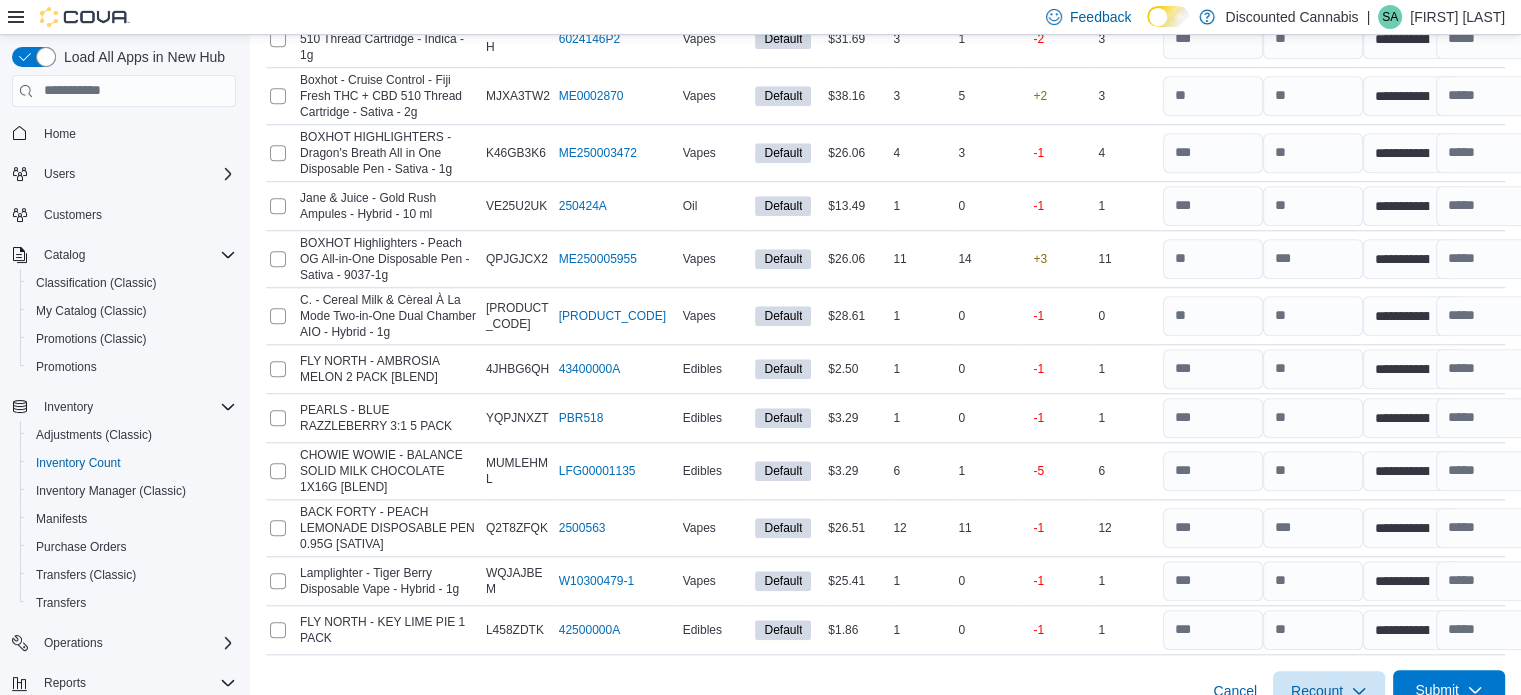 click on "Submit" at bounding box center [1449, 690] 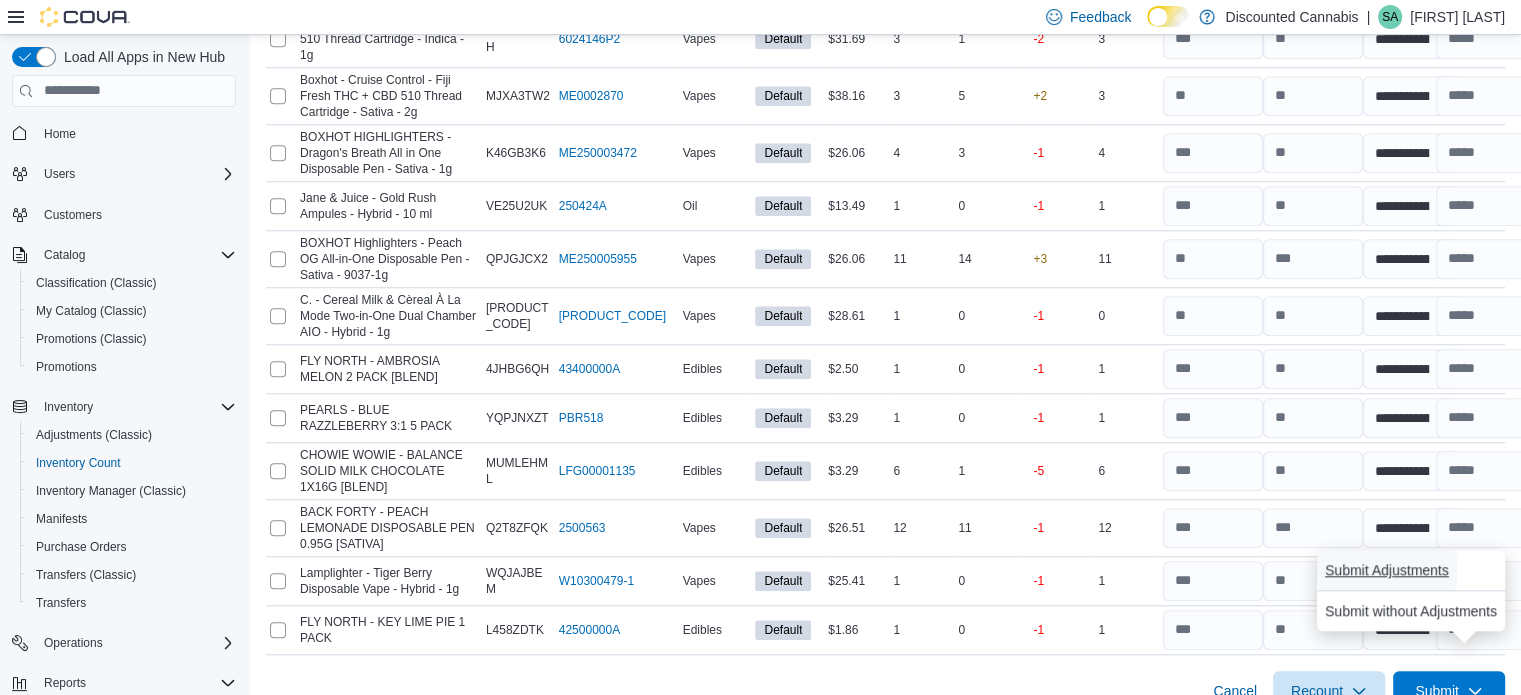 click on "Submit Adjustments" at bounding box center [1387, 570] 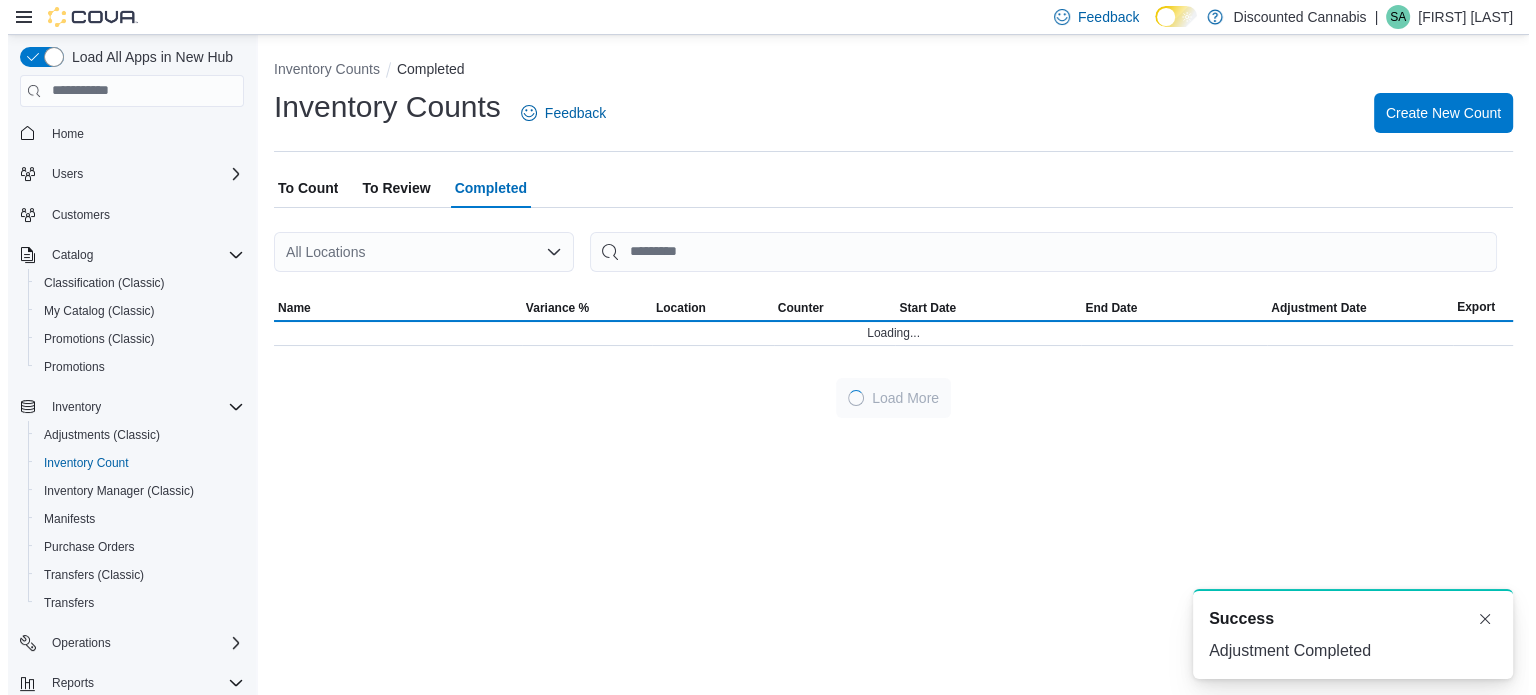 scroll, scrollTop: 0, scrollLeft: 0, axis: both 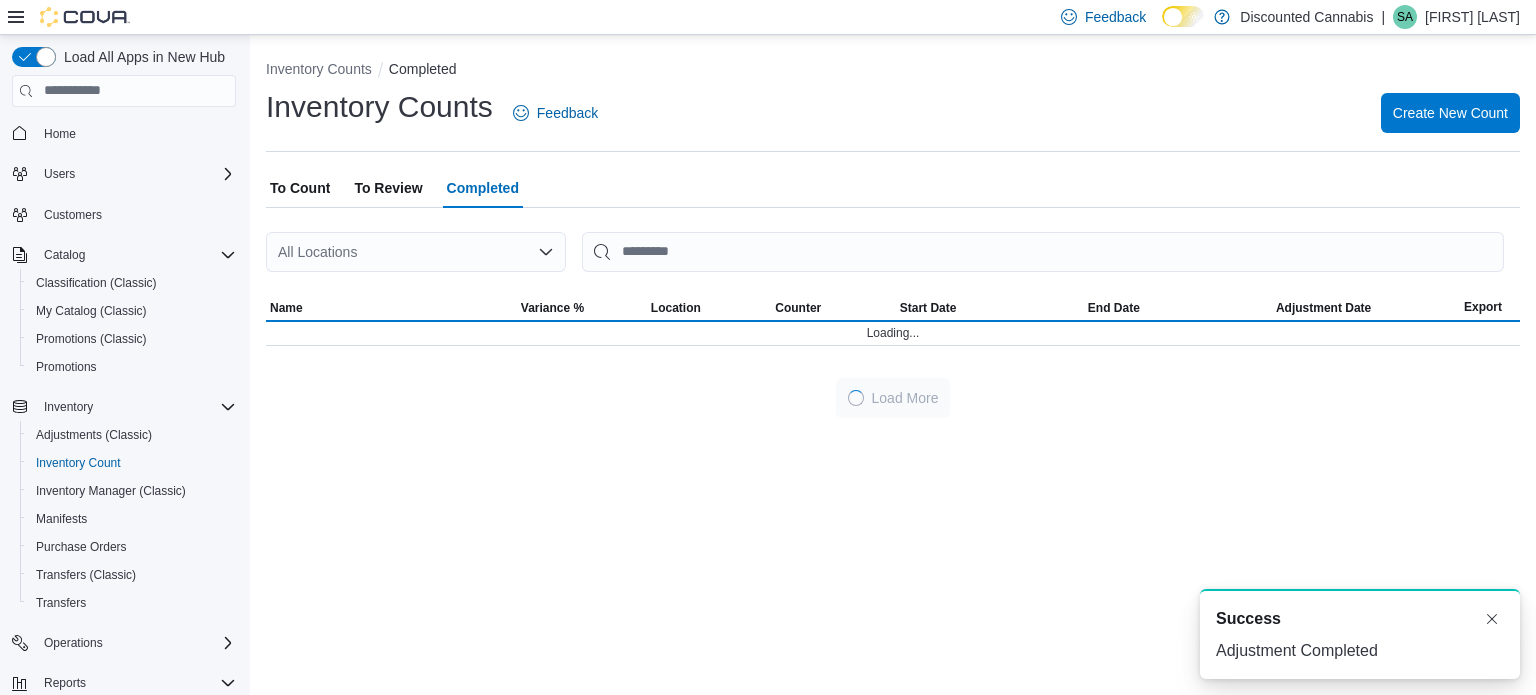 click on "To Review" at bounding box center (388, 188) 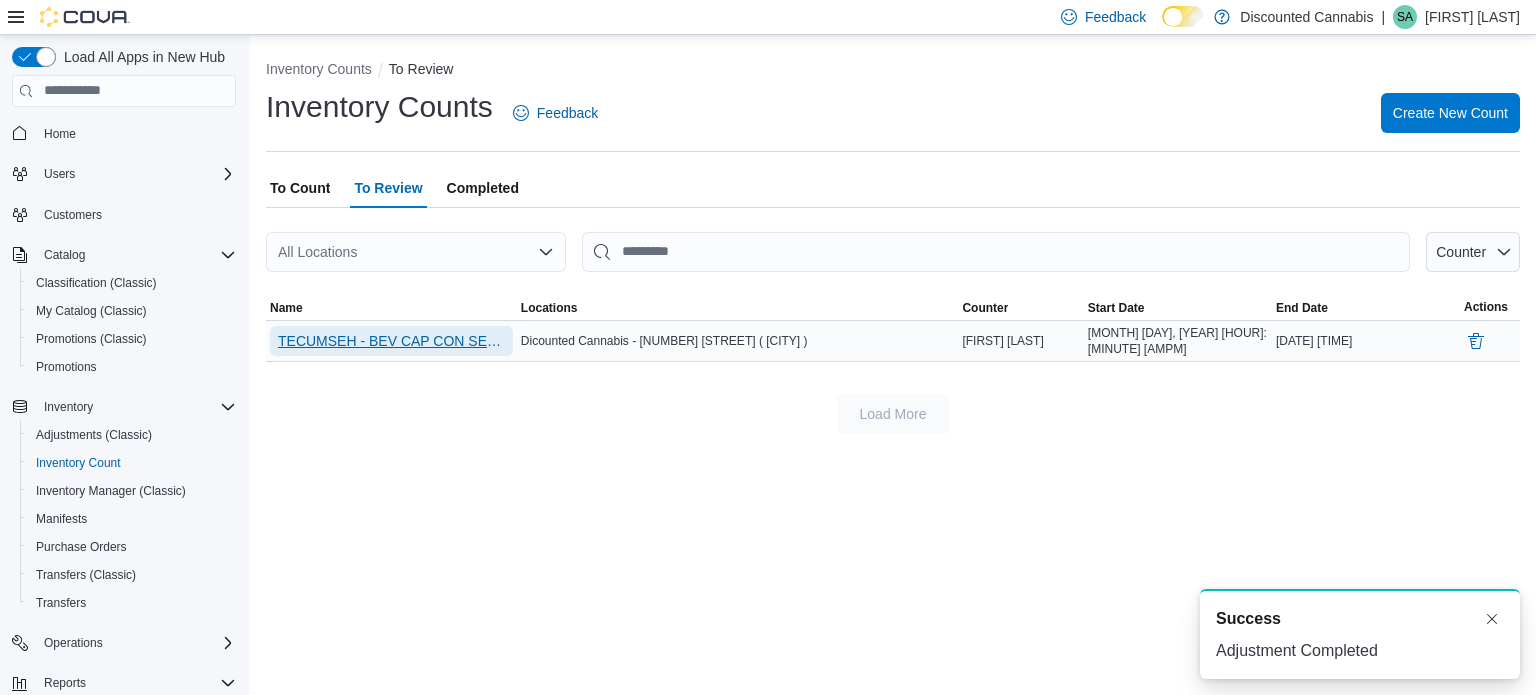 click on "TECUMSEH - BEV CAP CON SEED" at bounding box center [391, 341] 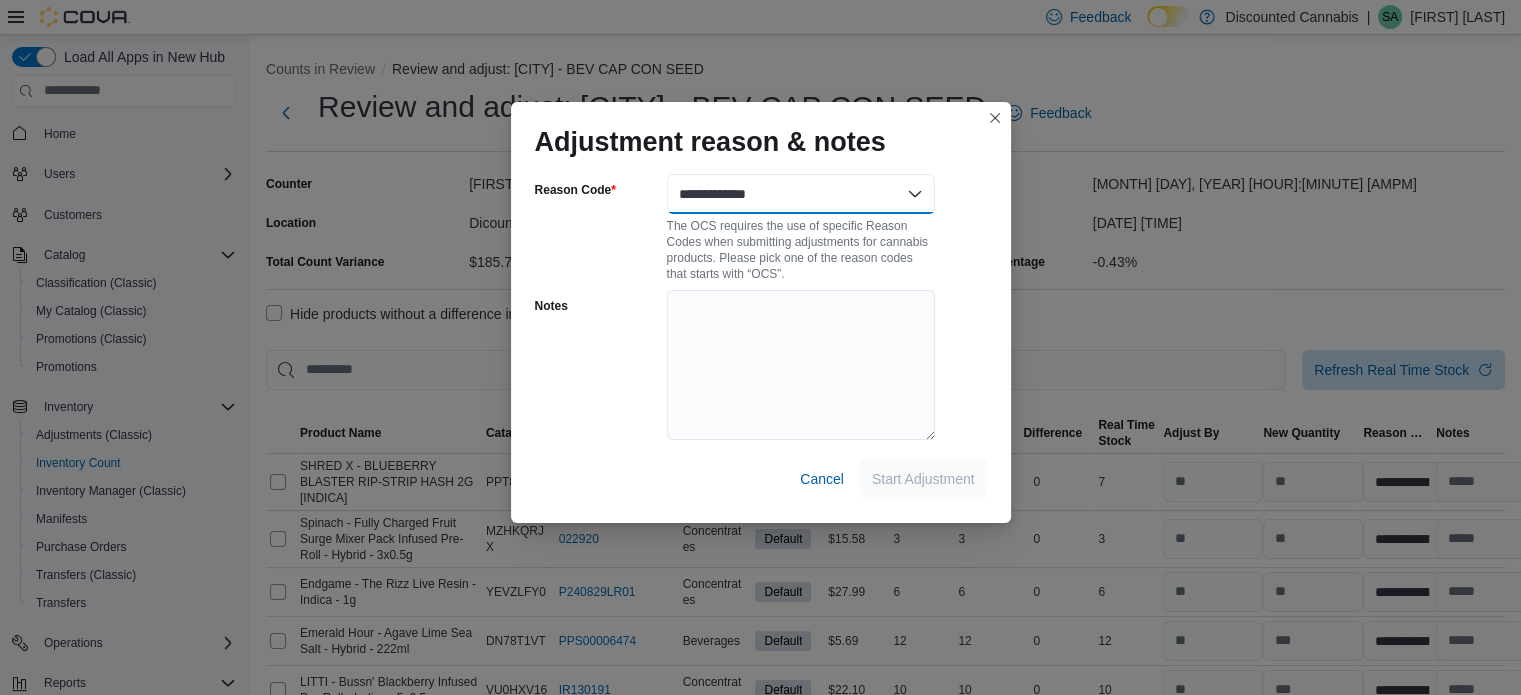 click on "**********" at bounding box center (801, 194) 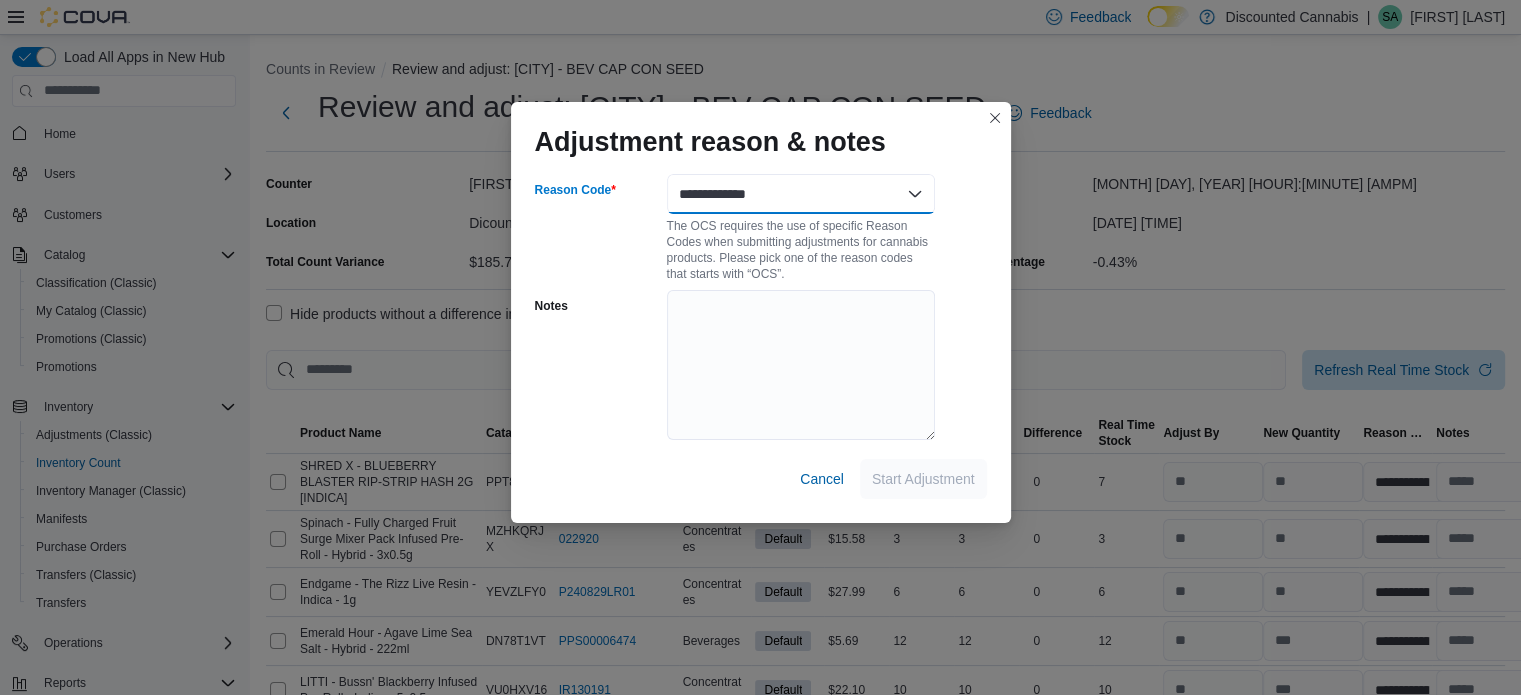 scroll, scrollTop: 500, scrollLeft: 0, axis: vertical 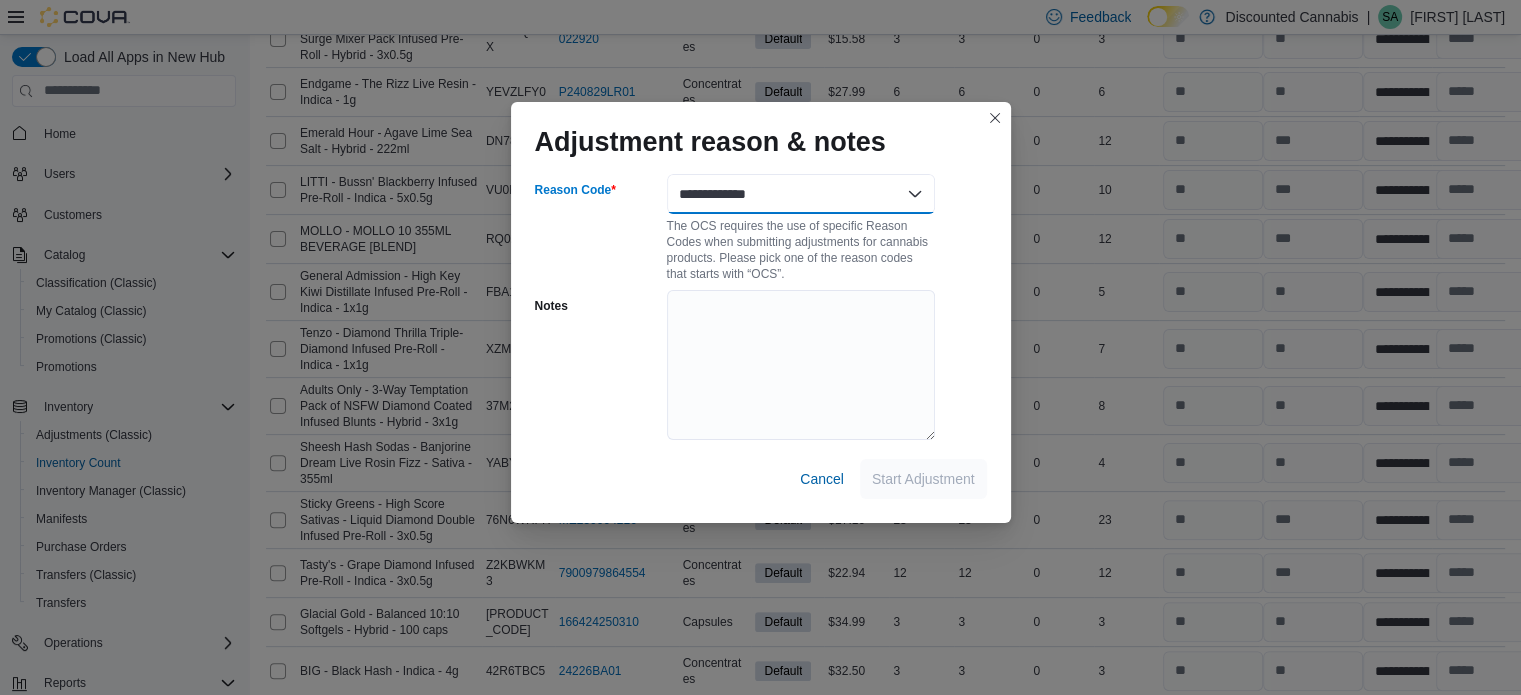 click on "**********" at bounding box center (801, 194) 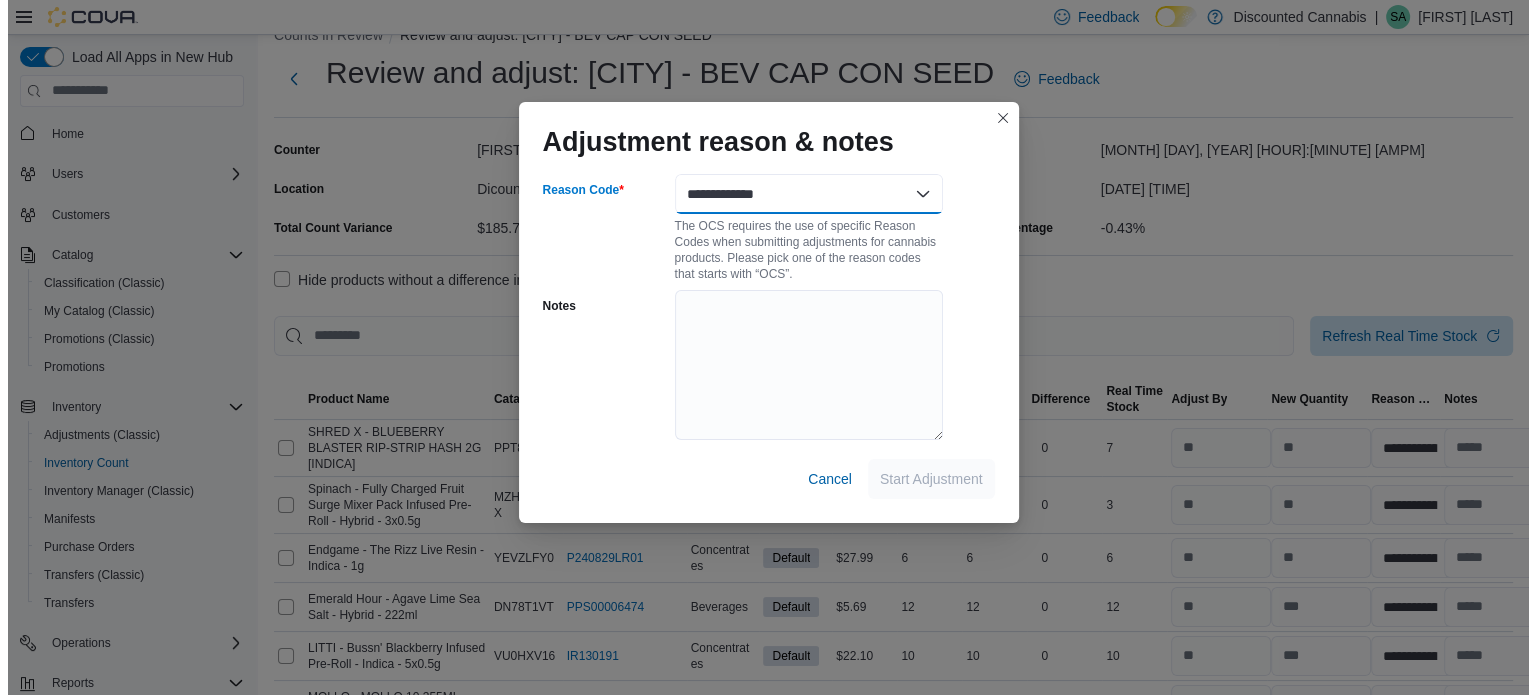 scroll, scrollTop: 0, scrollLeft: 0, axis: both 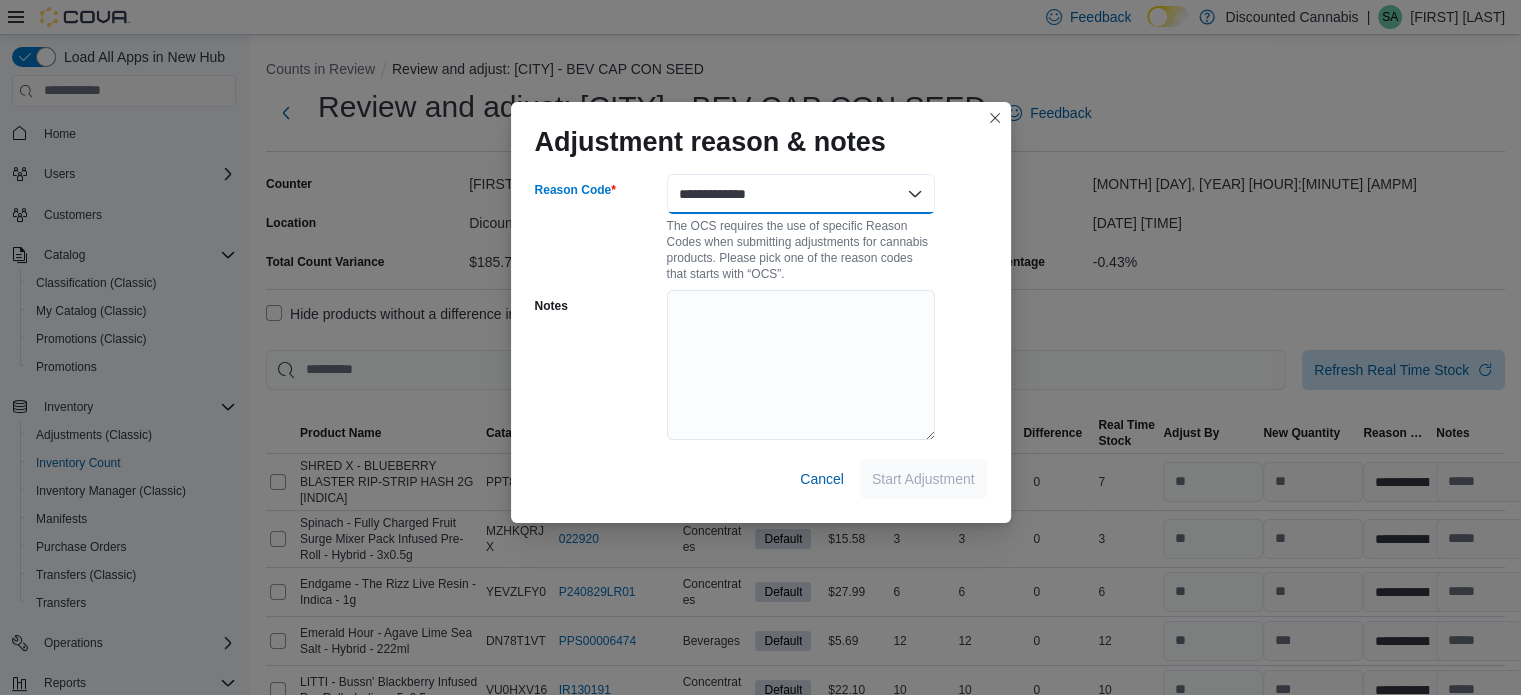 click on "**********" at bounding box center (801, 194) 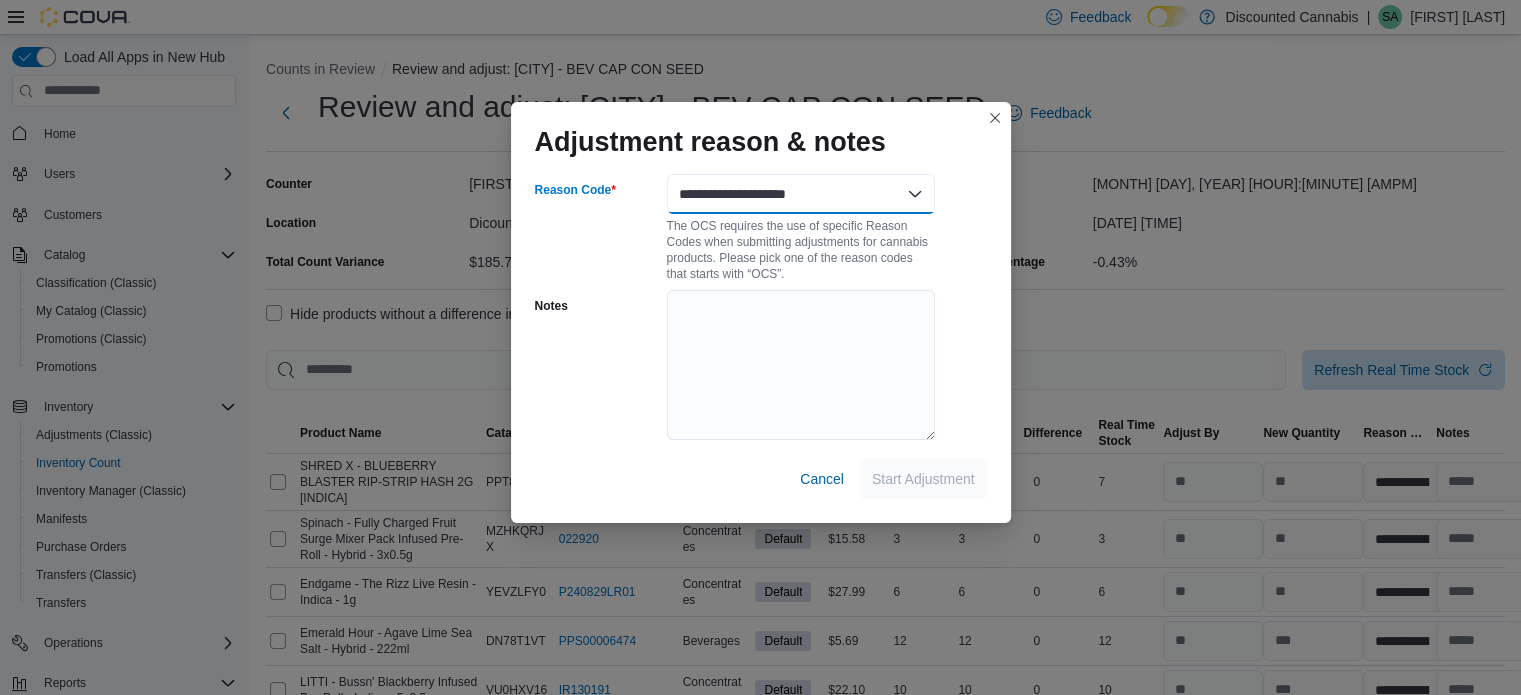 click on "**********" at bounding box center [801, 194] 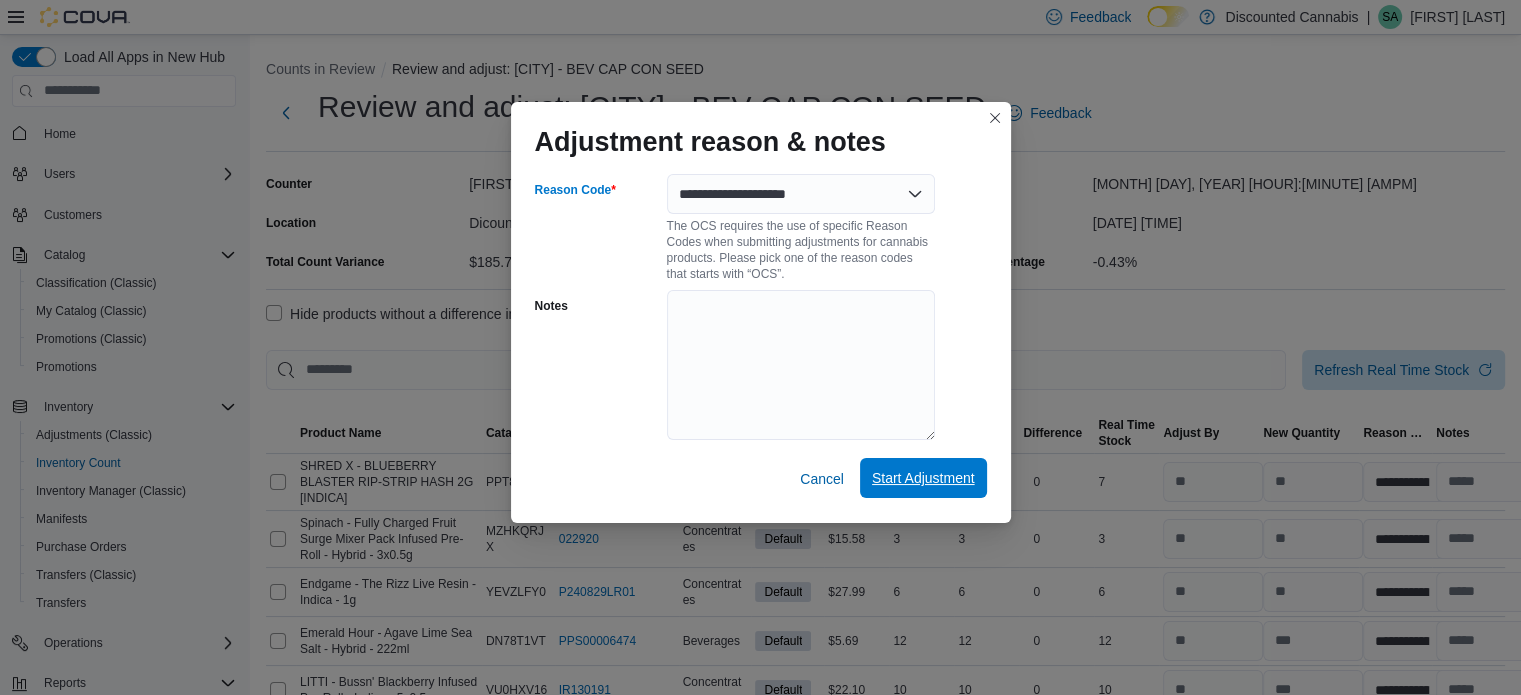 click on "Start Adjustment" at bounding box center [923, 478] 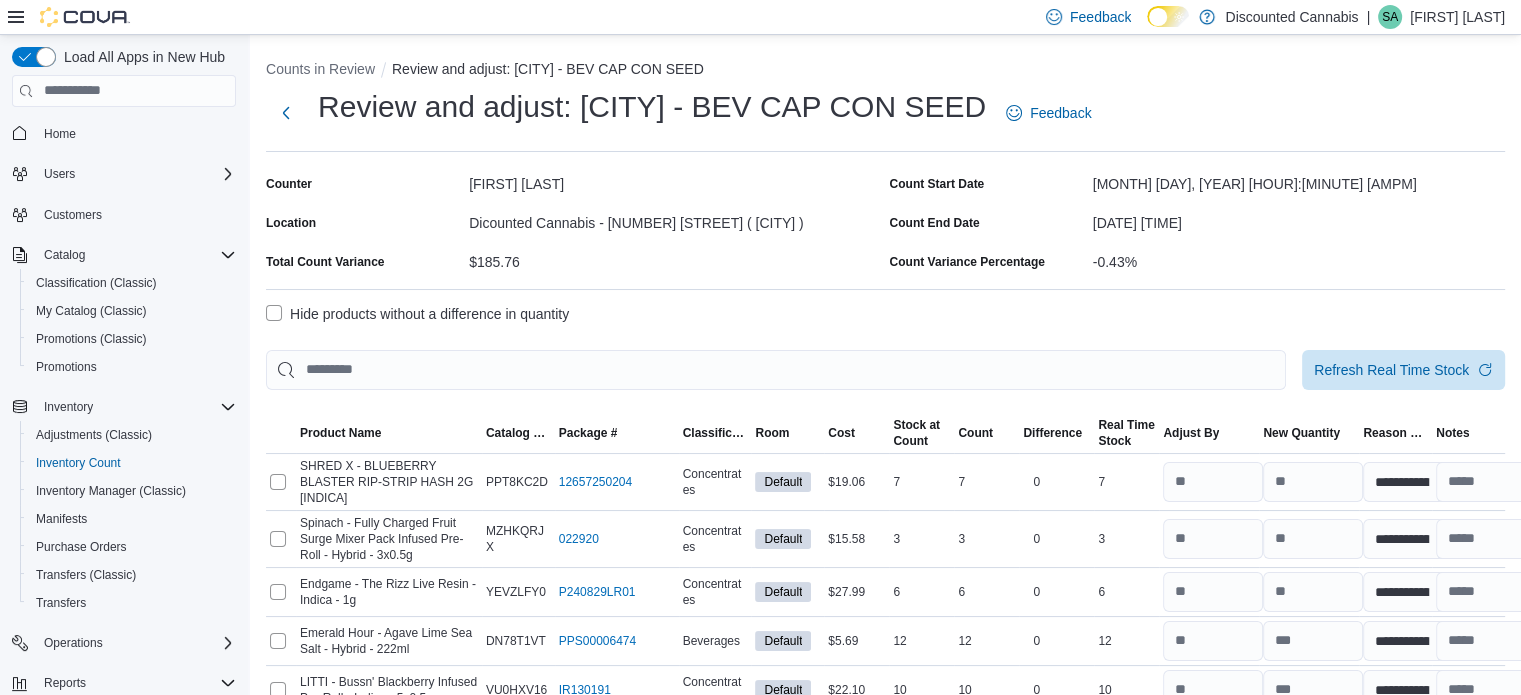 click on "Hide products without a difference in quantity" at bounding box center (417, 314) 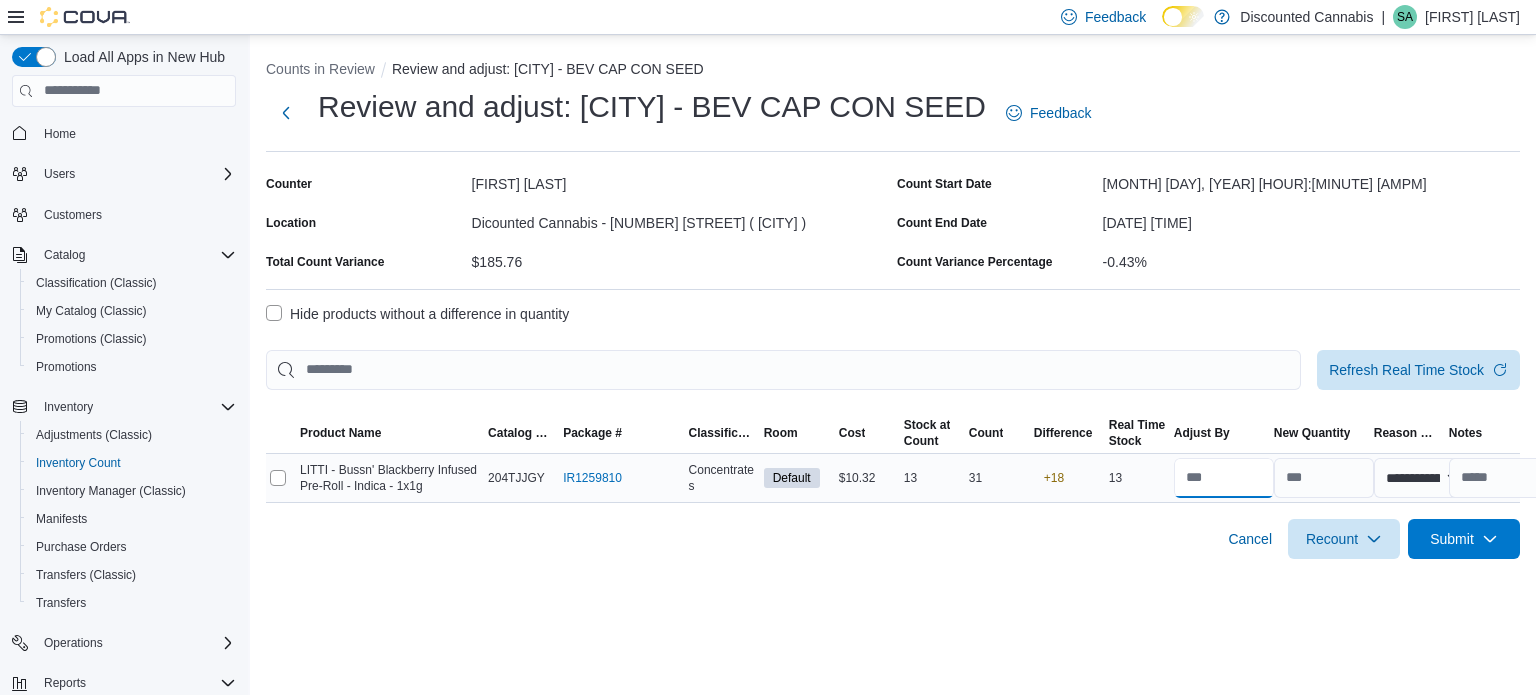 click at bounding box center (1224, 478) 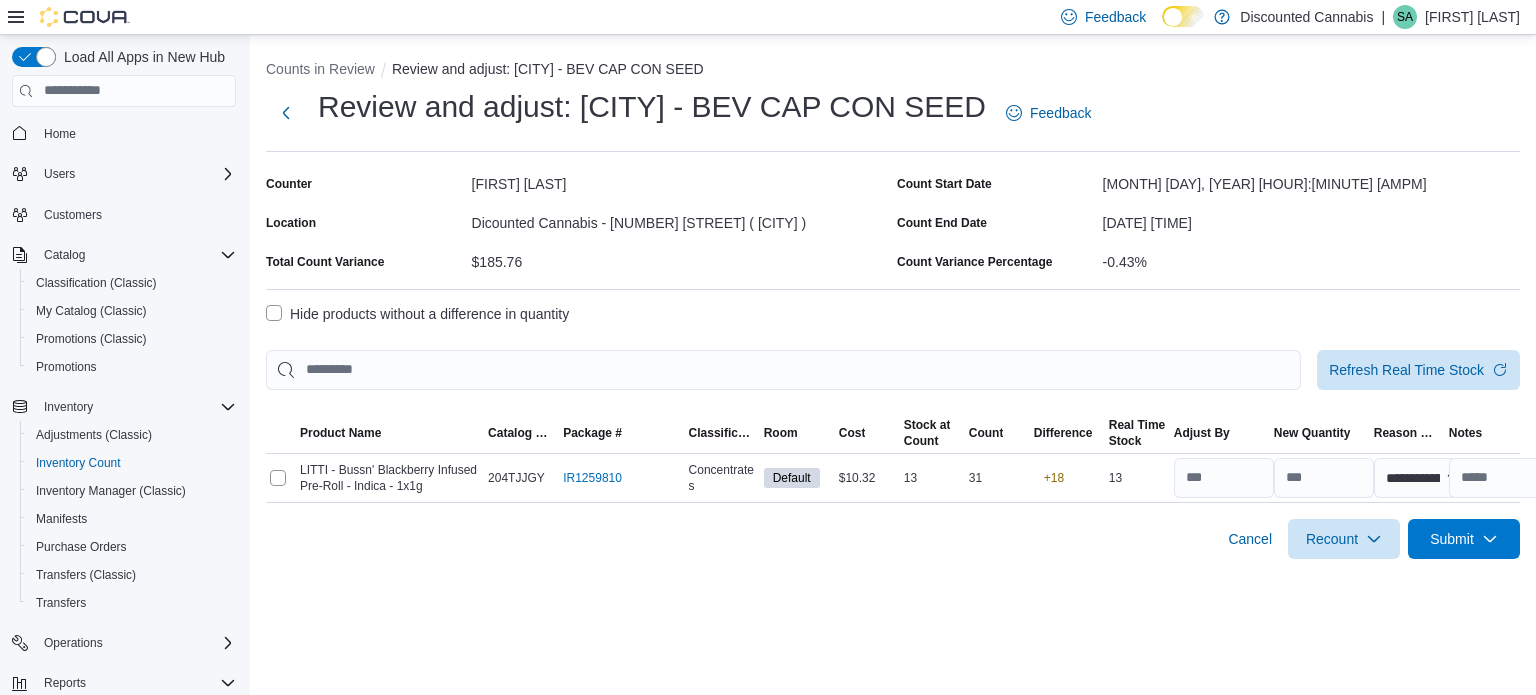 click on "Cancel Recount Submit" at bounding box center (893, 531) 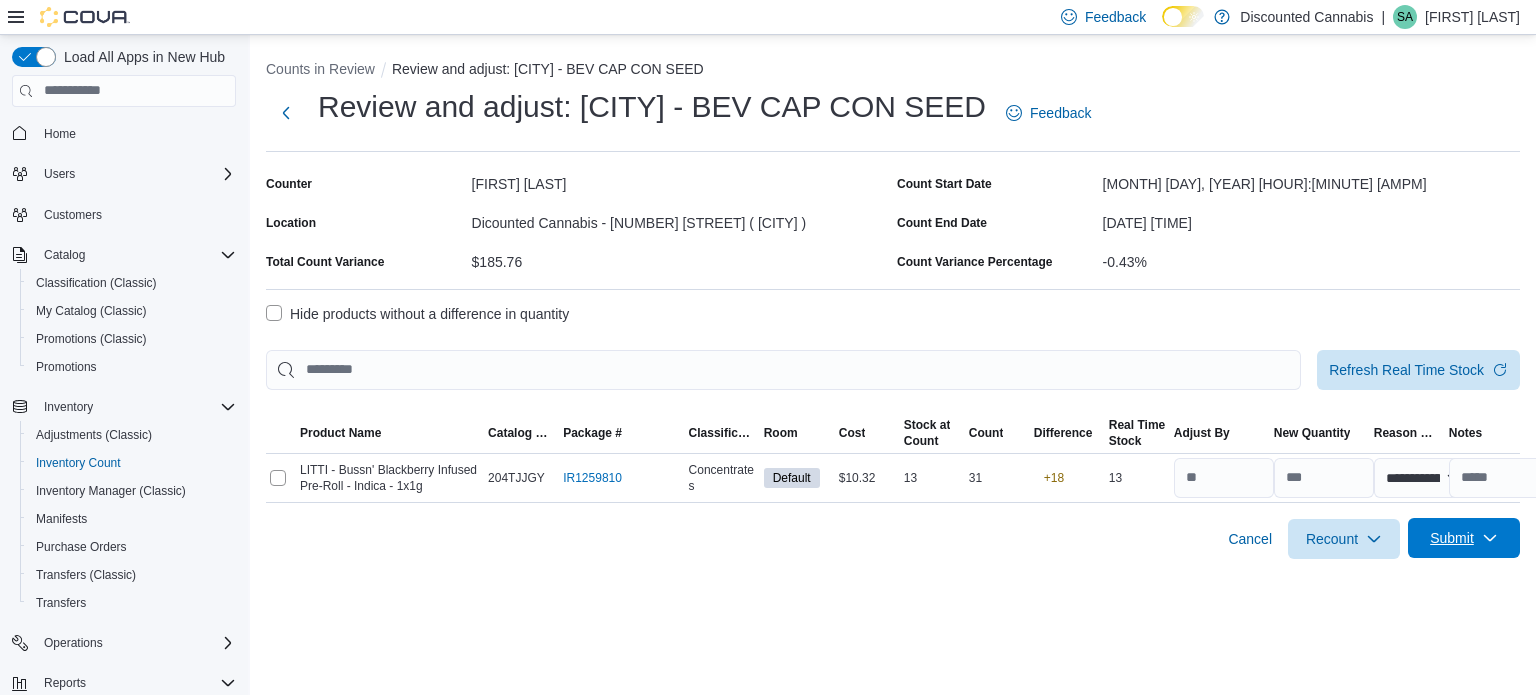 click on "Submit" at bounding box center (1452, 538) 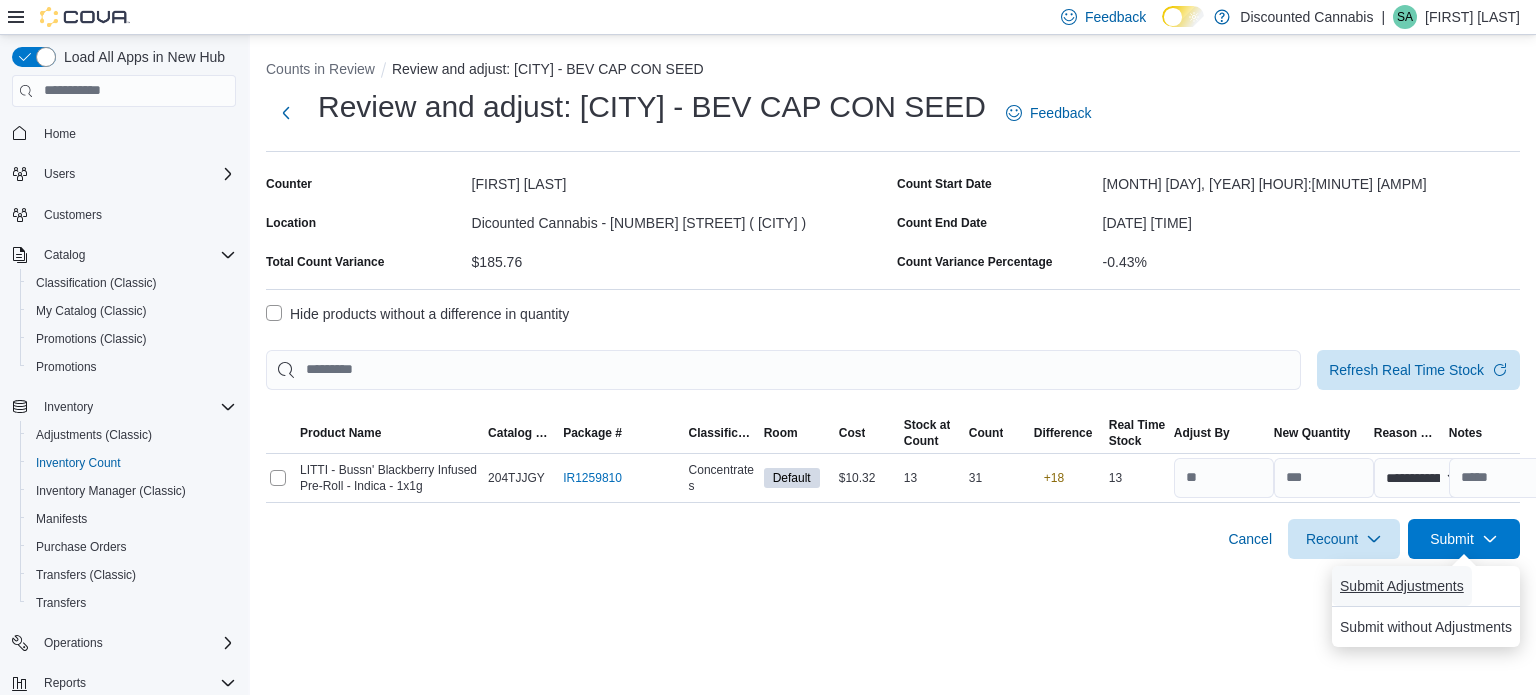 click on "Submit Adjustments" at bounding box center [1402, 586] 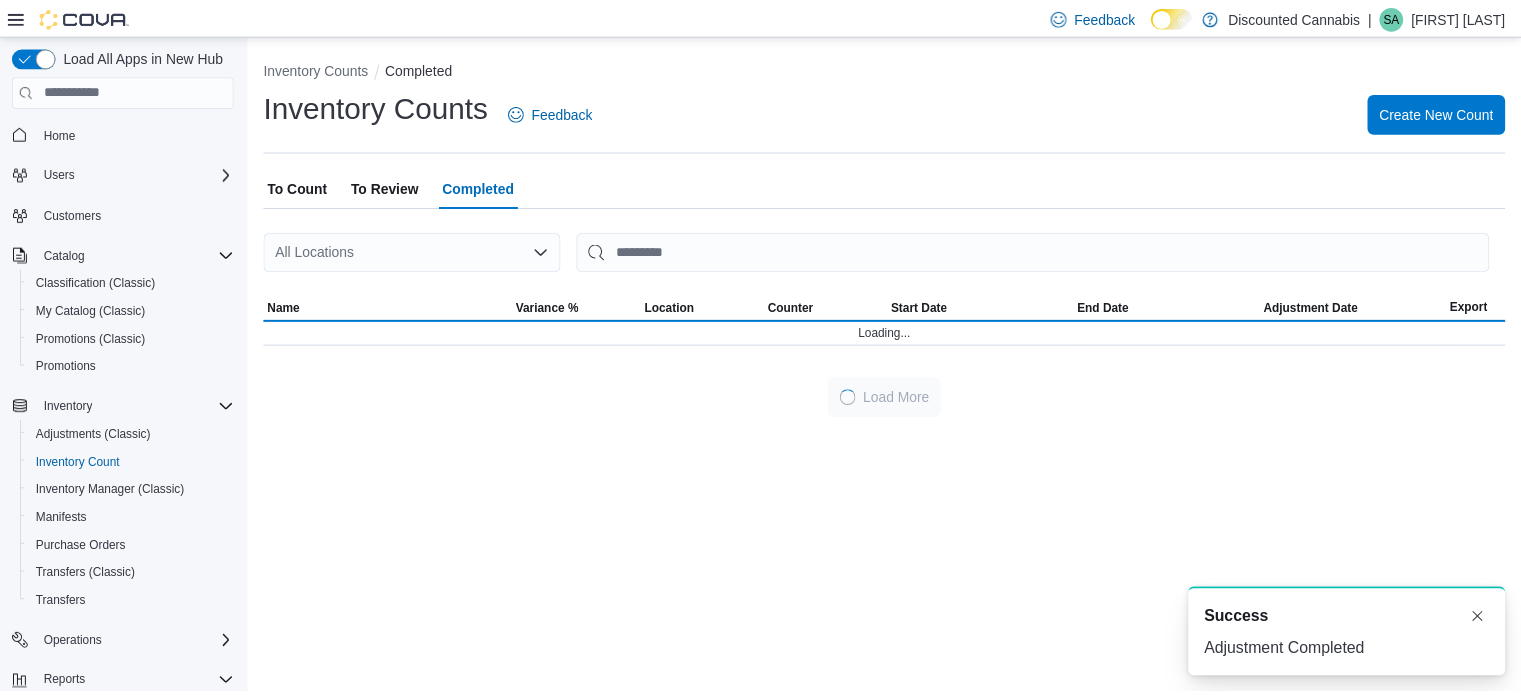 scroll, scrollTop: 0, scrollLeft: 0, axis: both 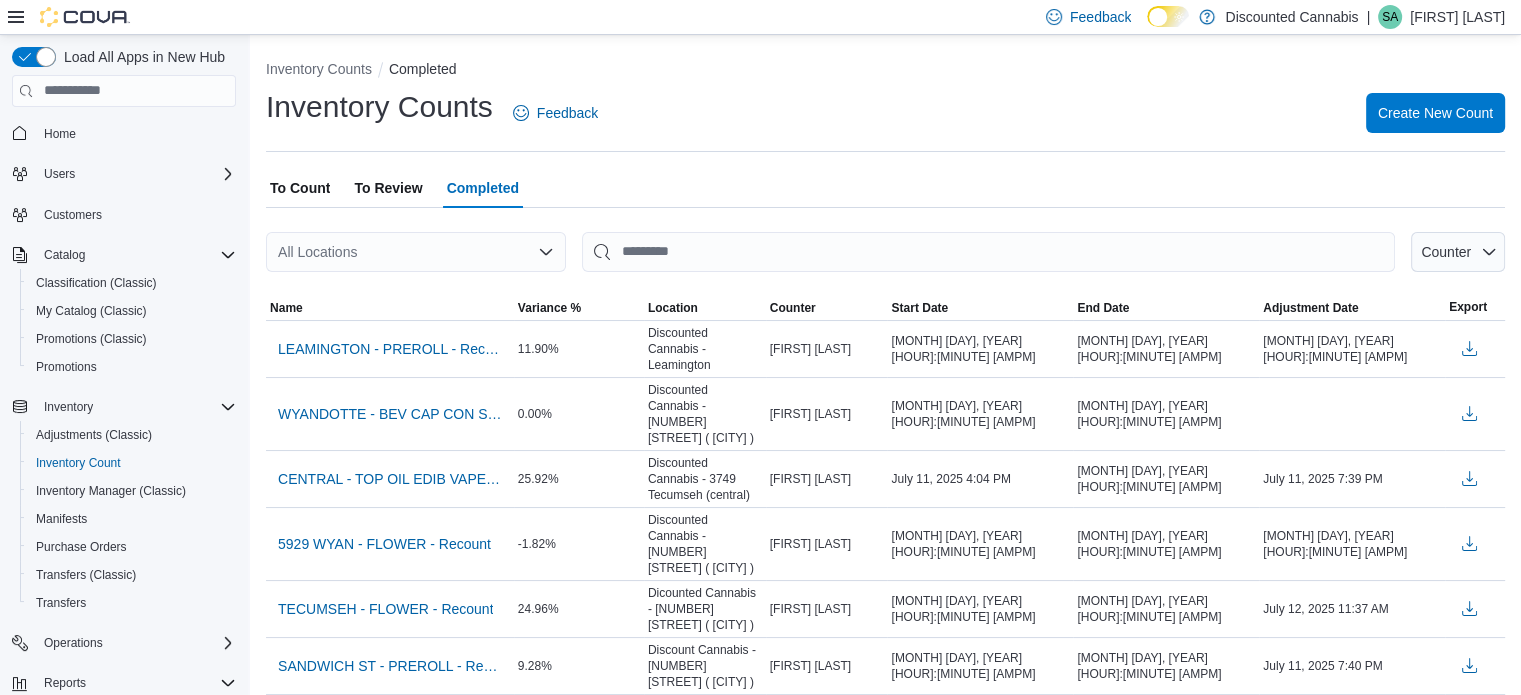 click on "[FIRST] [LAST]" at bounding box center (1457, 17) 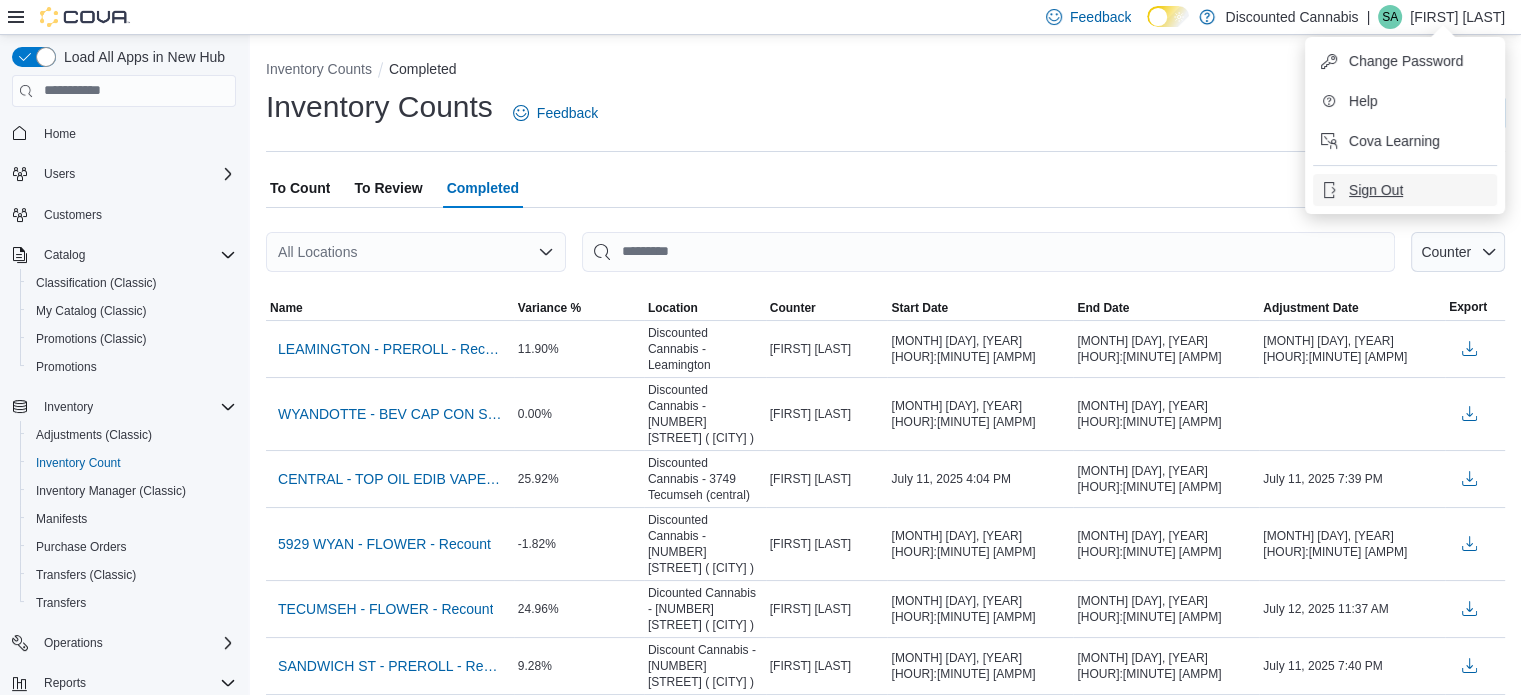 click on "Sign Out" at bounding box center (1376, 190) 